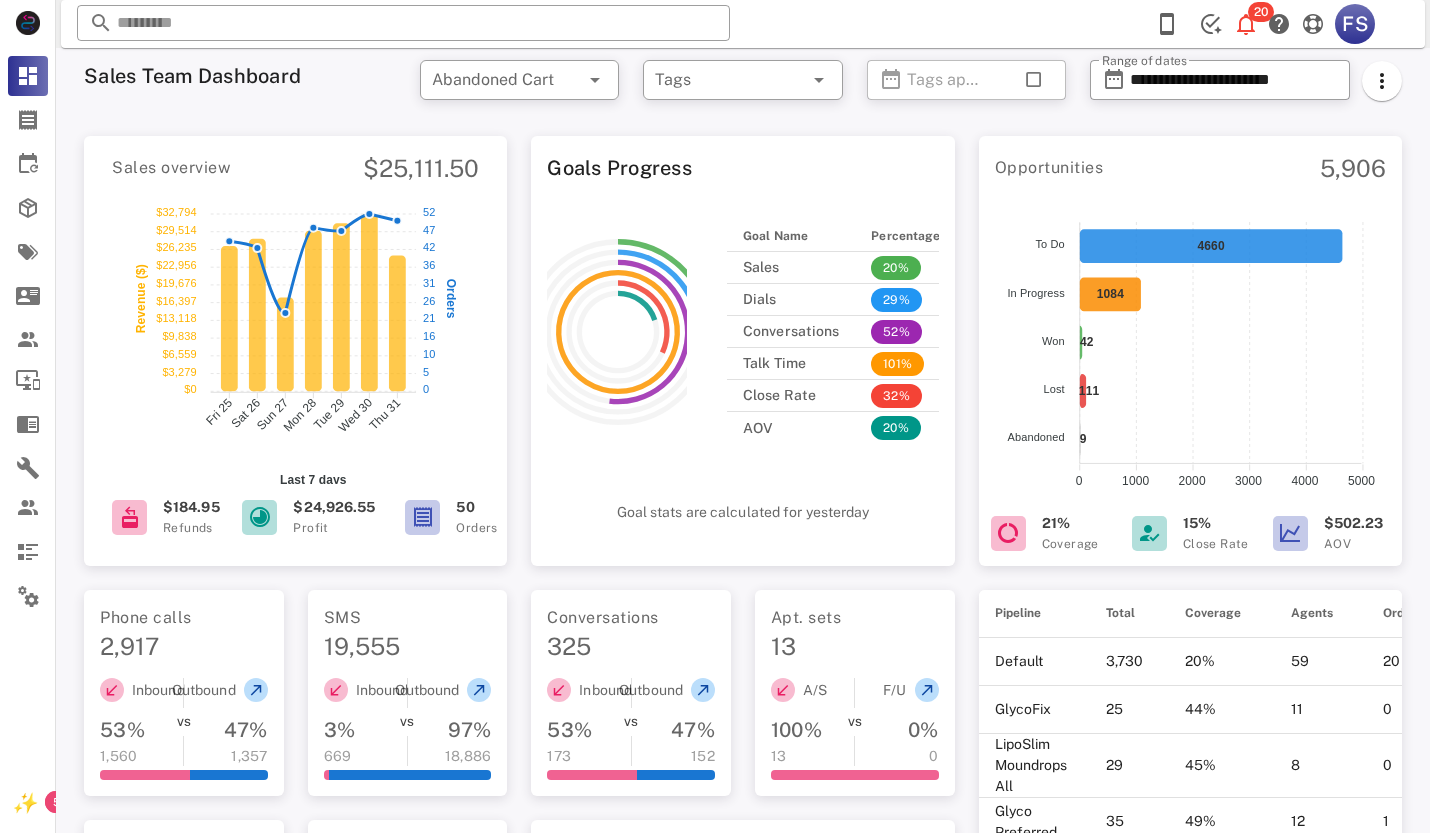 scroll, scrollTop: 878, scrollLeft: 0, axis: vertical 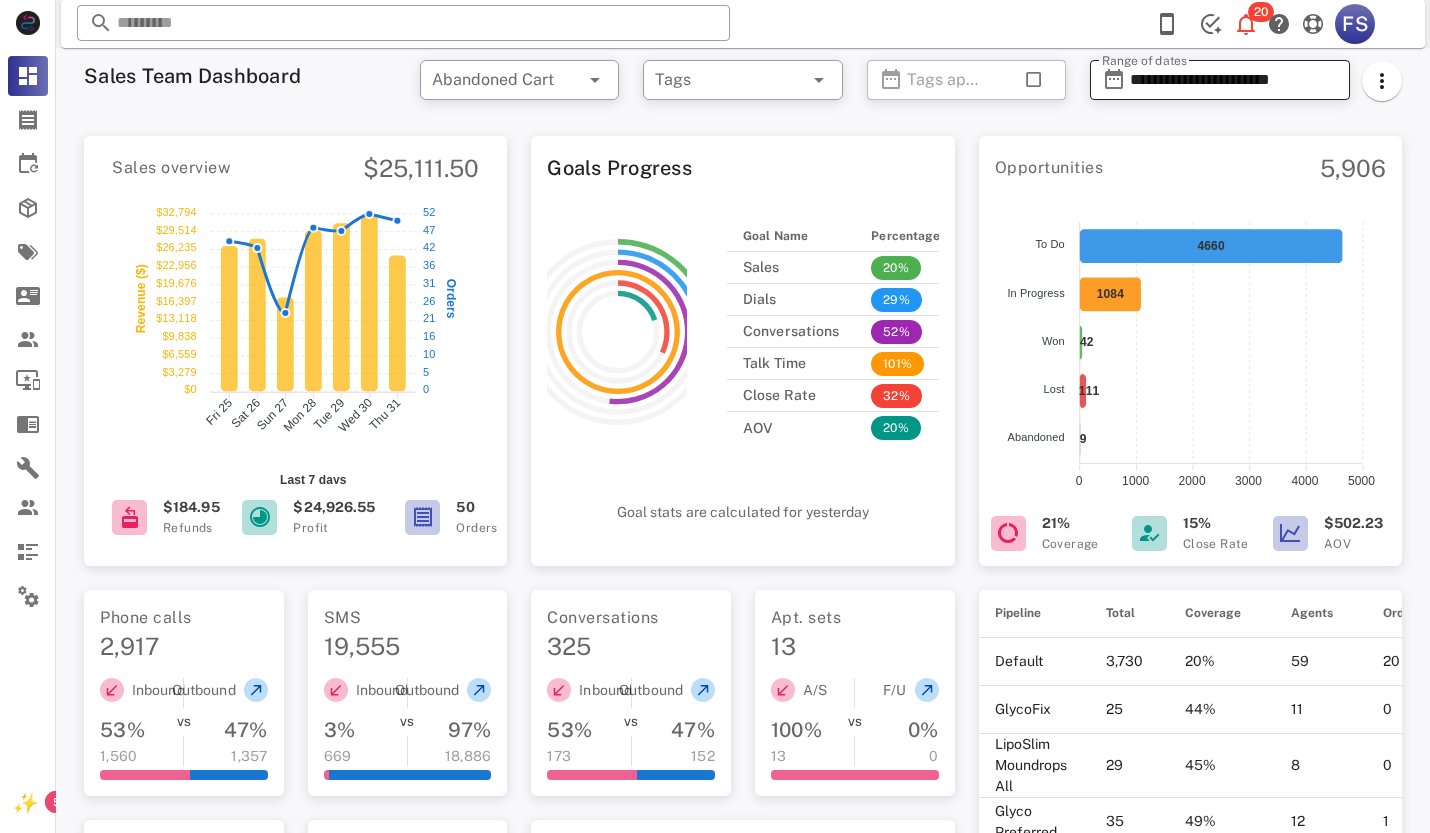 click on "**********" at bounding box center [1234, 80] 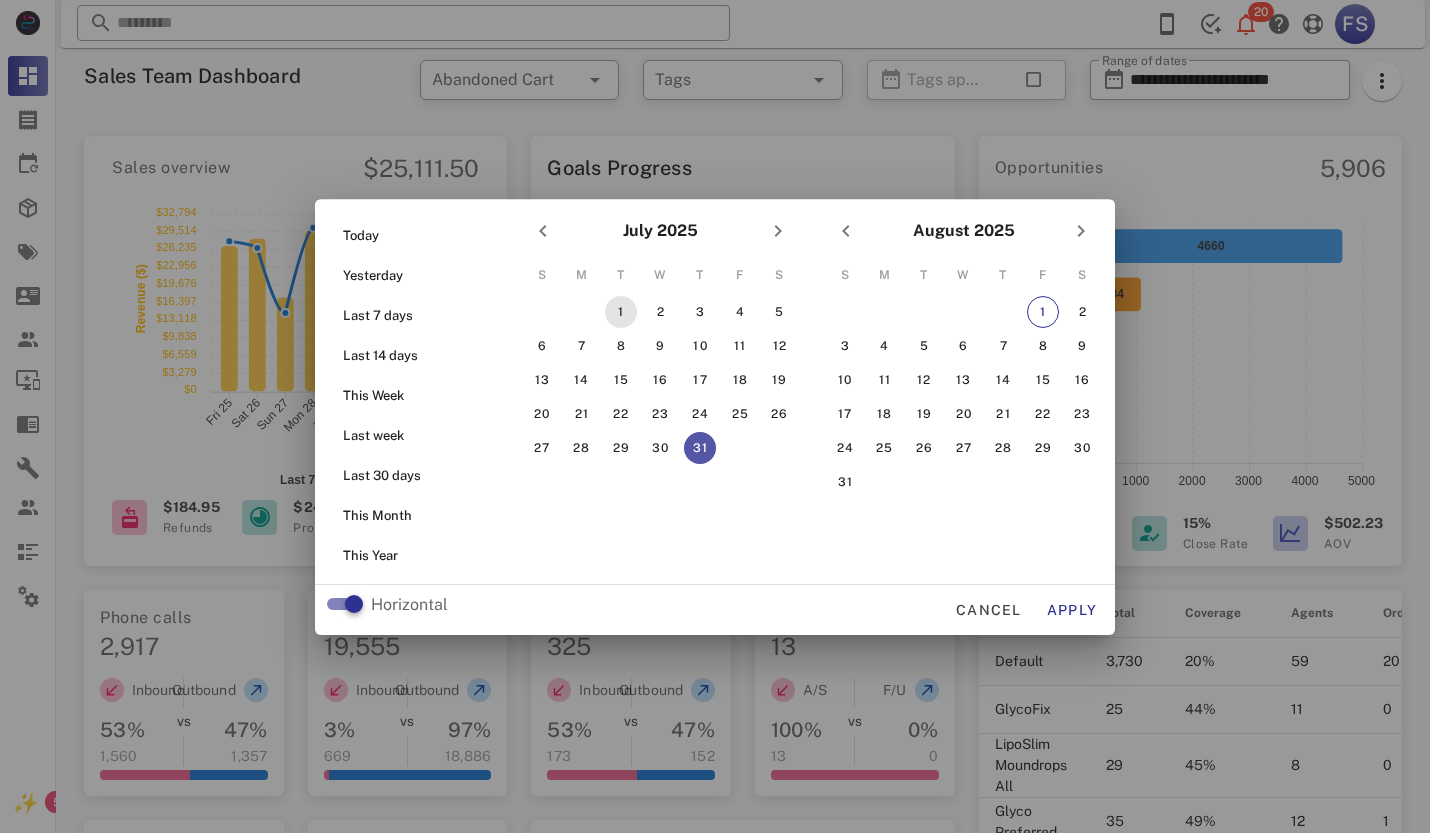 click on "1" at bounding box center (621, 312) 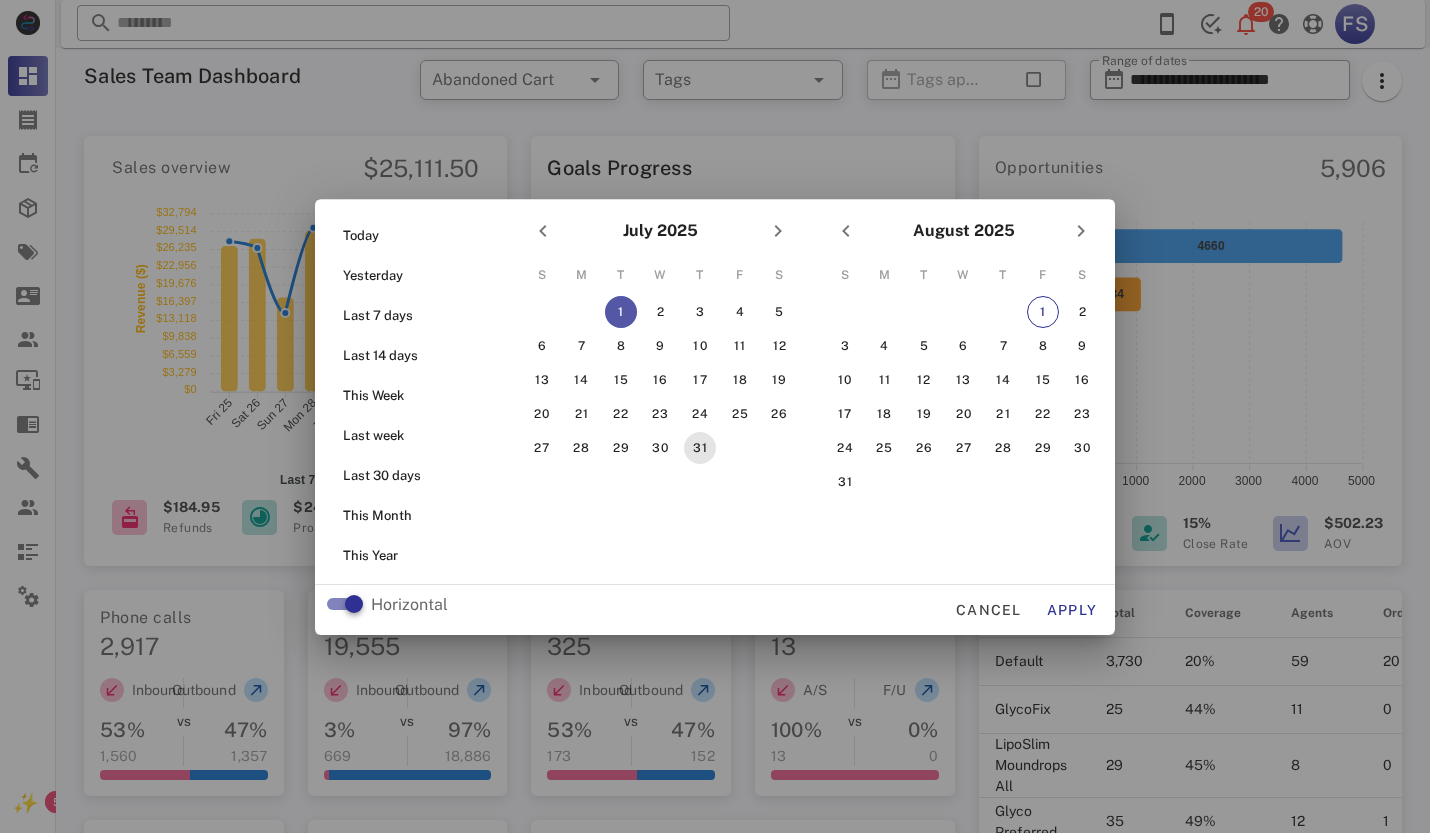 click on "31" at bounding box center (700, 448) 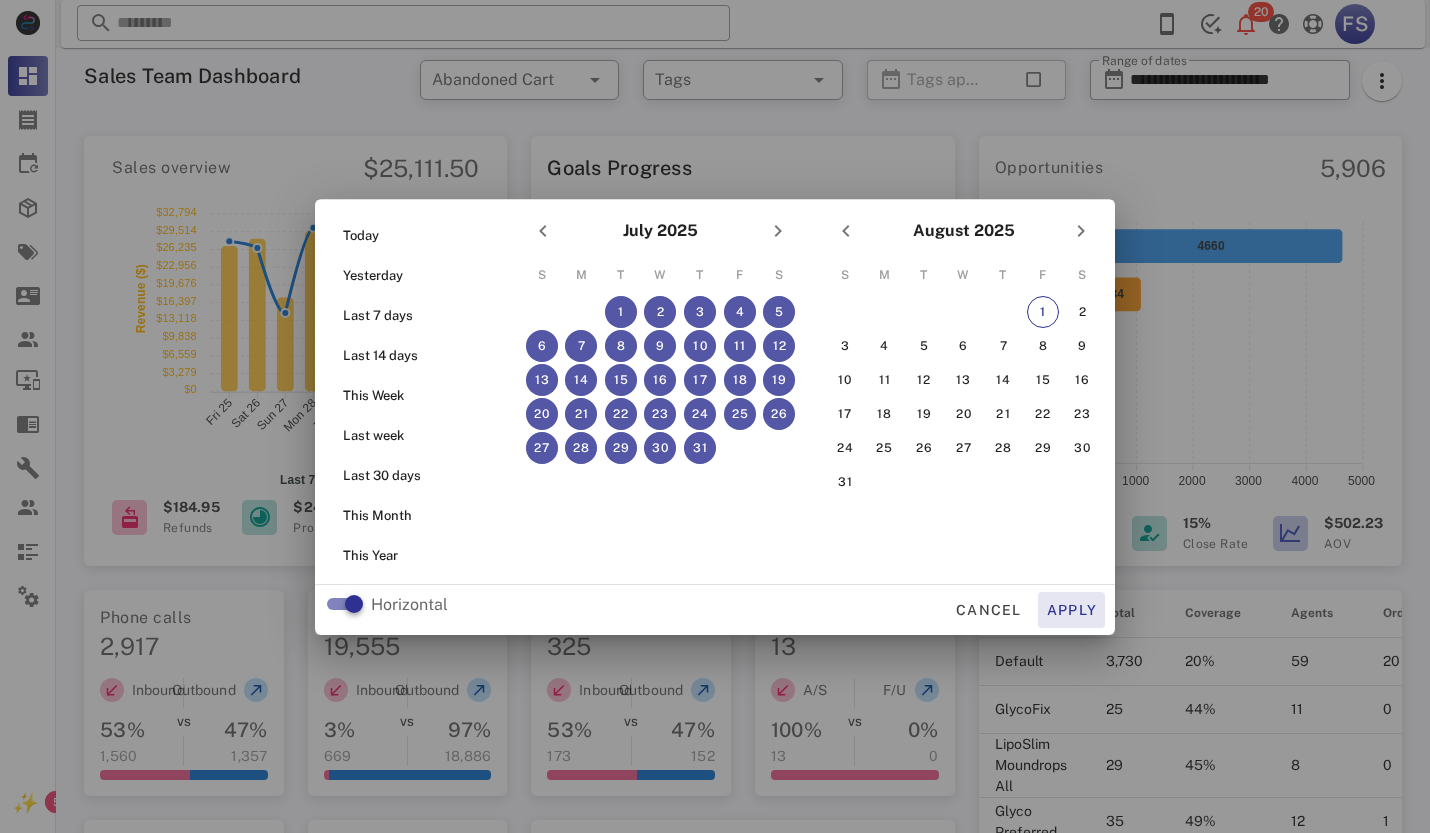 click on "Apply" at bounding box center [1072, 610] 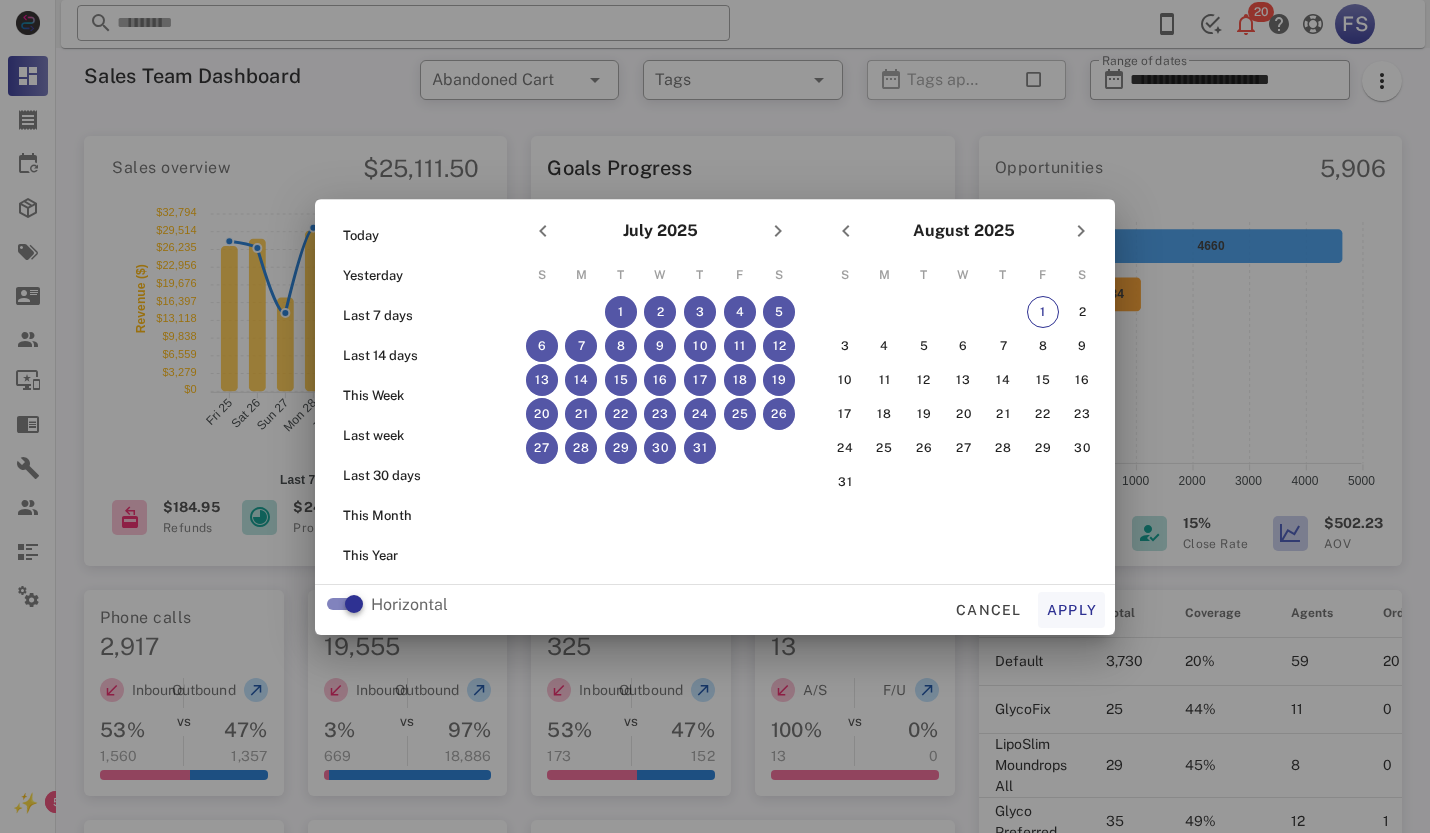type on "**********" 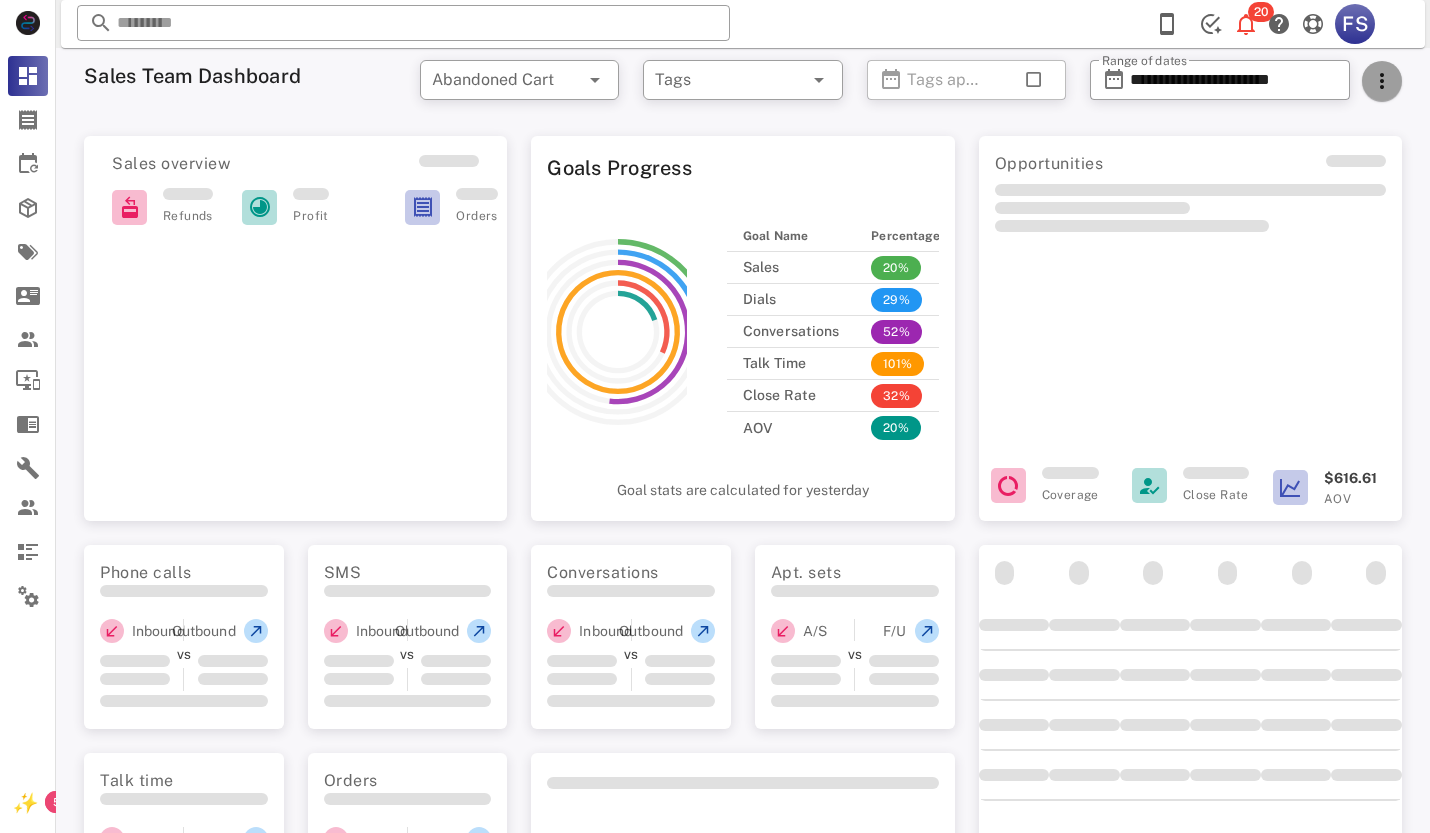 click at bounding box center [1382, 81] 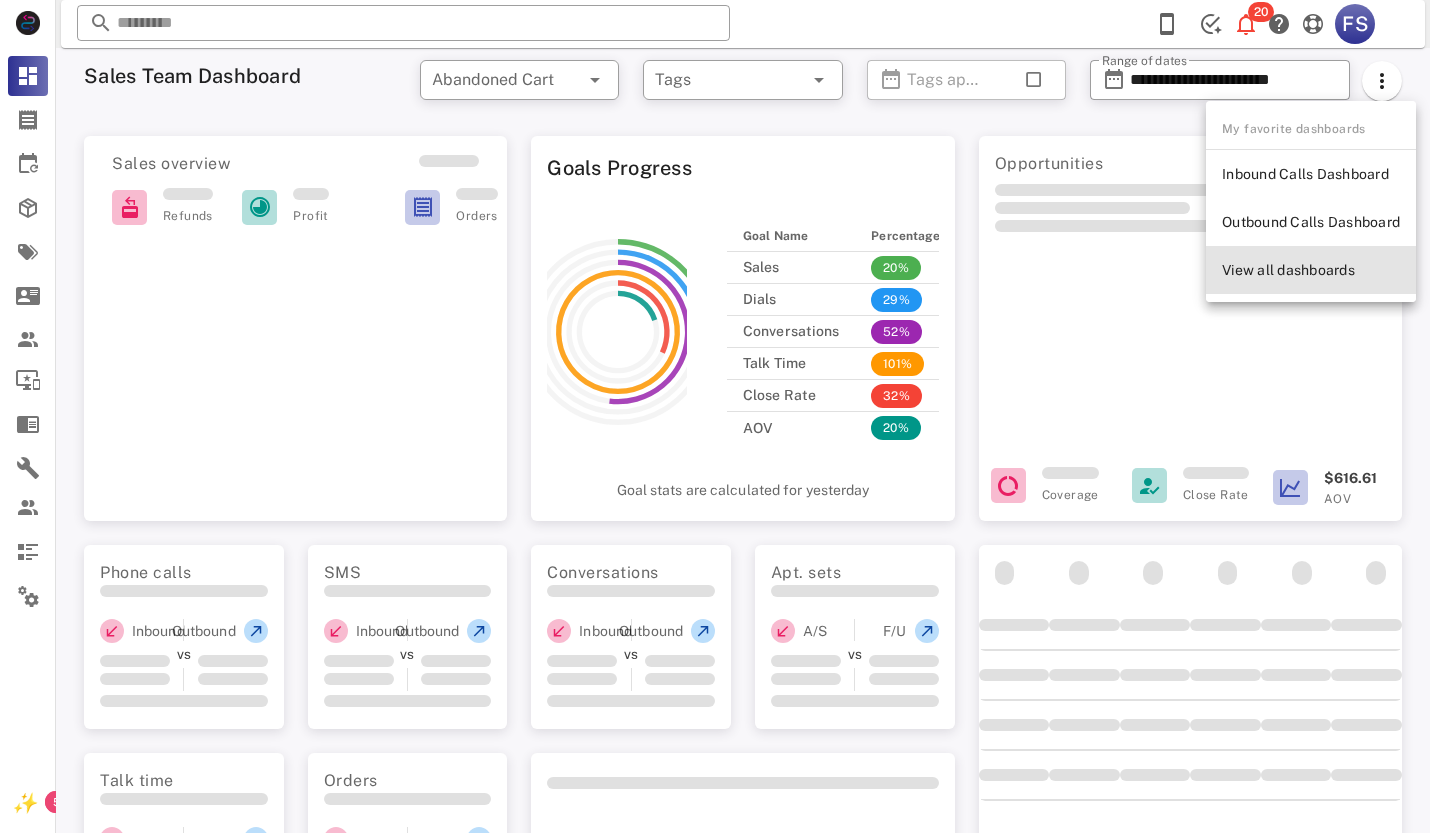 click on "View all dashboards" at bounding box center (1311, 270) 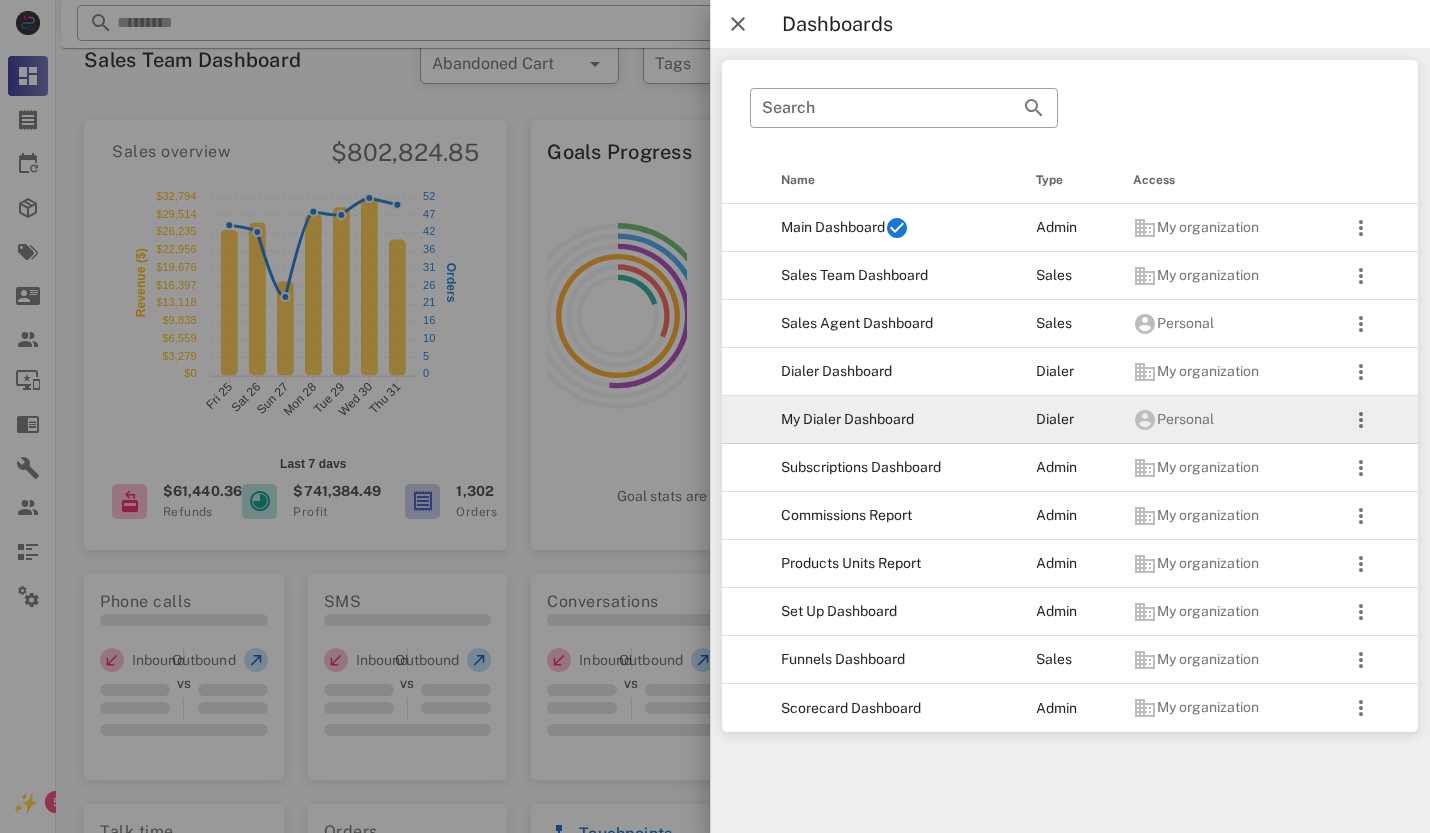 scroll, scrollTop: 0, scrollLeft: 0, axis: both 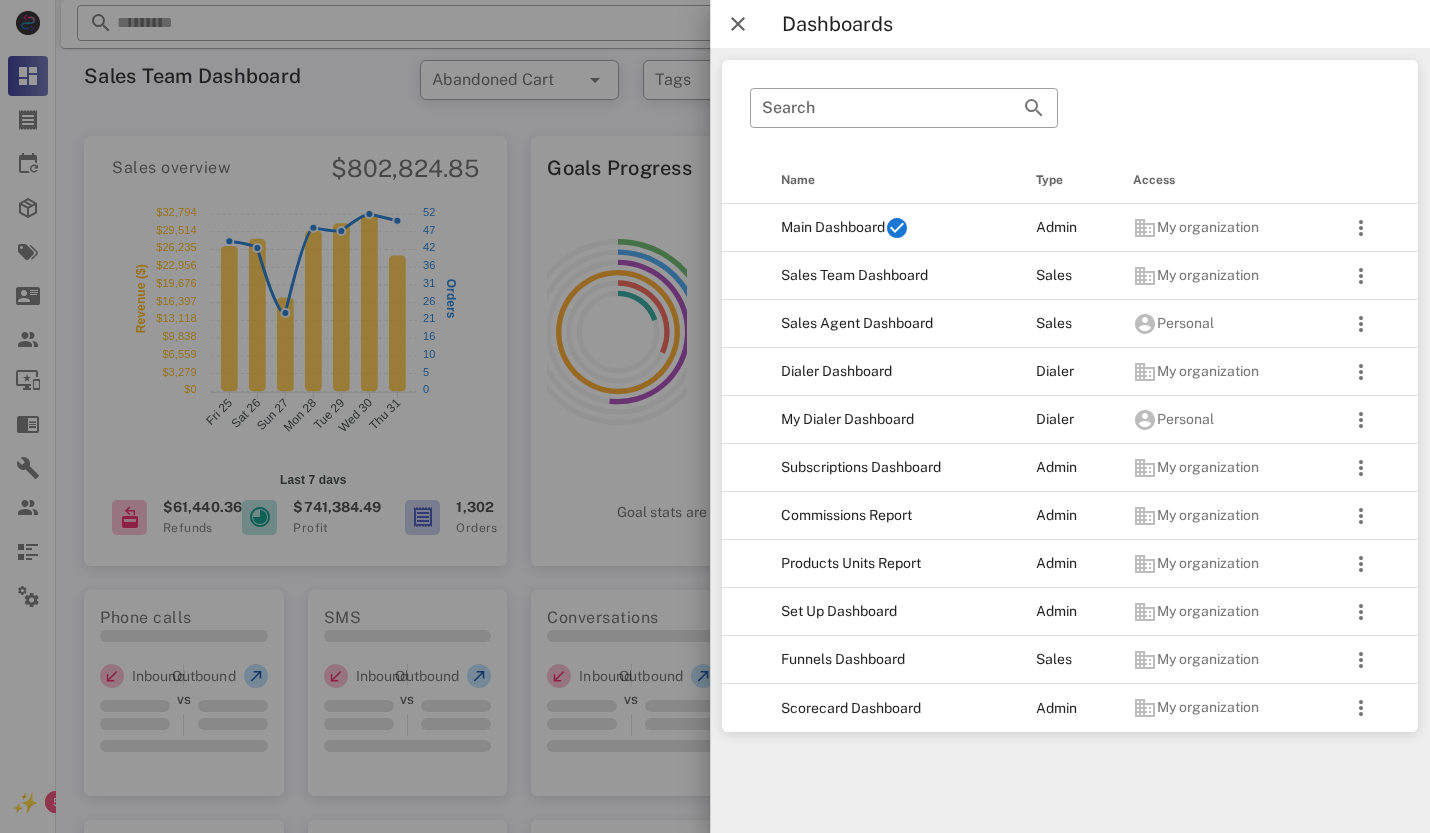 click at bounding box center [715, 416] 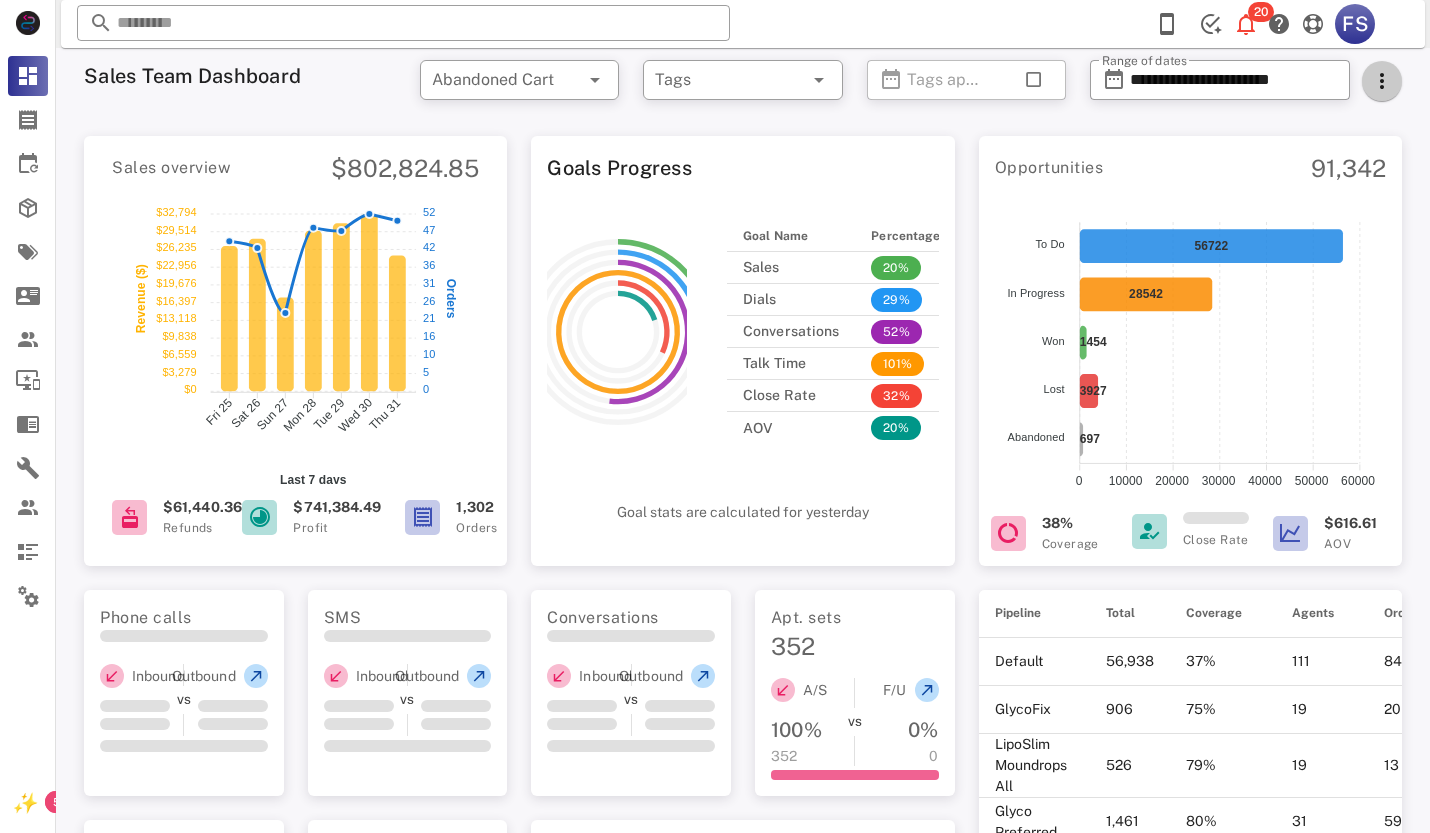 click at bounding box center [1382, 81] 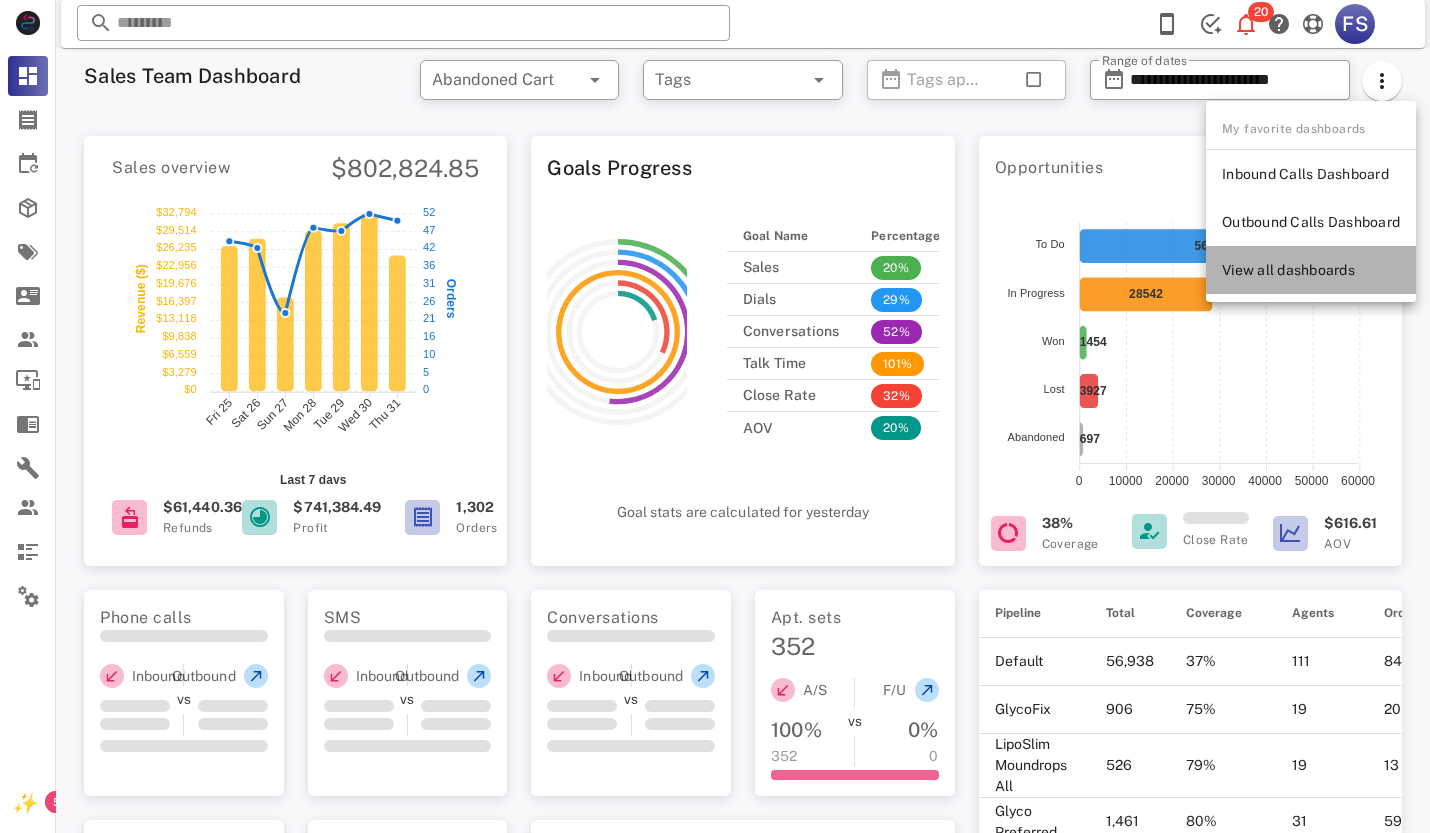 click on "View all dashboards" at bounding box center (1311, 270) 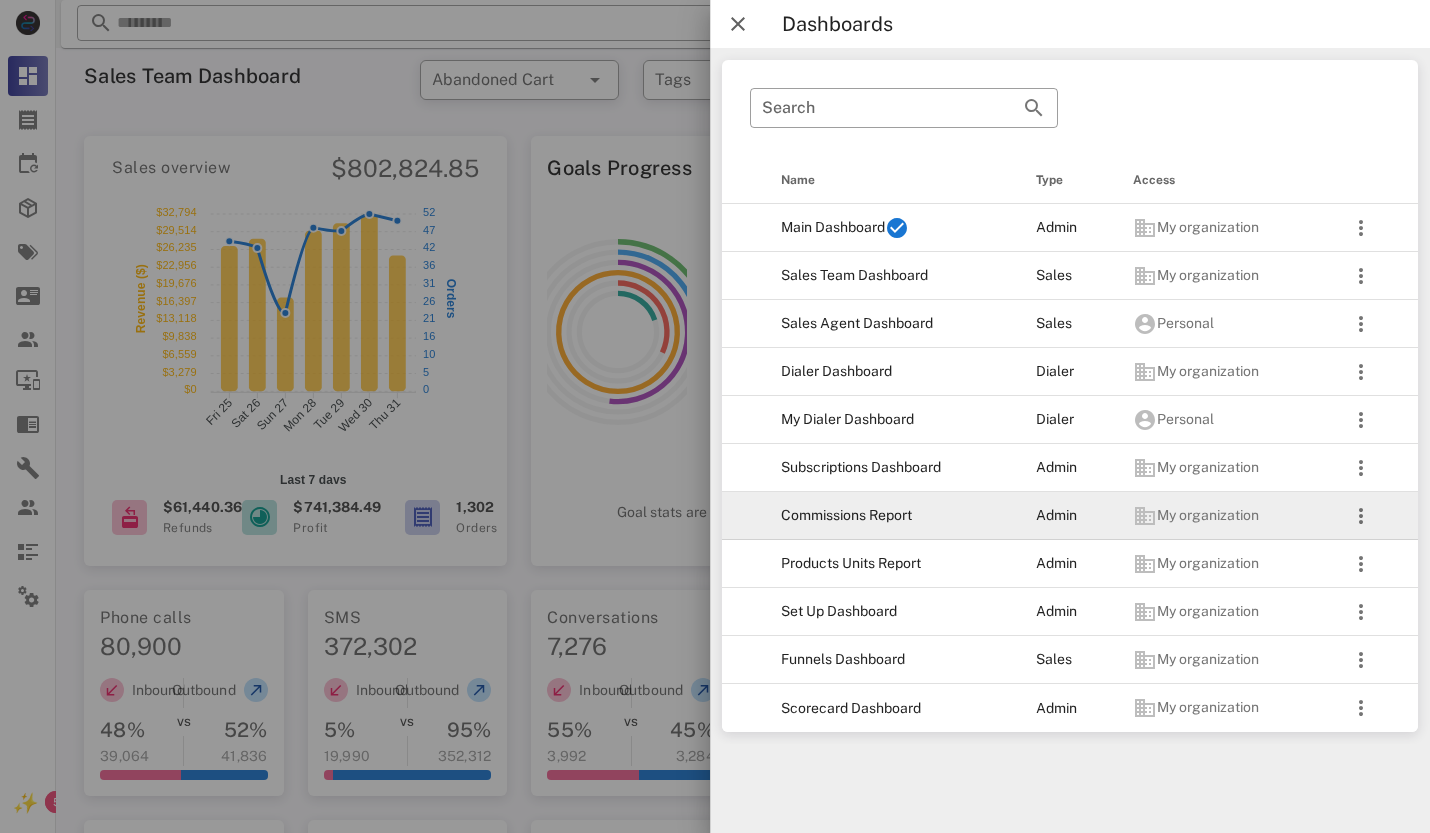 click on "Commissions Report" at bounding box center (893, 516) 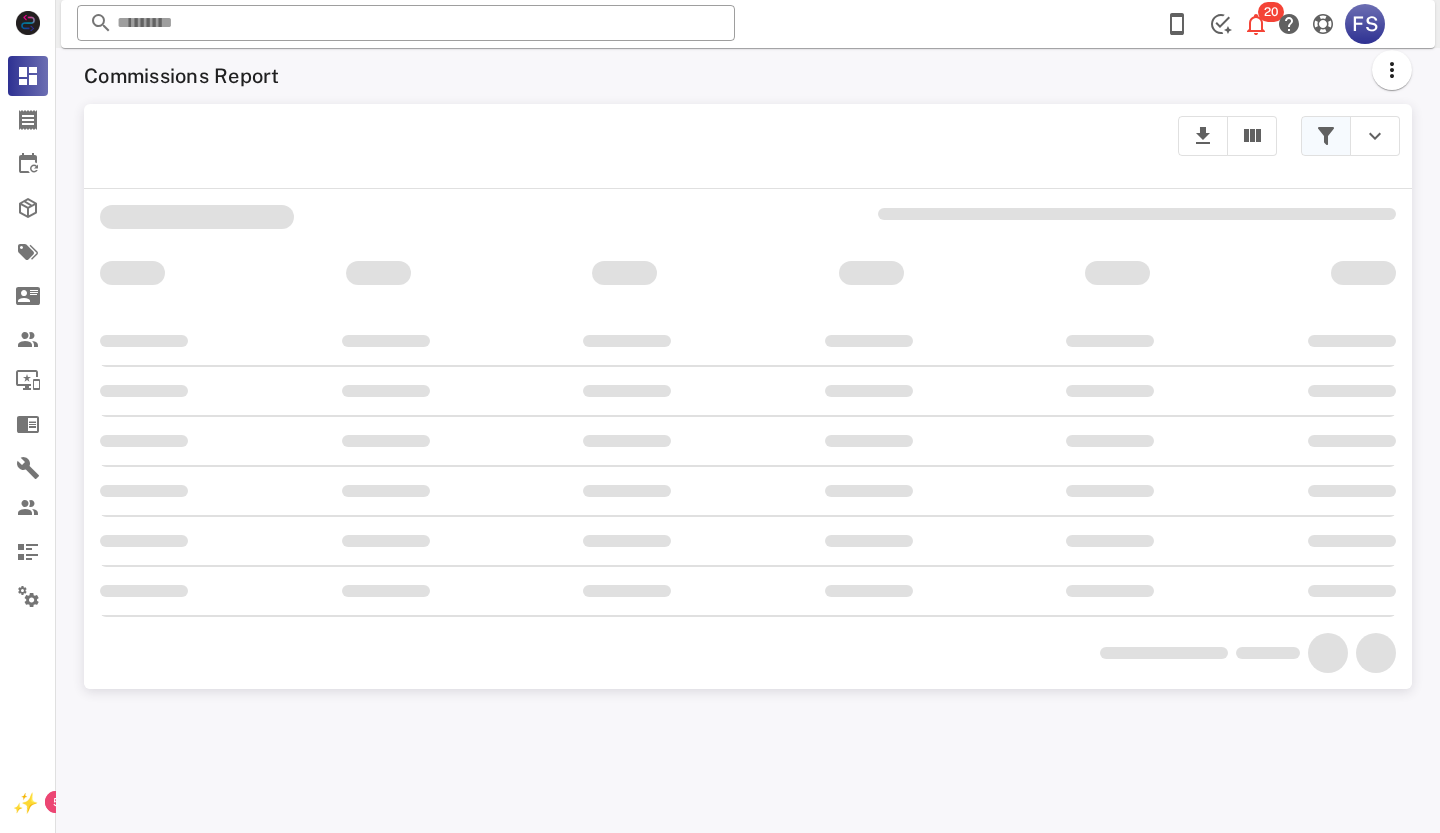 click at bounding box center [1326, 136] 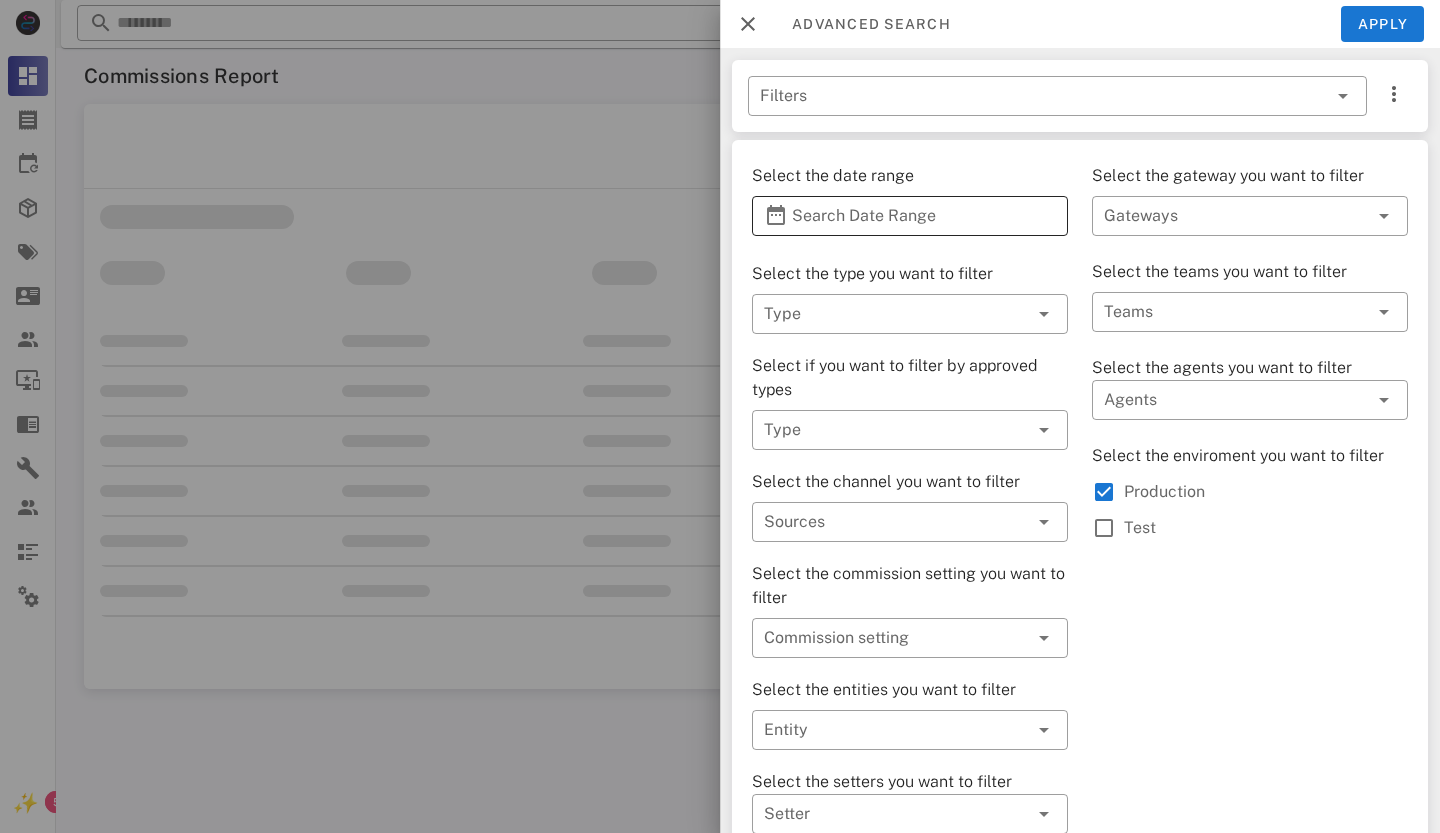 click on "Search Date Range" at bounding box center (910, 216) 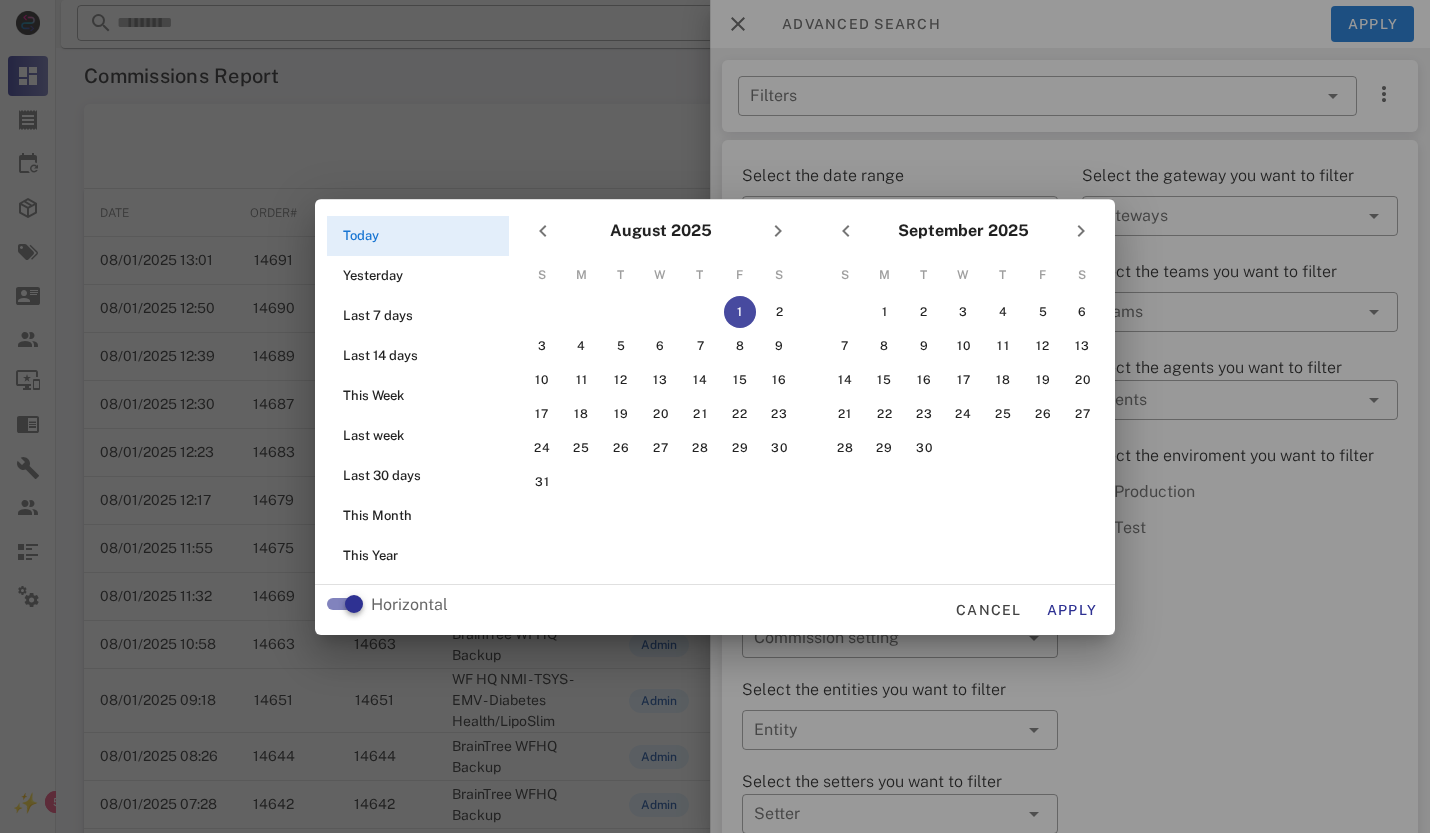 click at bounding box center (715, 416) 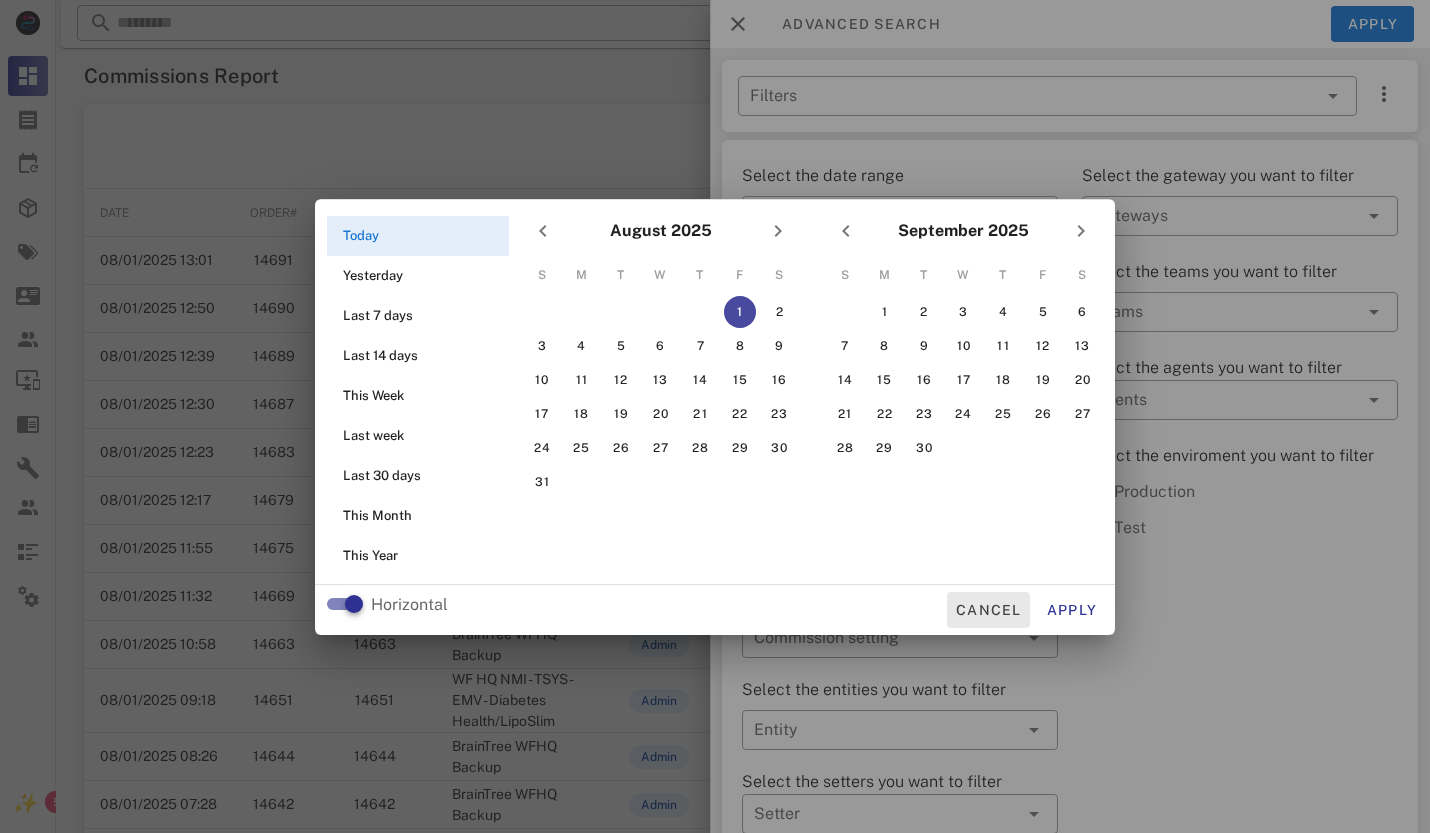 click on "Cancel" at bounding box center [988, 610] 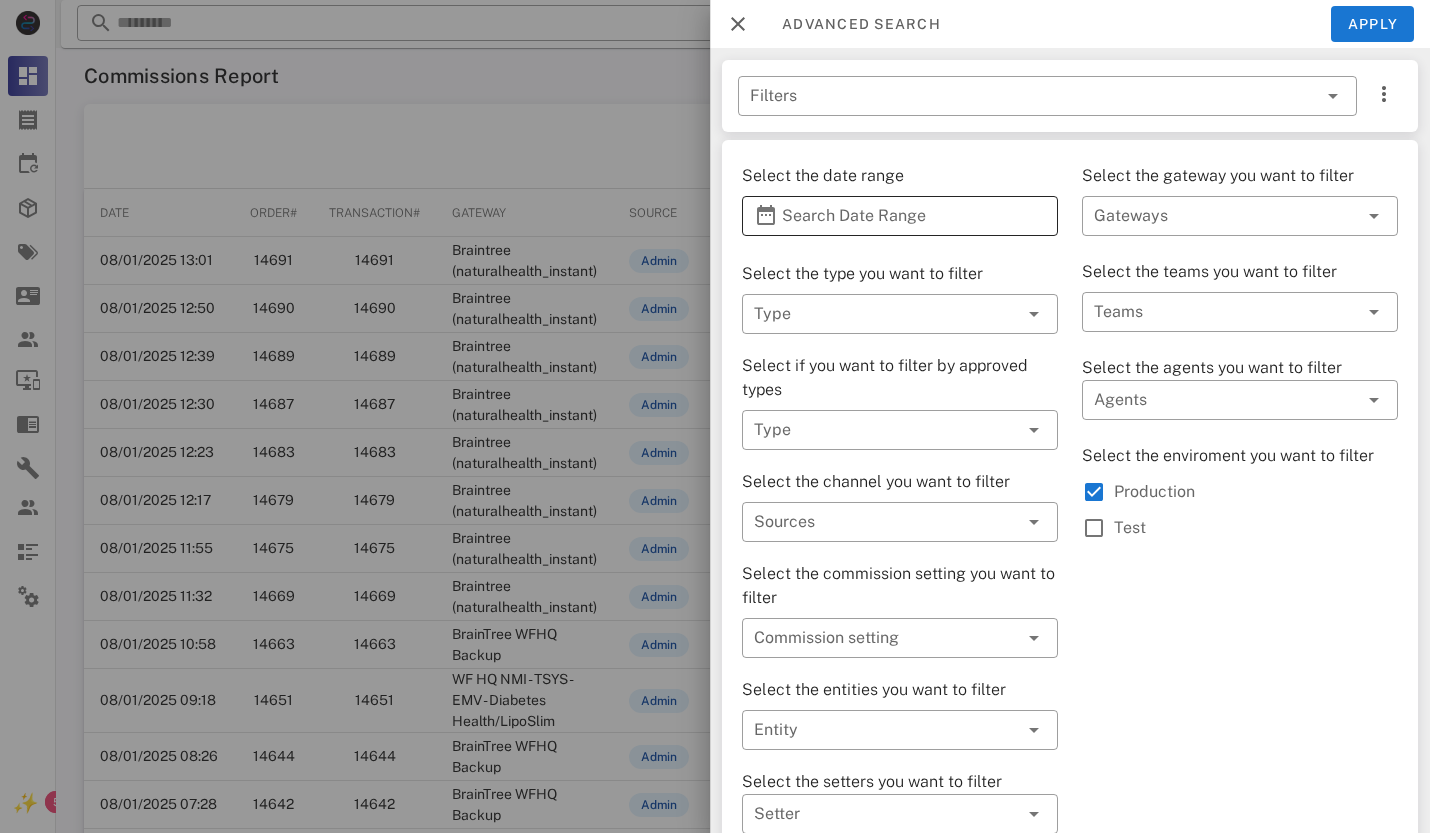 click on "Search Date Range" at bounding box center (900, 216) 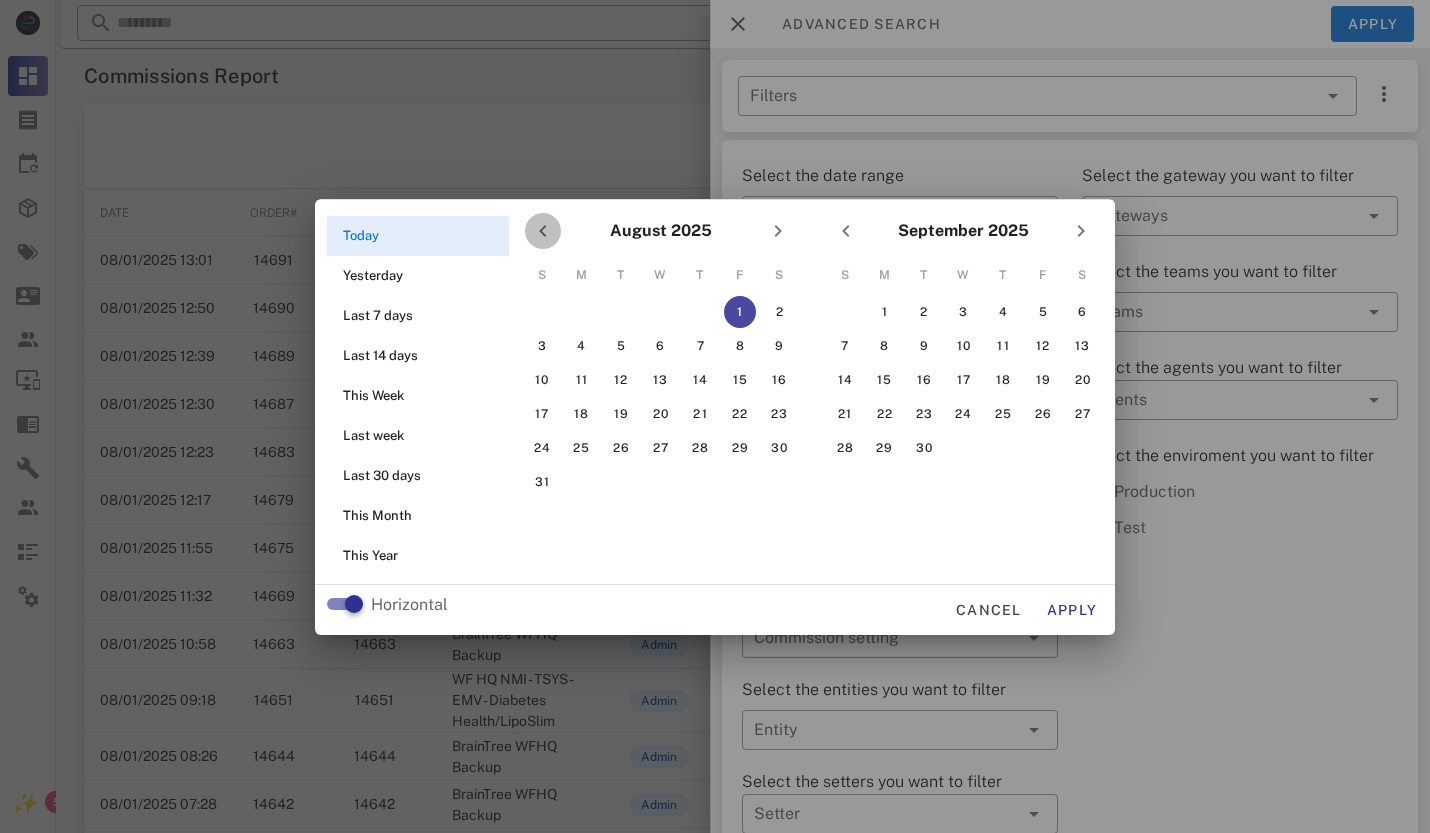 click at bounding box center (543, 231) 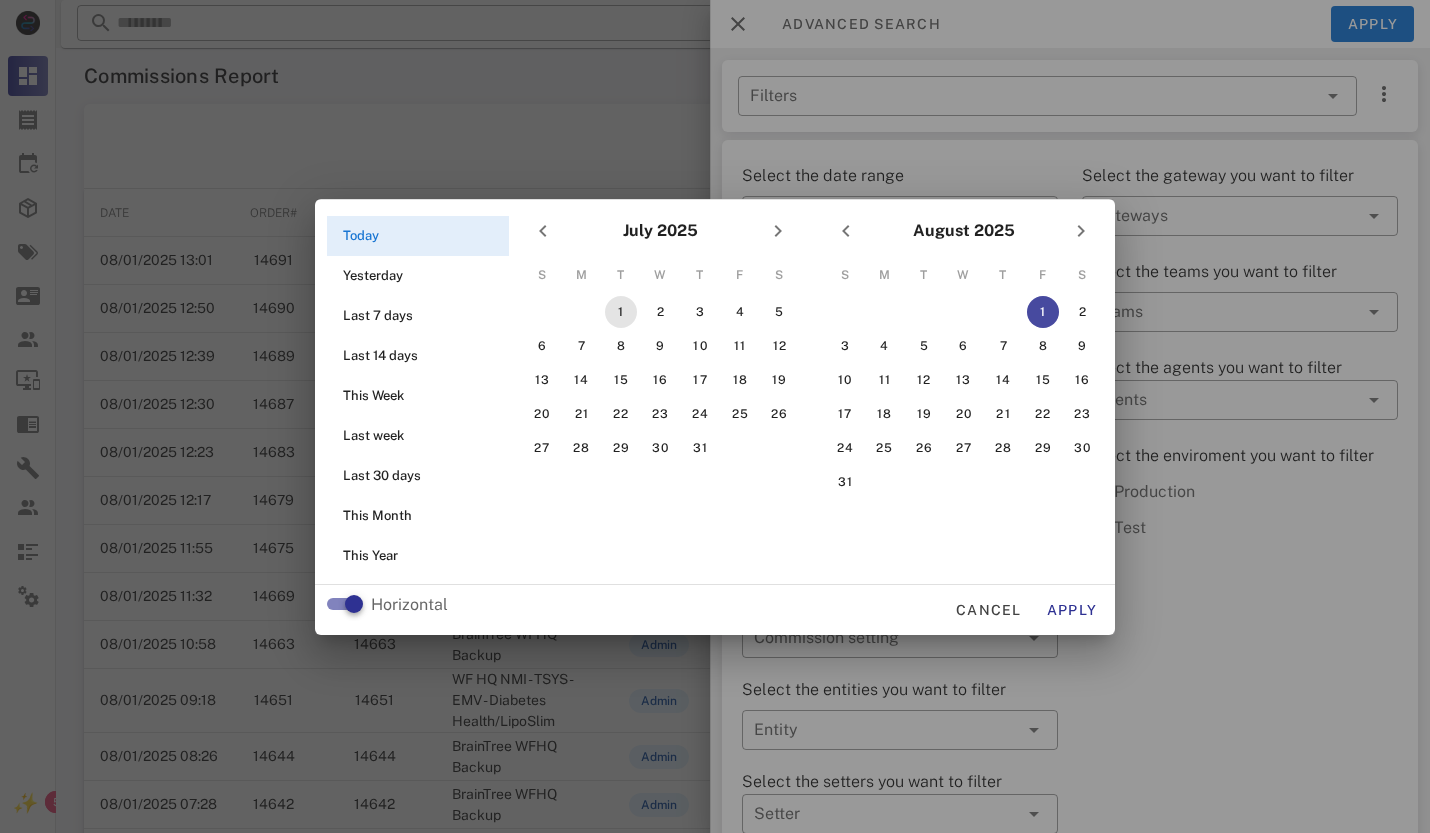 click on "1" at bounding box center (621, 312) 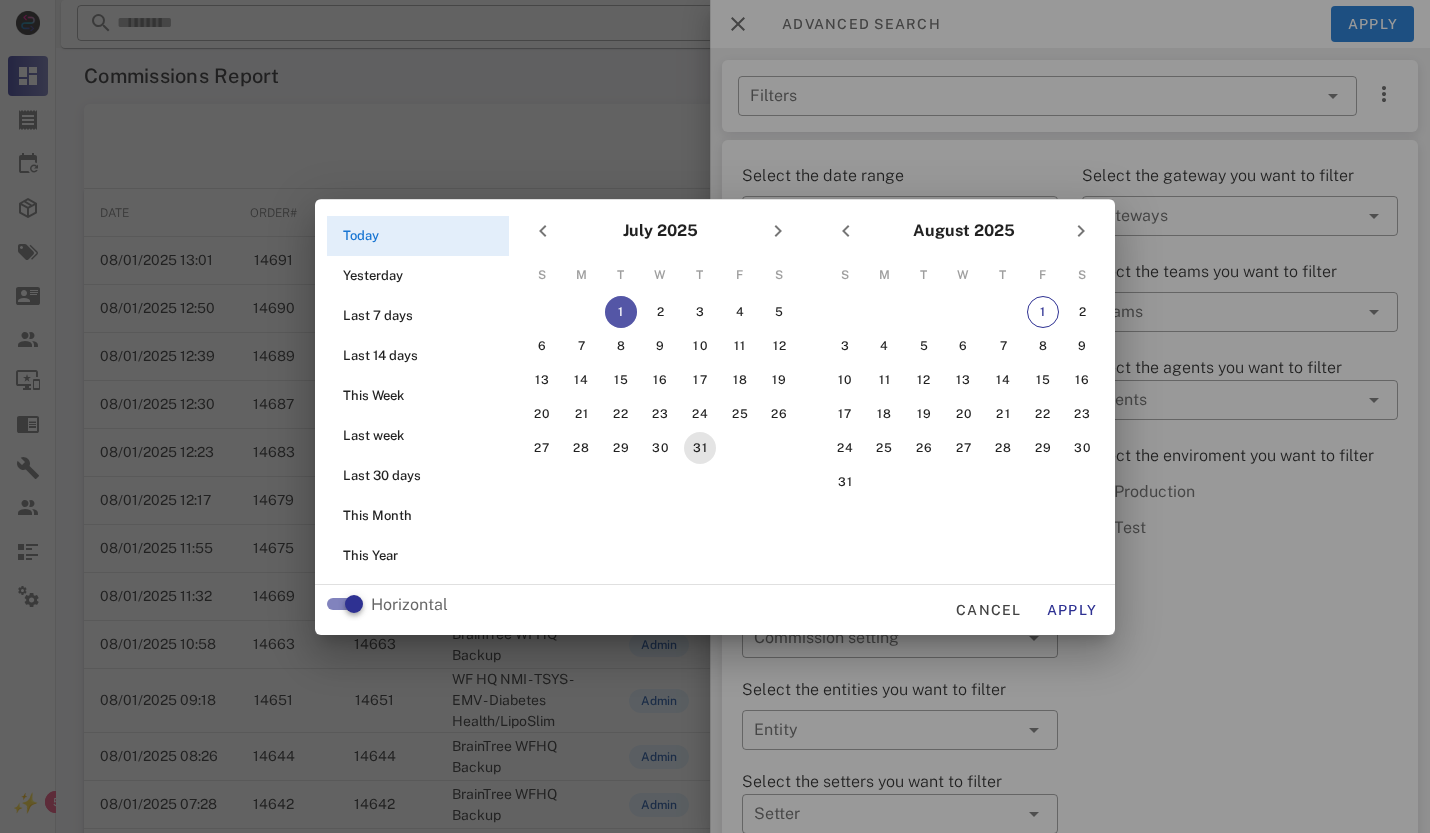 click on "31" at bounding box center [700, 448] 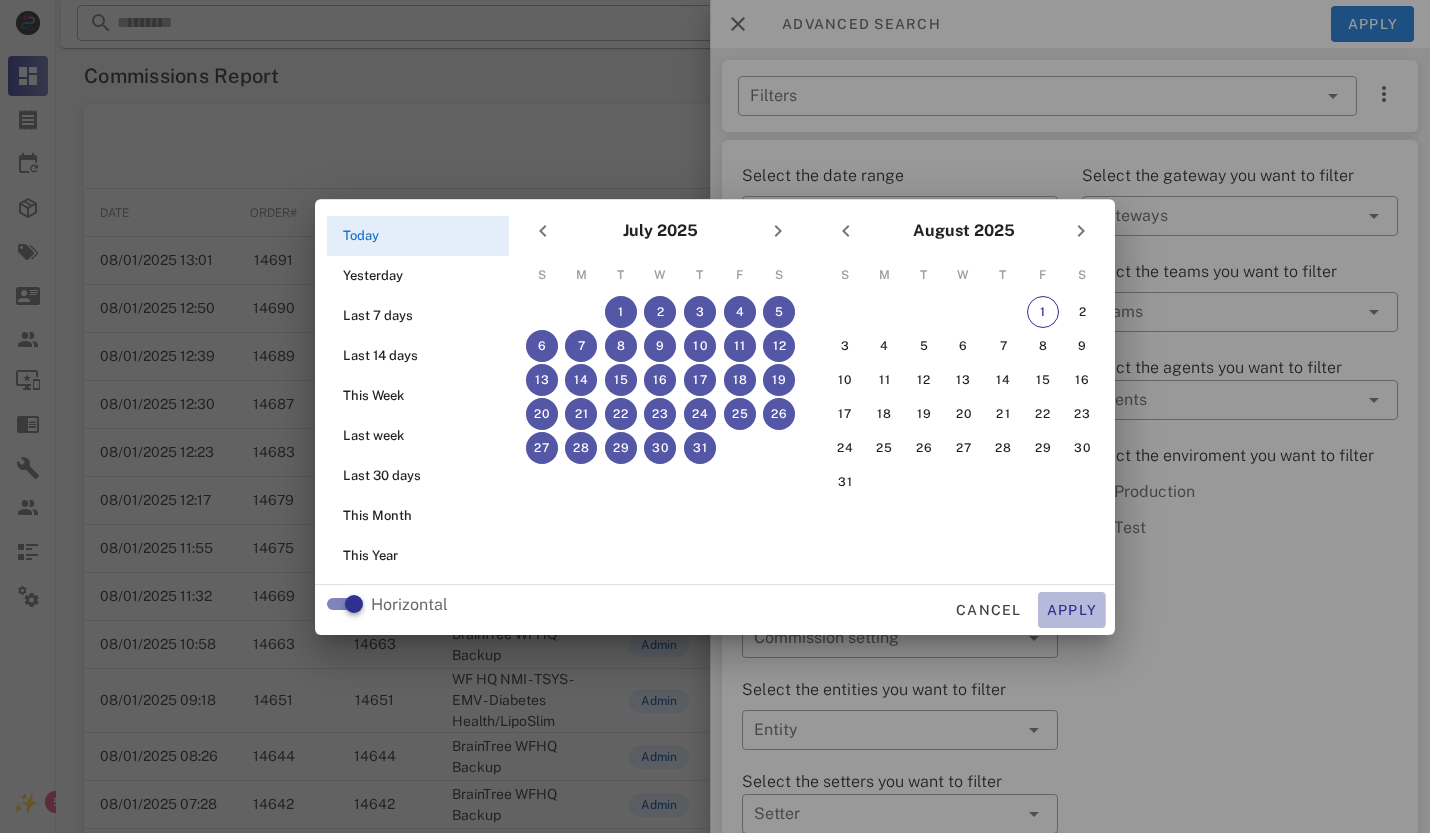 click on "Apply" at bounding box center (1072, 610) 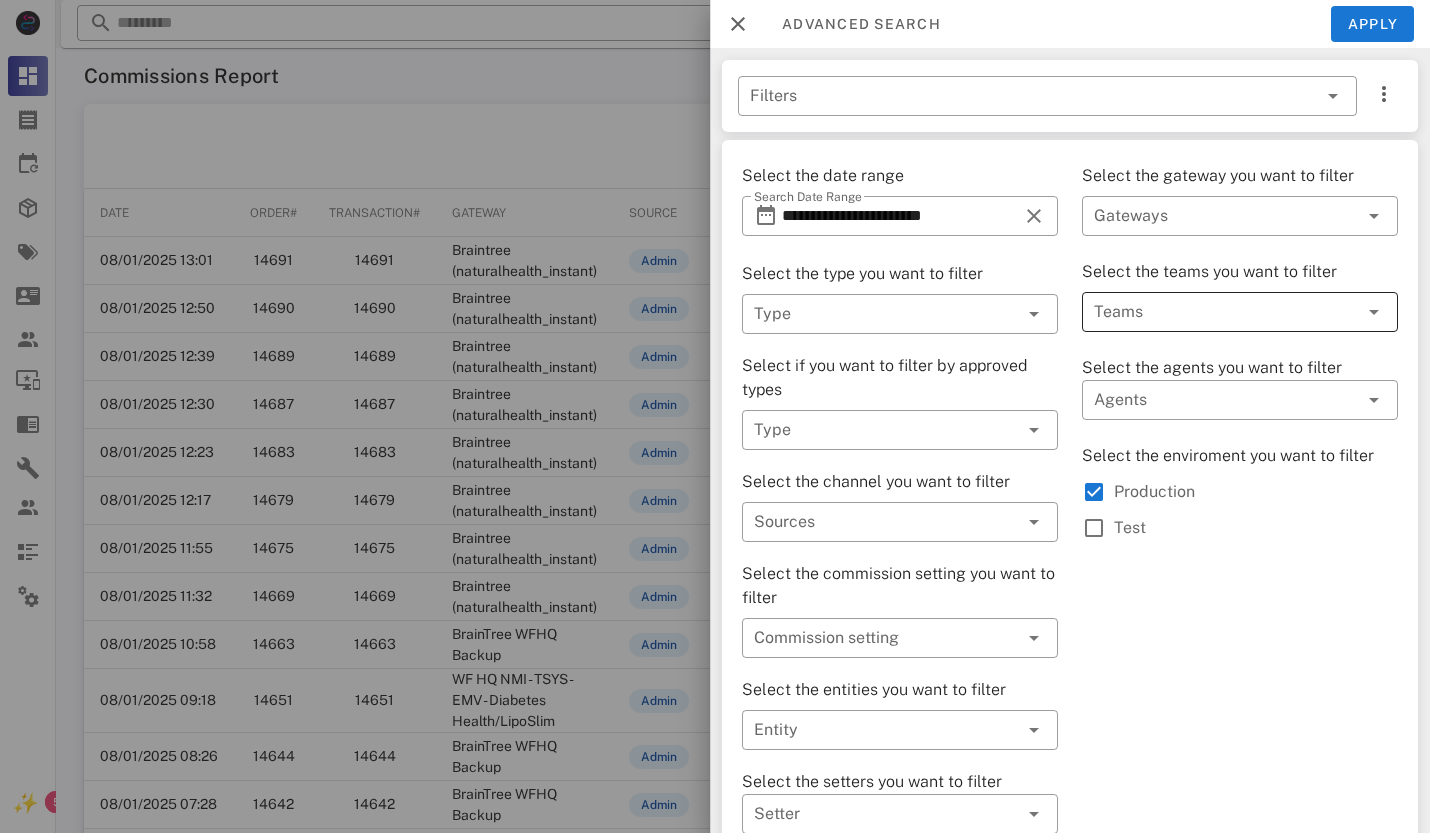 click at bounding box center [1212, 312] 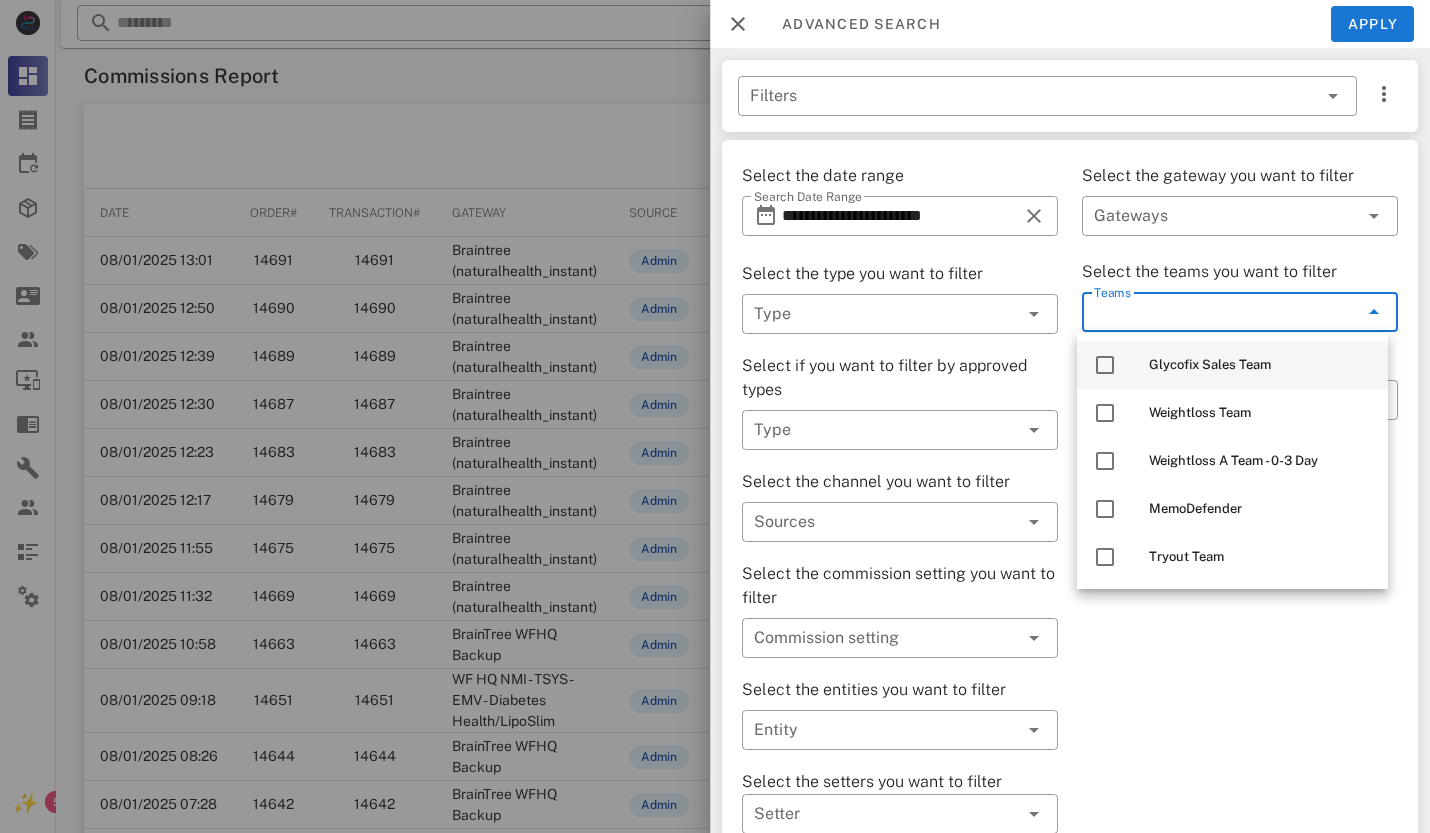 click at bounding box center (1105, 365) 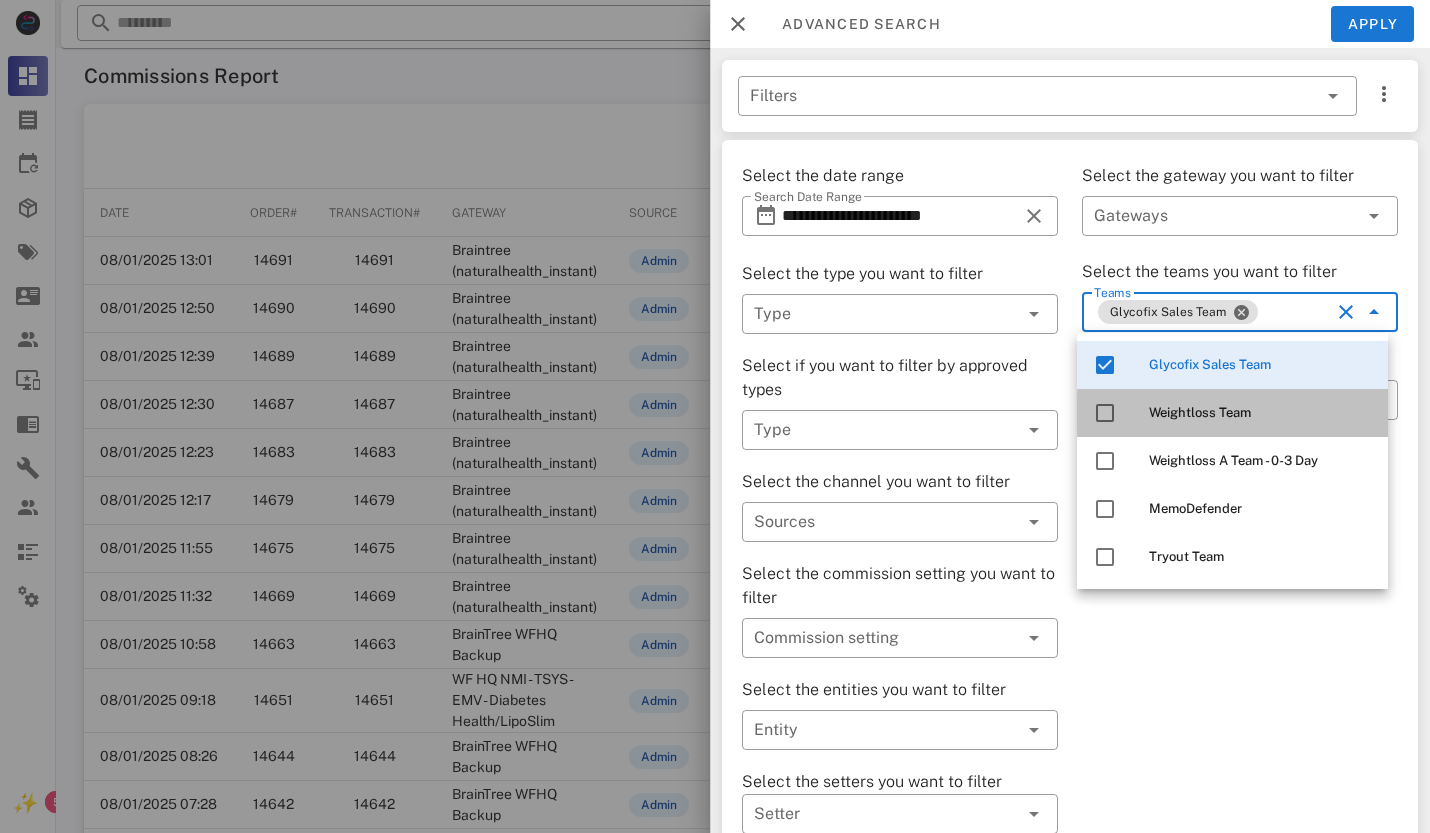 click at bounding box center [1105, 413] 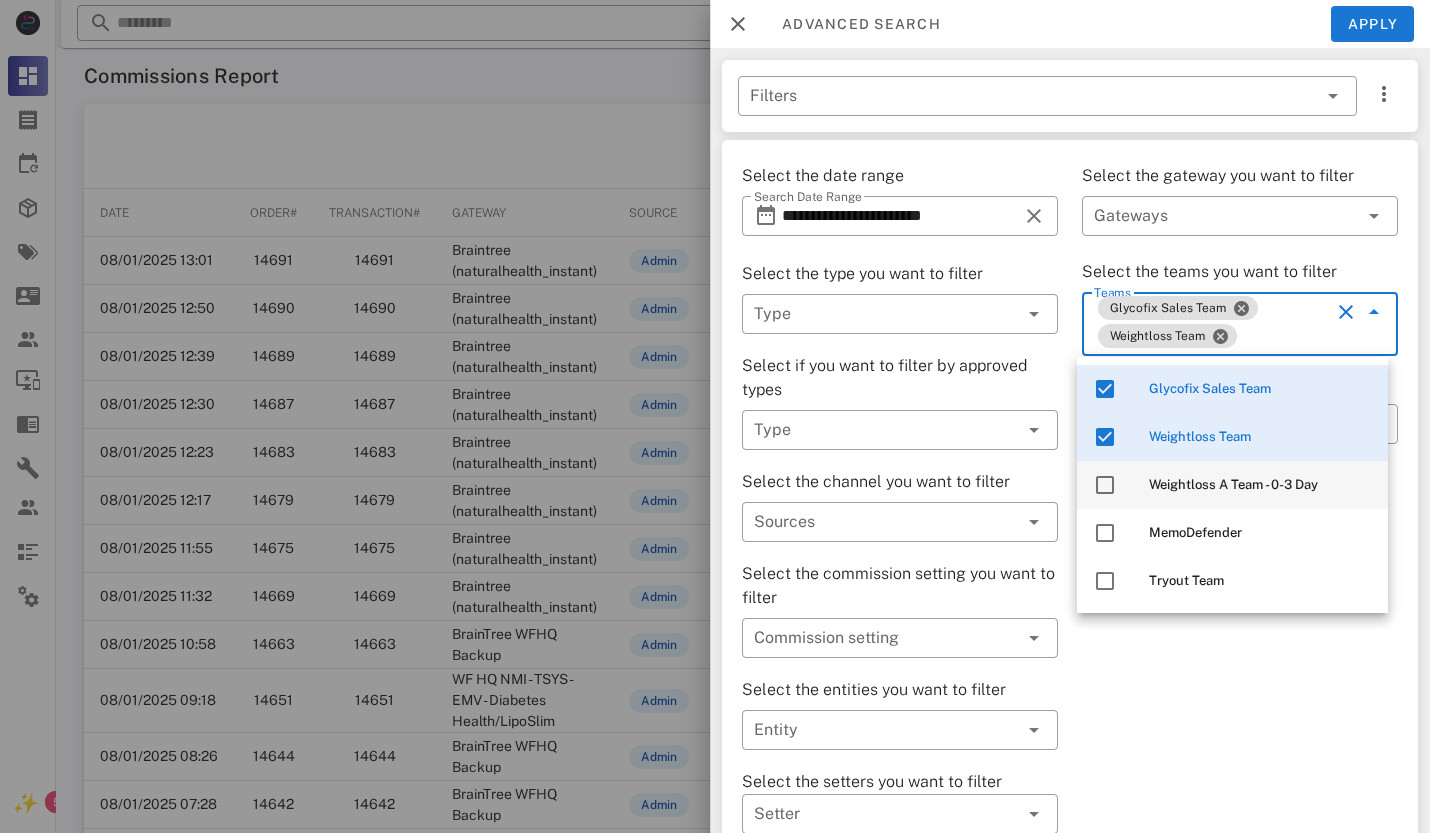 drag, startPoint x: 1108, startPoint y: 481, endPoint x: 1107, endPoint y: 509, distance: 28.01785 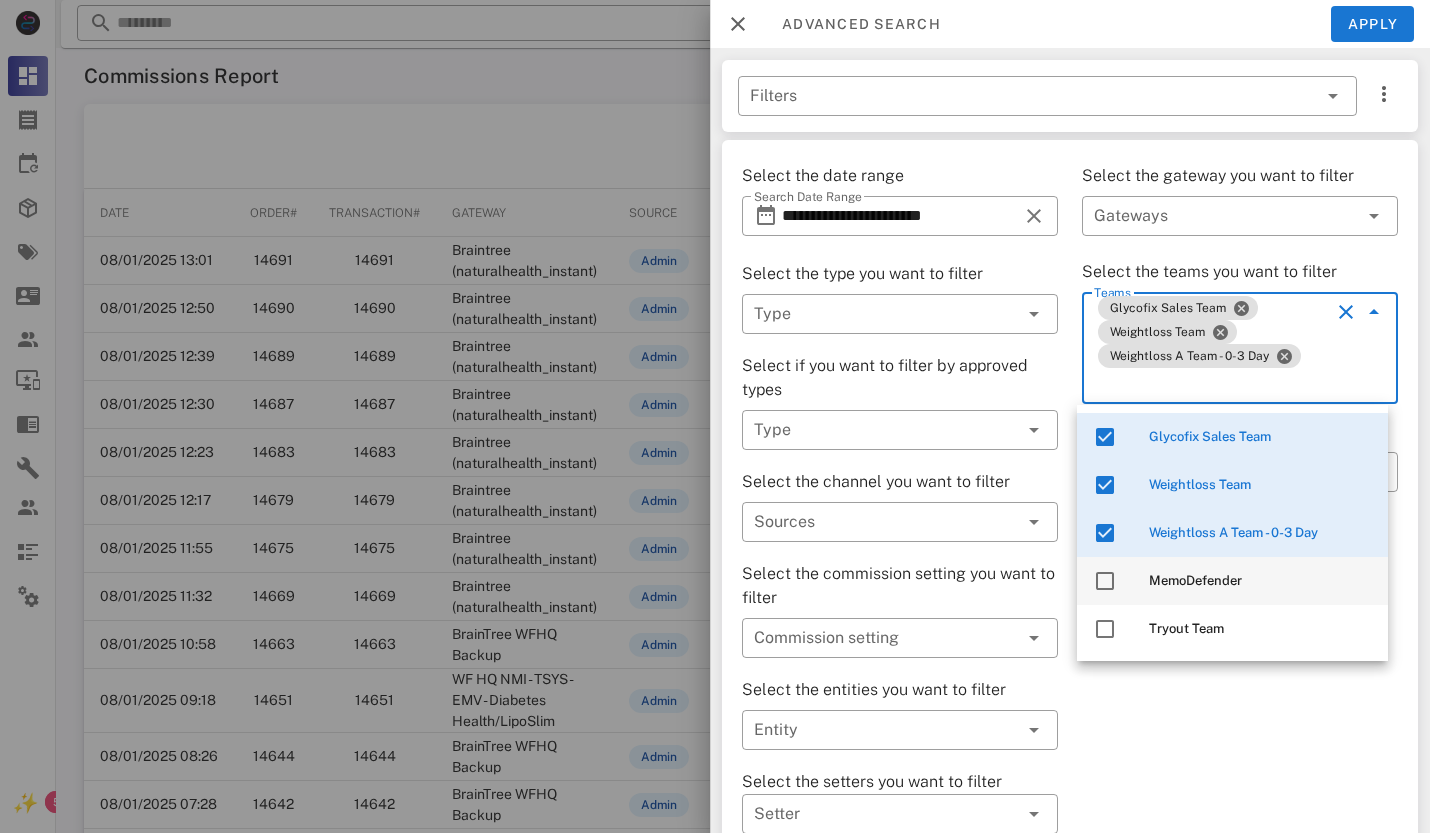 click at bounding box center (1105, 581) 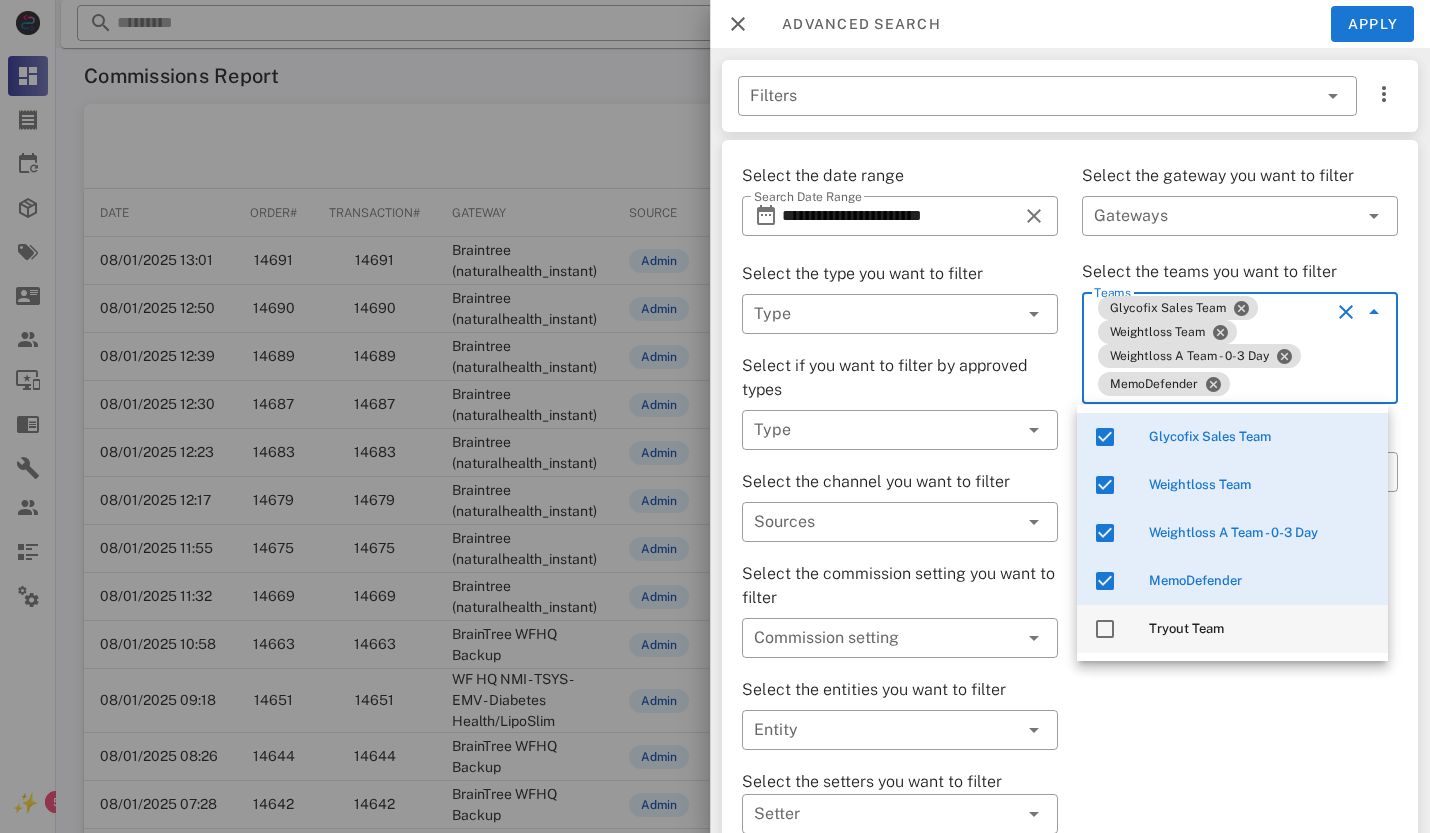 click at bounding box center (1105, 629) 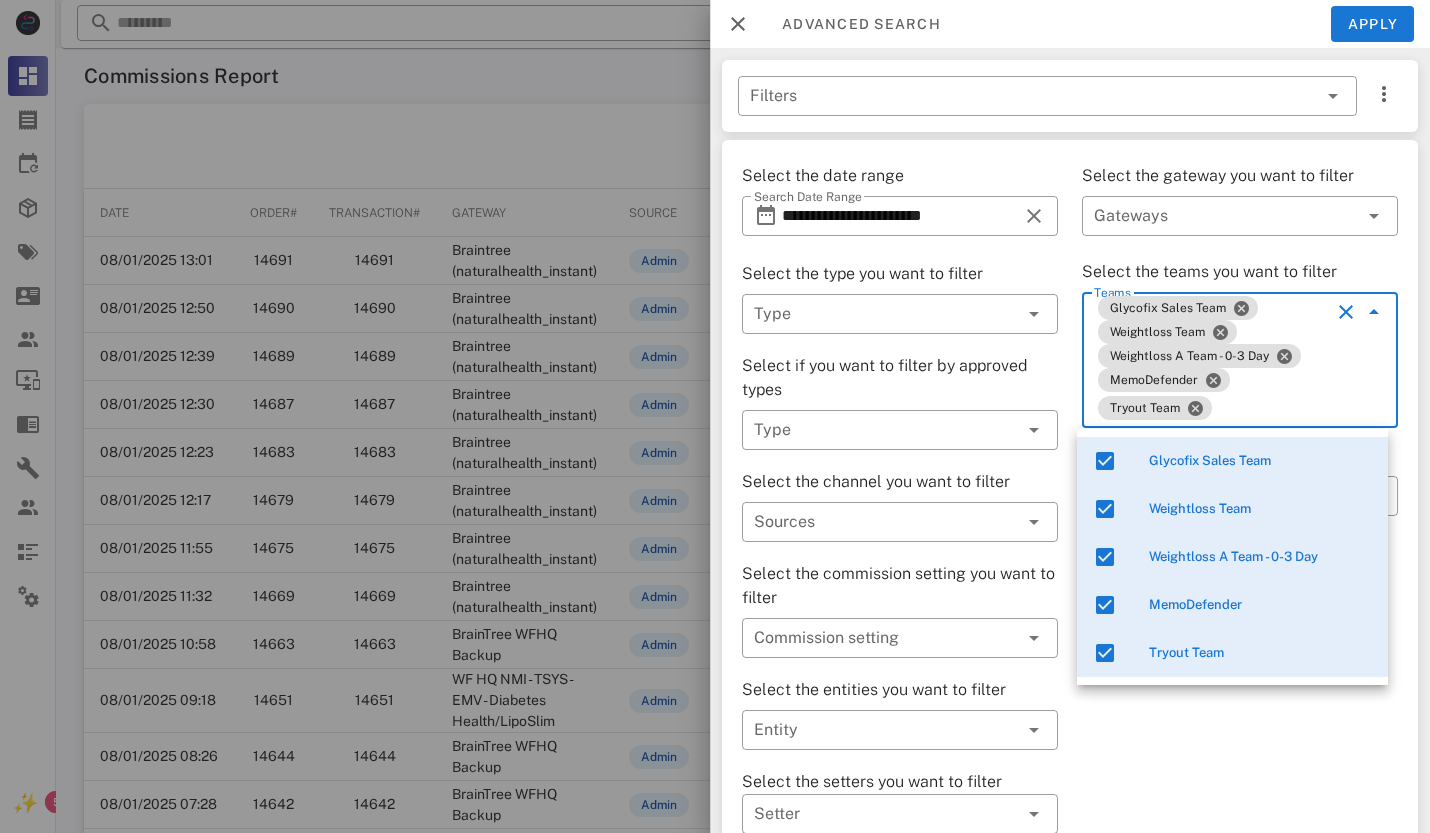 click on "Select the gateway you want to filter ​ Gateways Select the teams you want to filter ​ Teams Glycofix Sales Team Weightloss Team Weightloss A Team - 0-3 Day MemoDefender Tryout Team Select the agents you want to filter ​ Agents Select the enviroment you want to filter Production Test" at bounding box center [1240, 499] 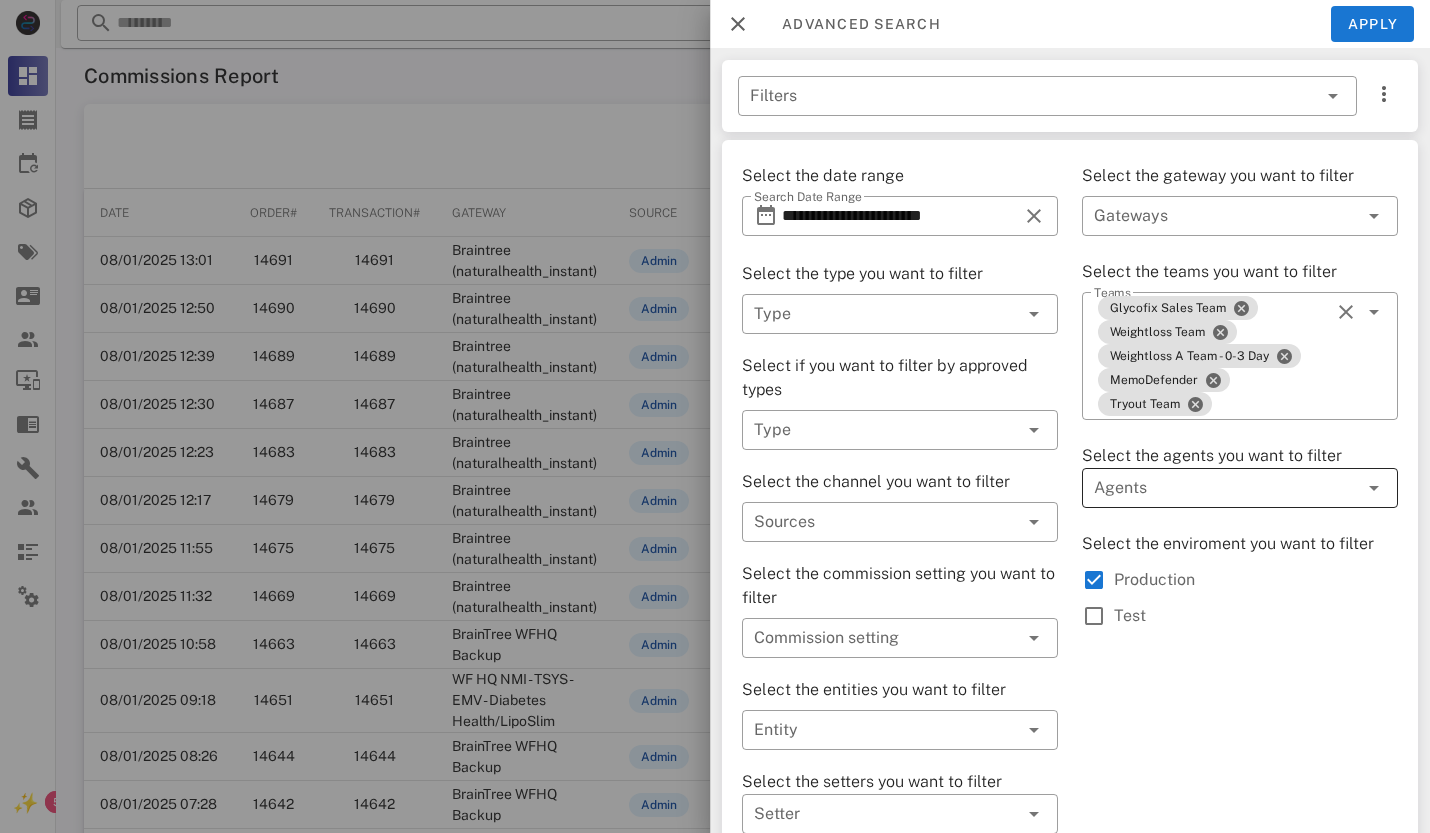click at bounding box center [1346, 488] 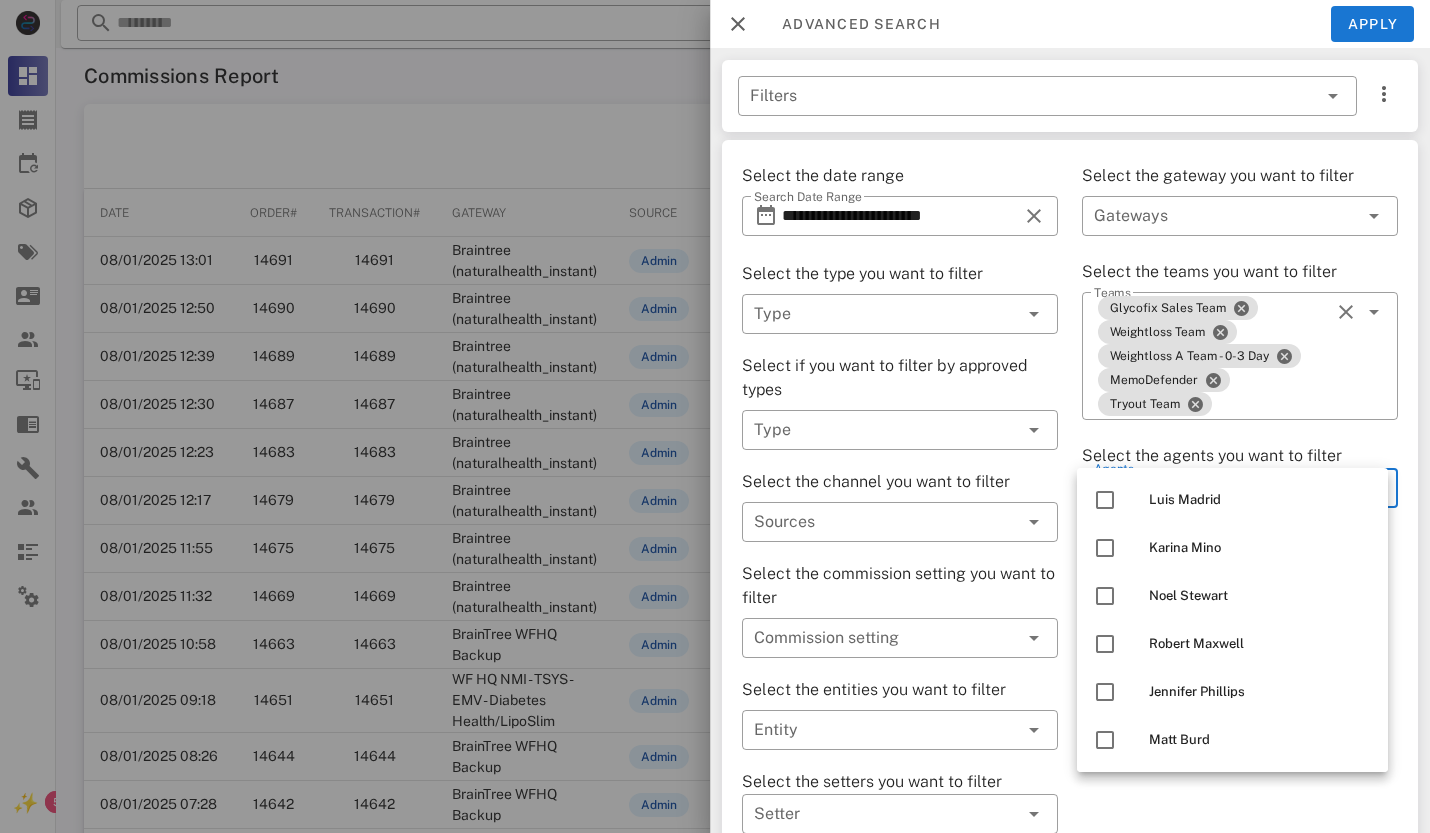scroll, scrollTop: 24, scrollLeft: 0, axis: vertical 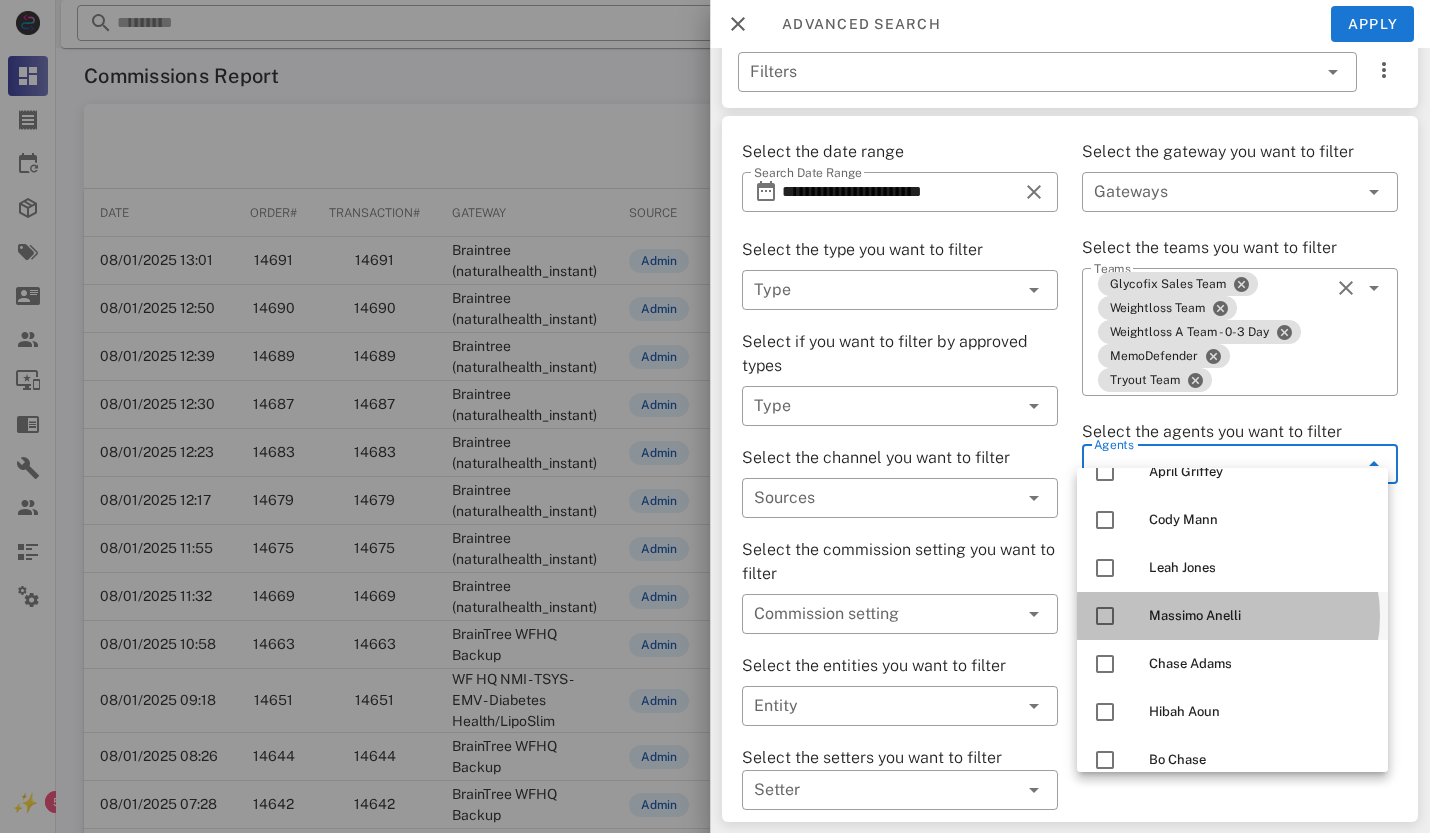 click at bounding box center [1105, 616] 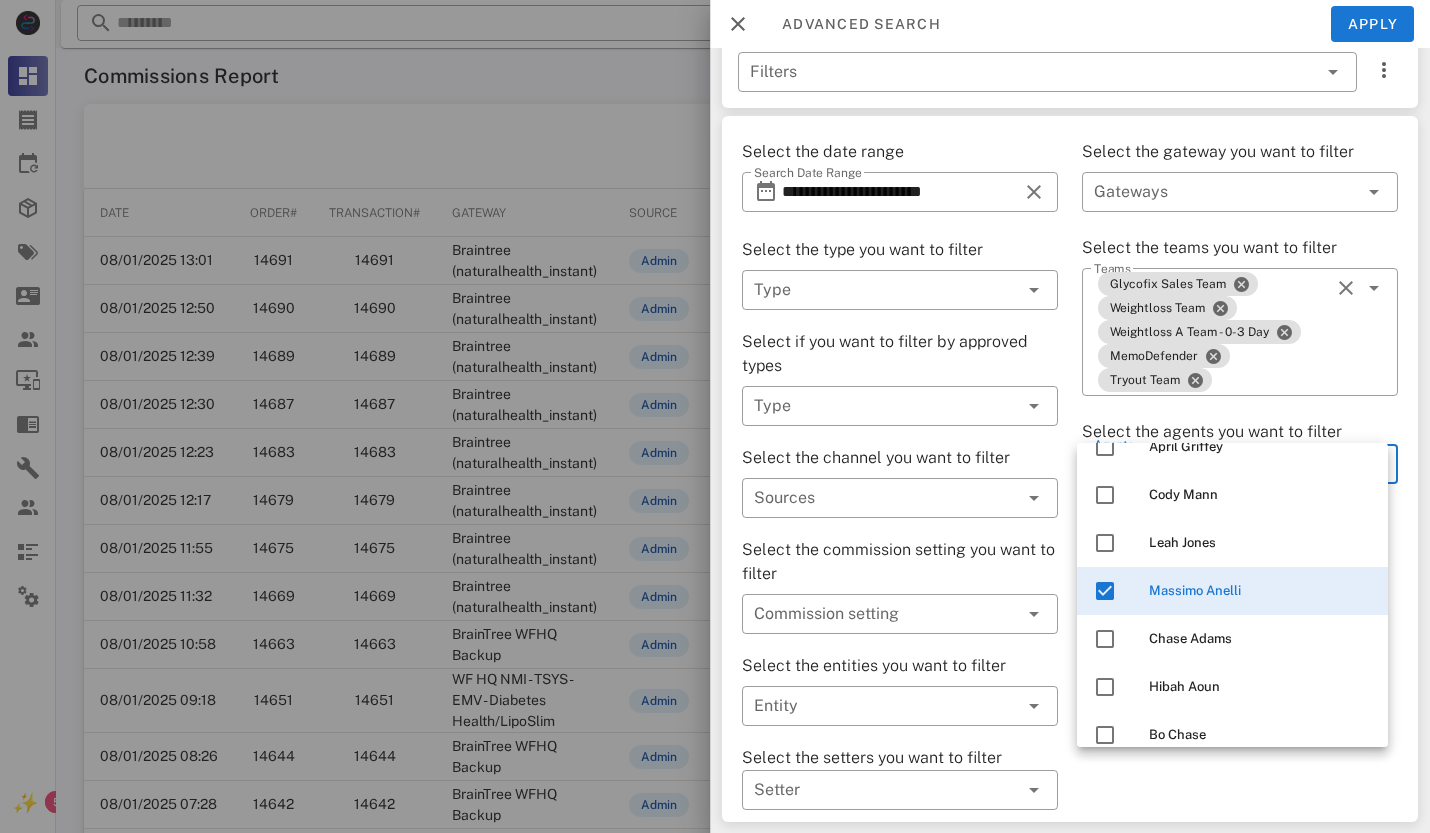 click on "Select the gateway you want to filter ​ Gateways Select the teams you want to filter ​ Teams Glycofix Sales Team Weightloss Team Weightloss A Team - 0-3 Day MemoDefender Tryout Team Select the agents you want to filter ​ Agents Massimo Anelli Select the enviroment you want to filter Production Test" at bounding box center [1240, 475] 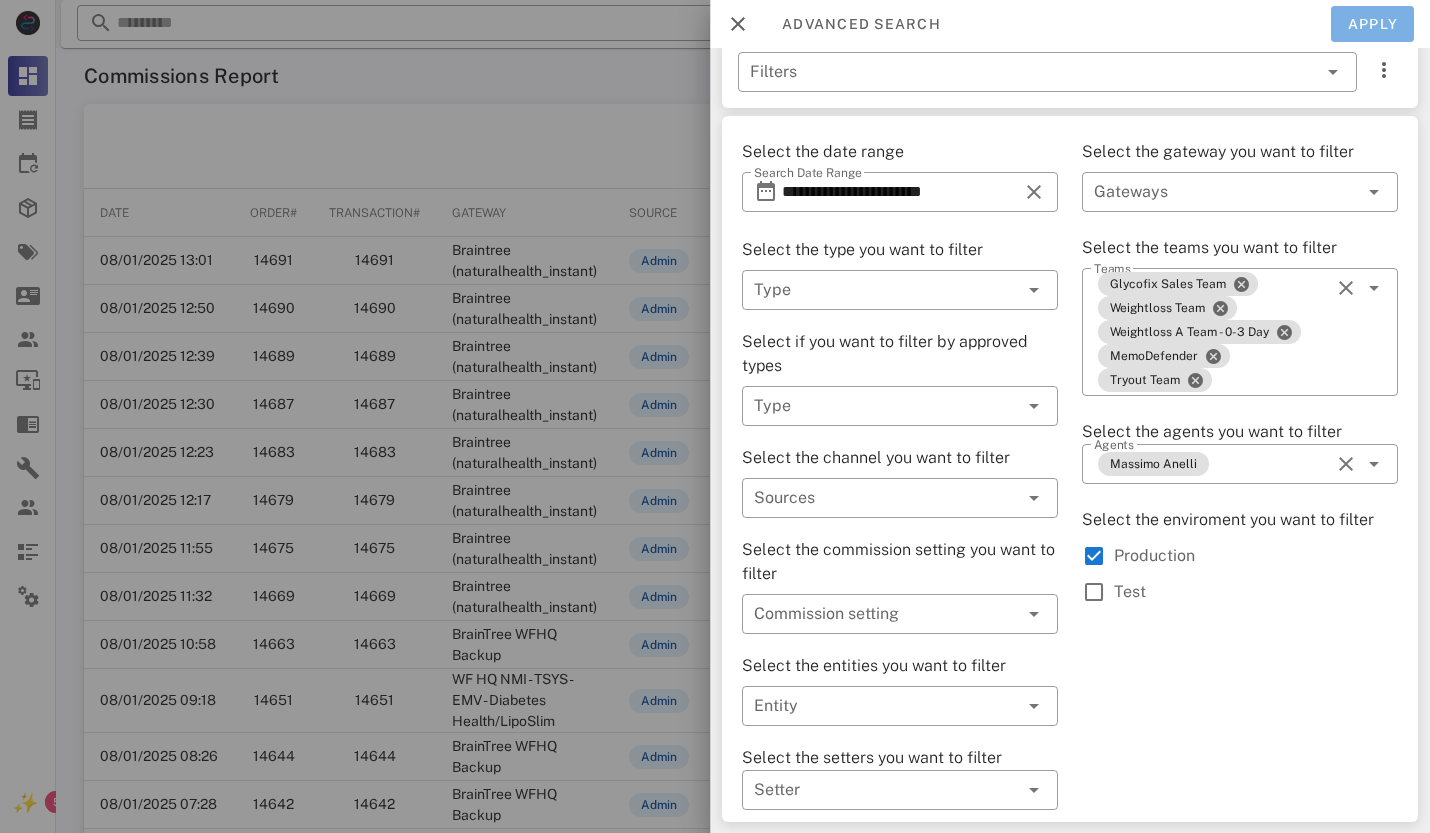 click on "Apply" at bounding box center (1373, 24) 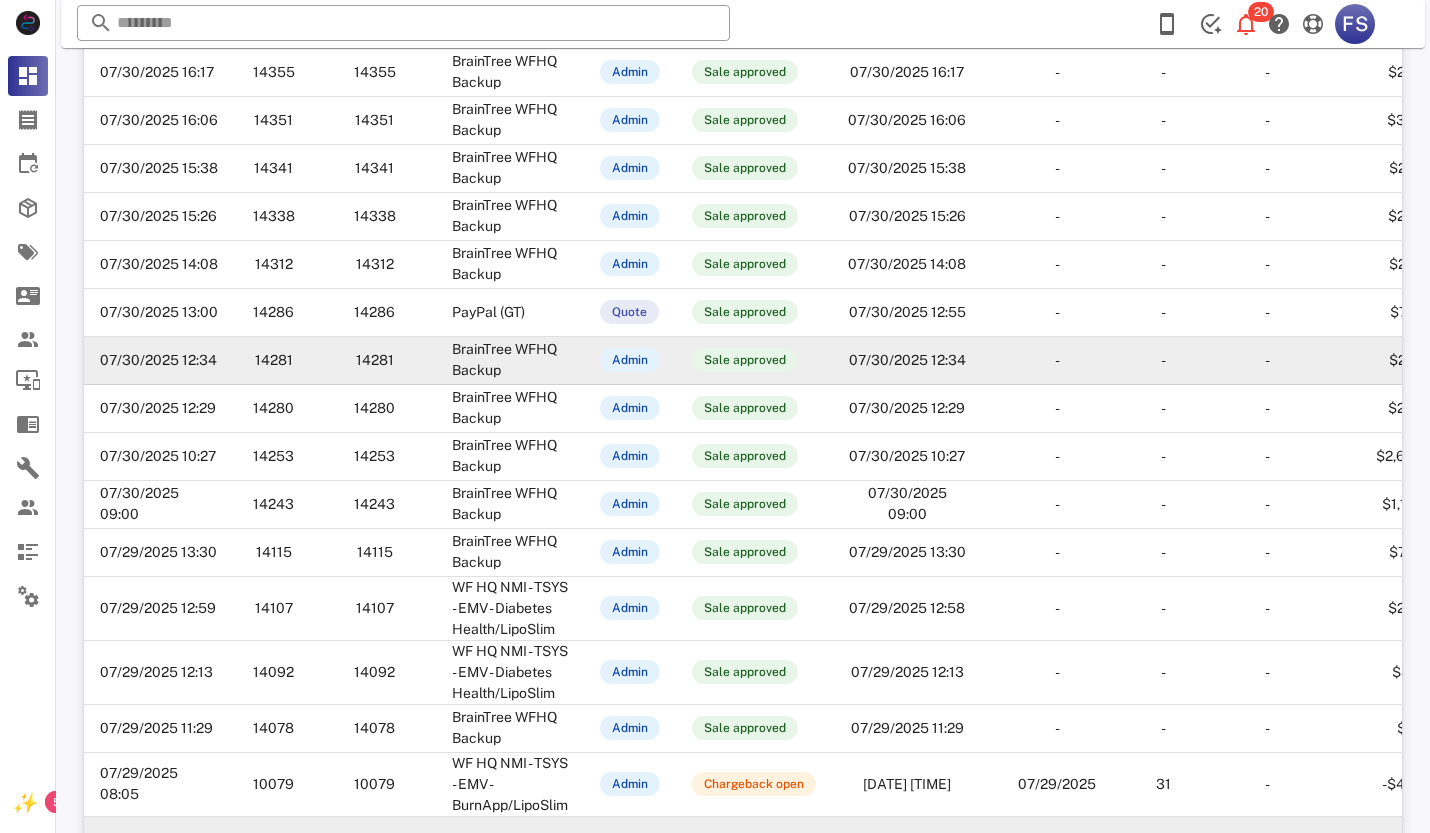 scroll, scrollTop: 352, scrollLeft: 0, axis: vertical 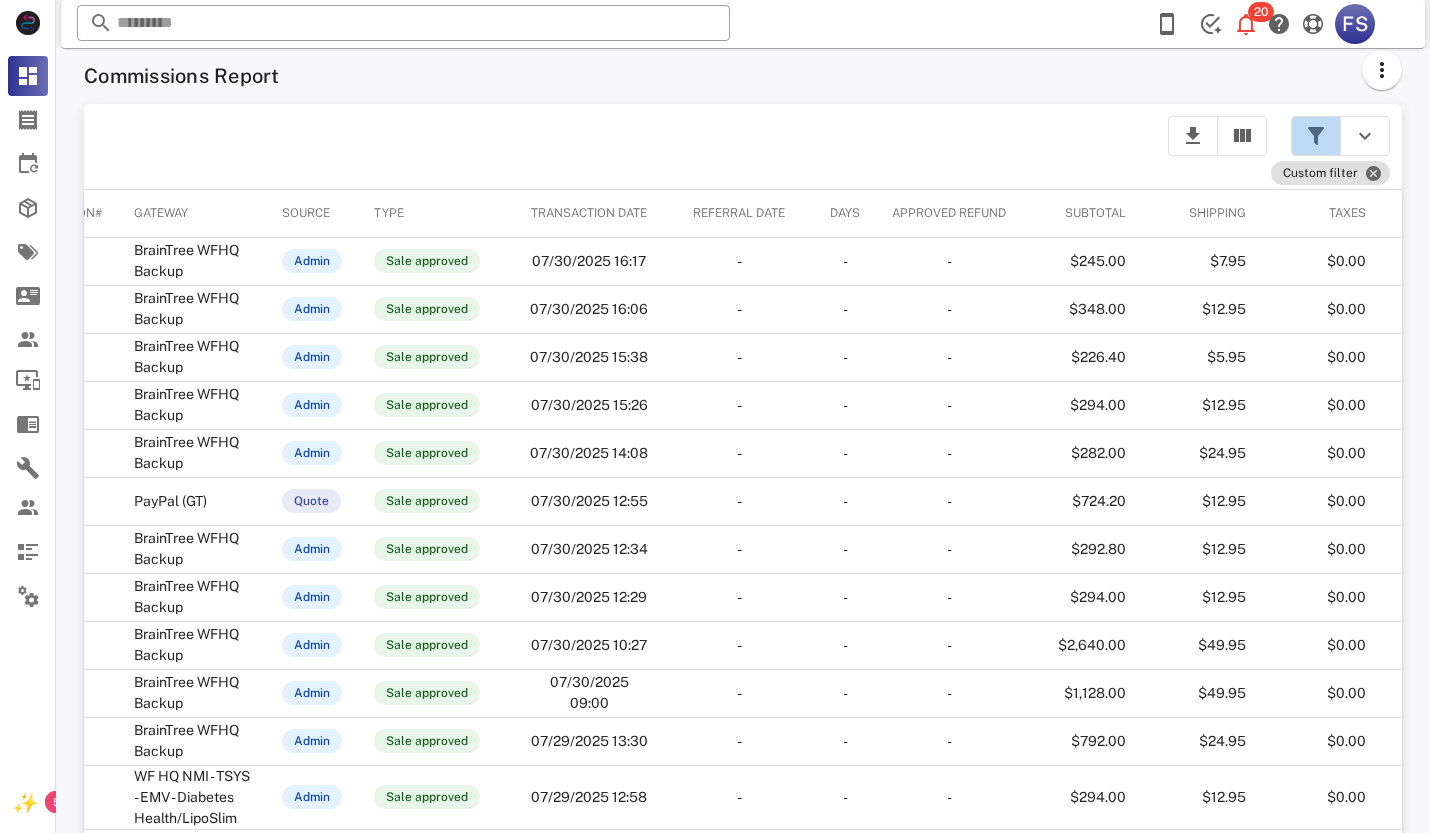 click at bounding box center (1316, 136) 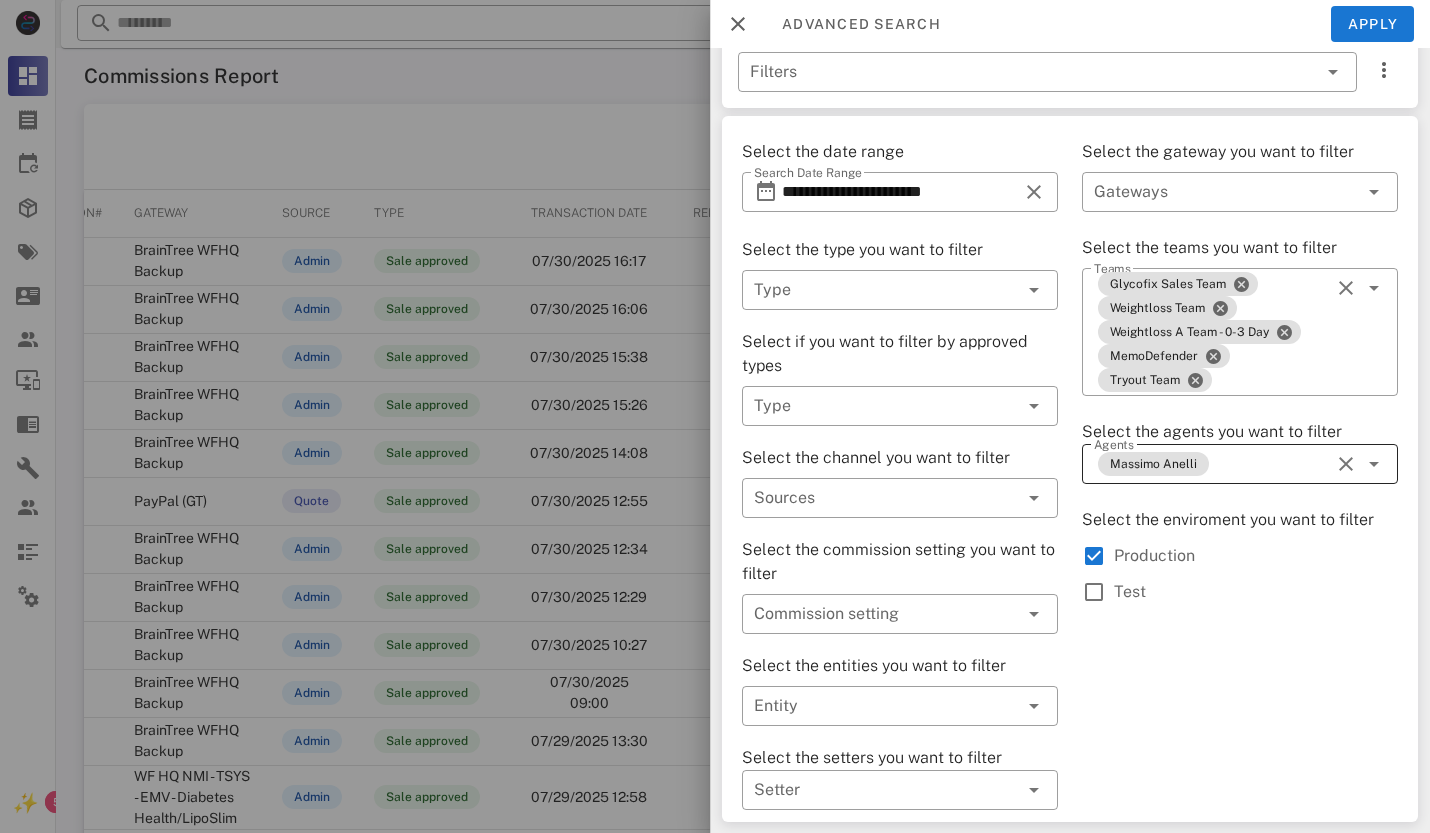 click at bounding box center (1374, 464) 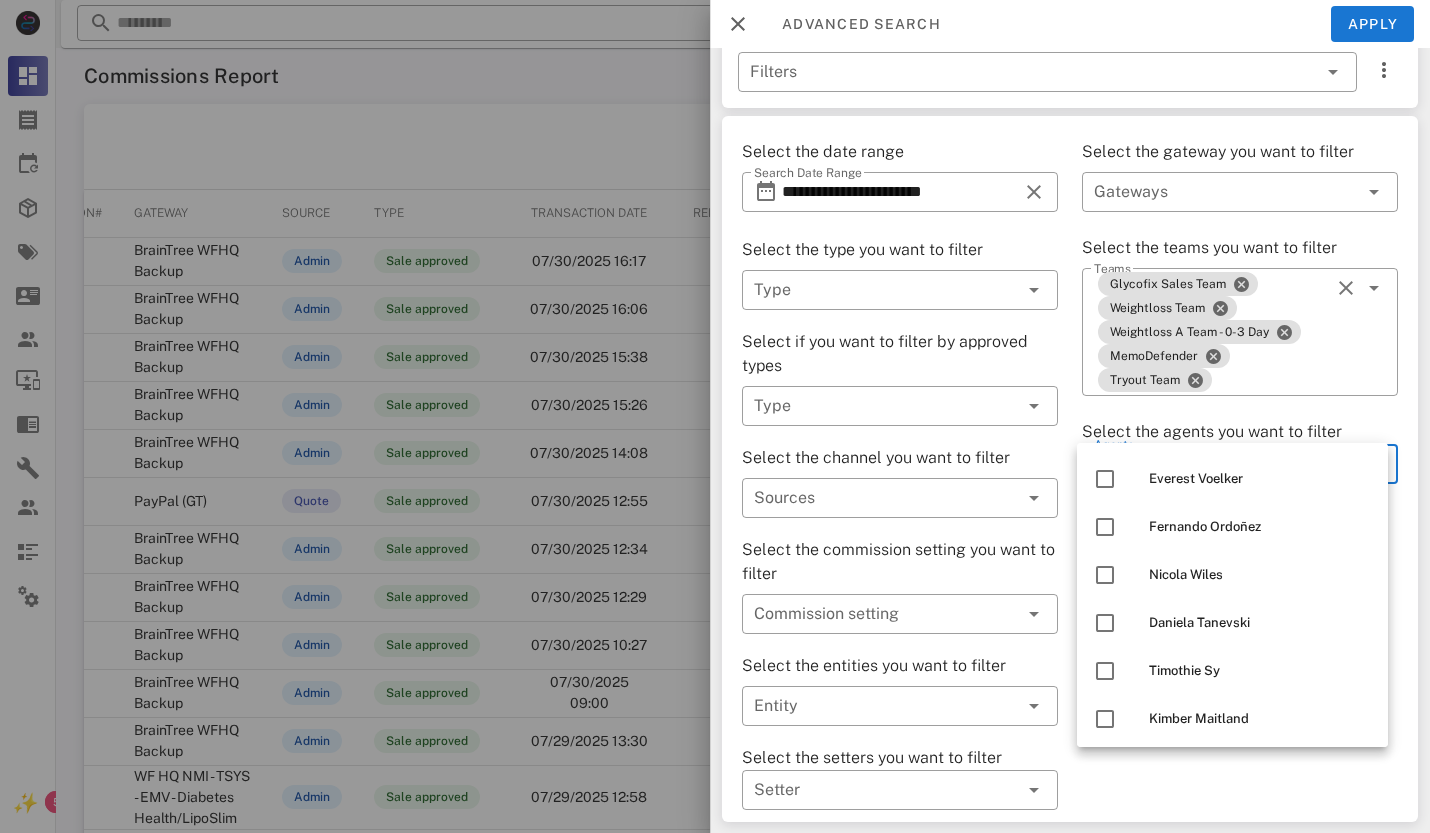 scroll, scrollTop: 1000, scrollLeft: 0, axis: vertical 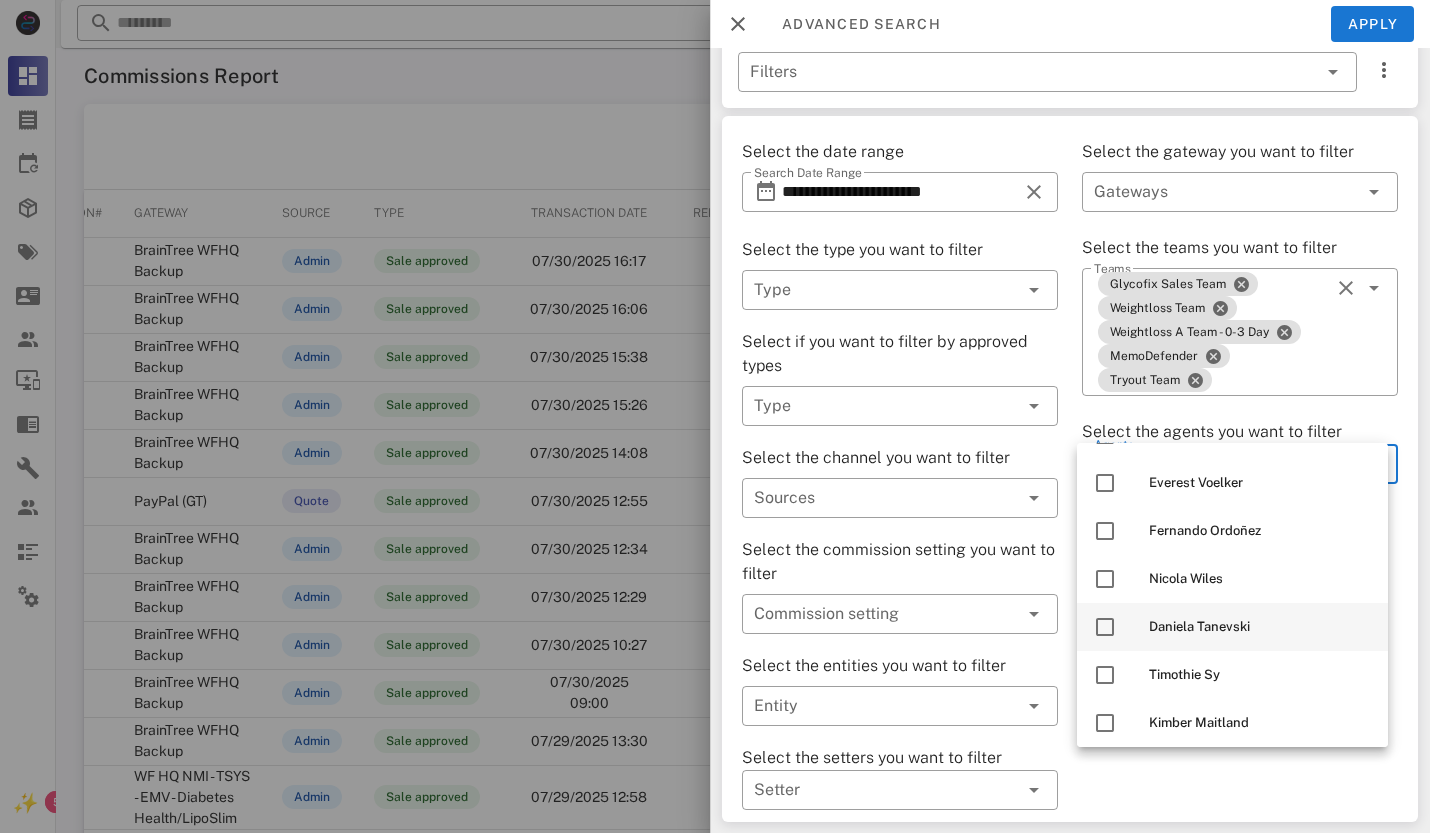 click at bounding box center (1105, 627) 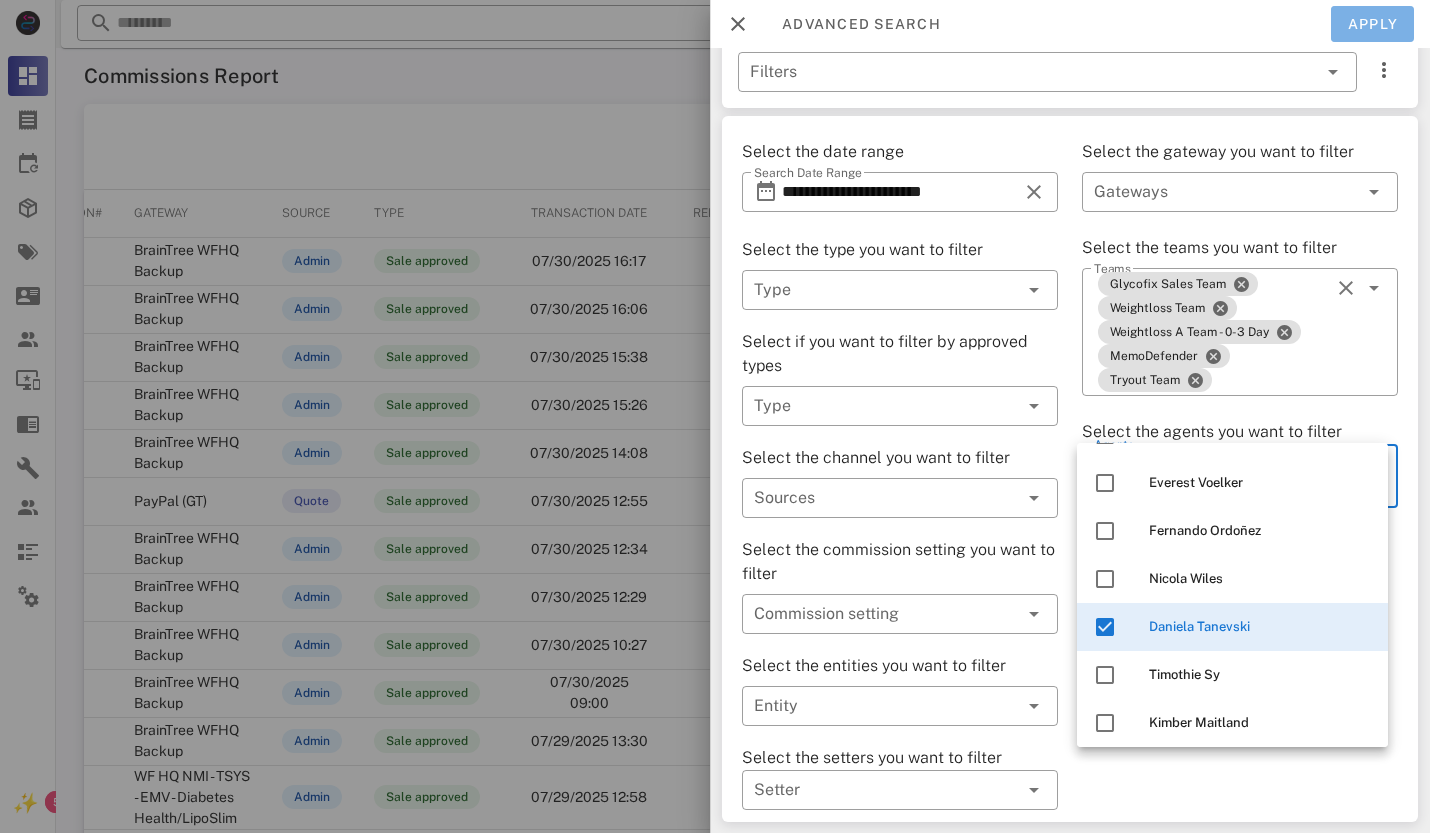 click on "Apply" at bounding box center [1373, 24] 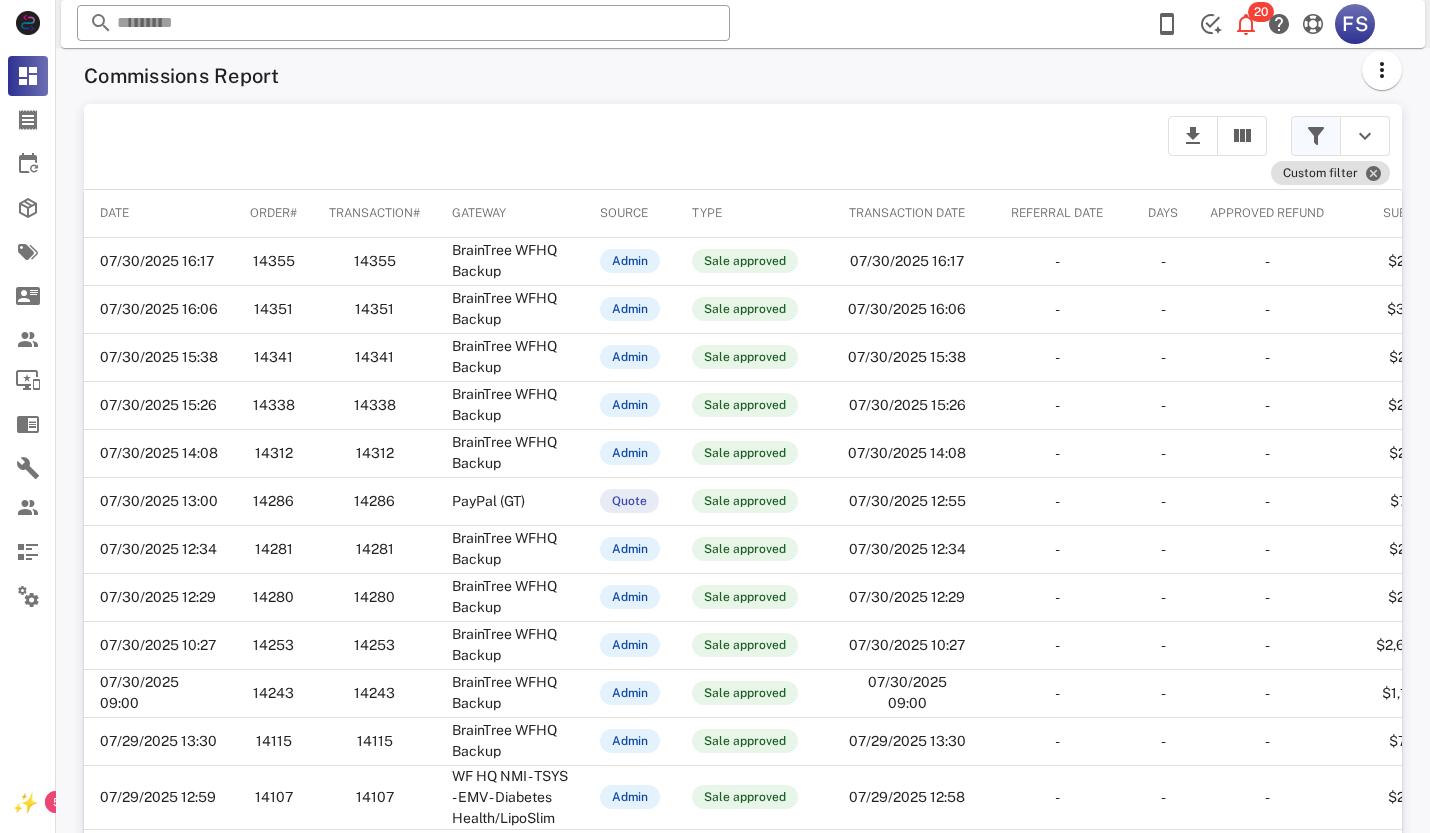 click at bounding box center (1316, 136) 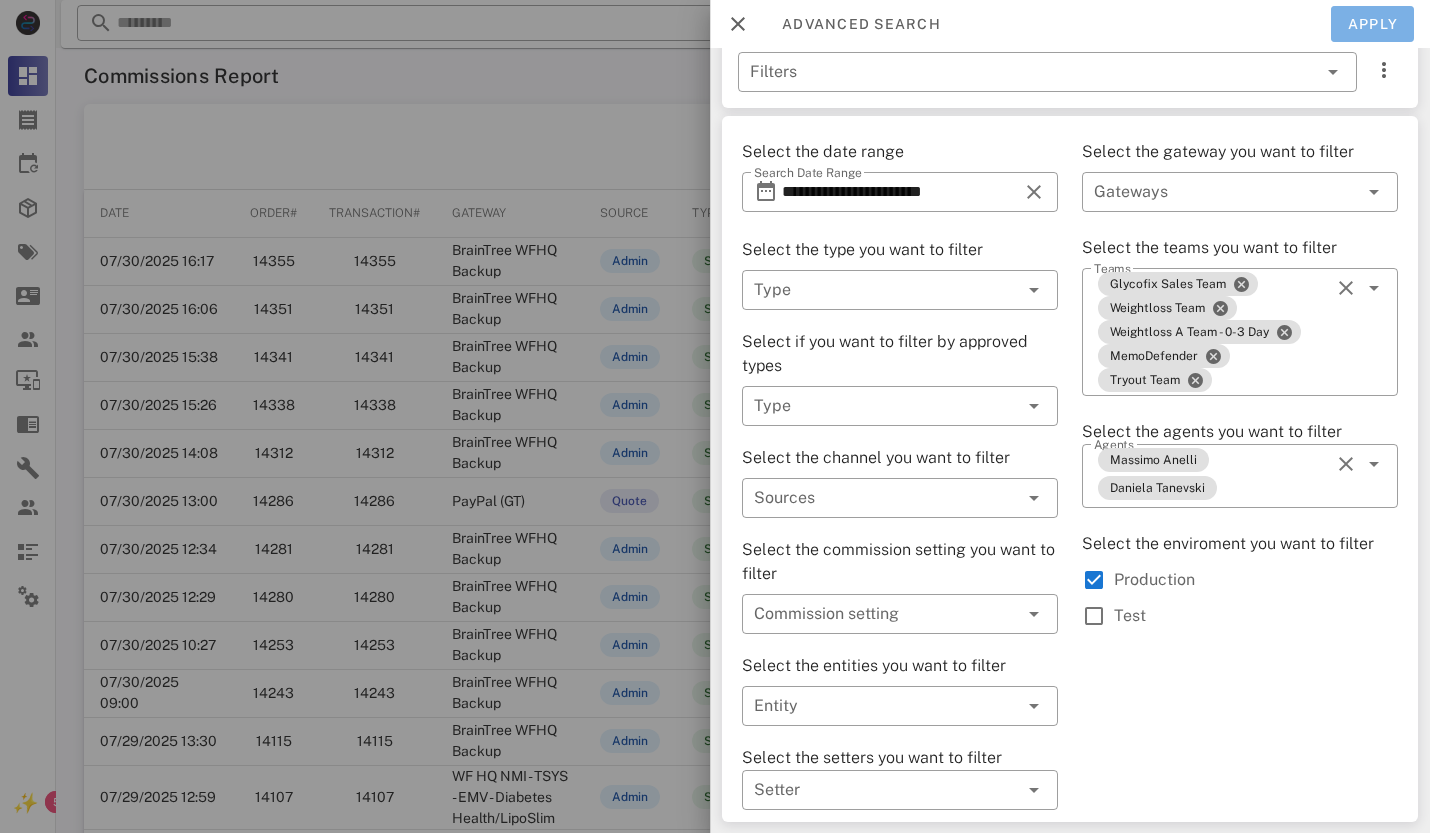 click on "Apply" at bounding box center (1373, 24) 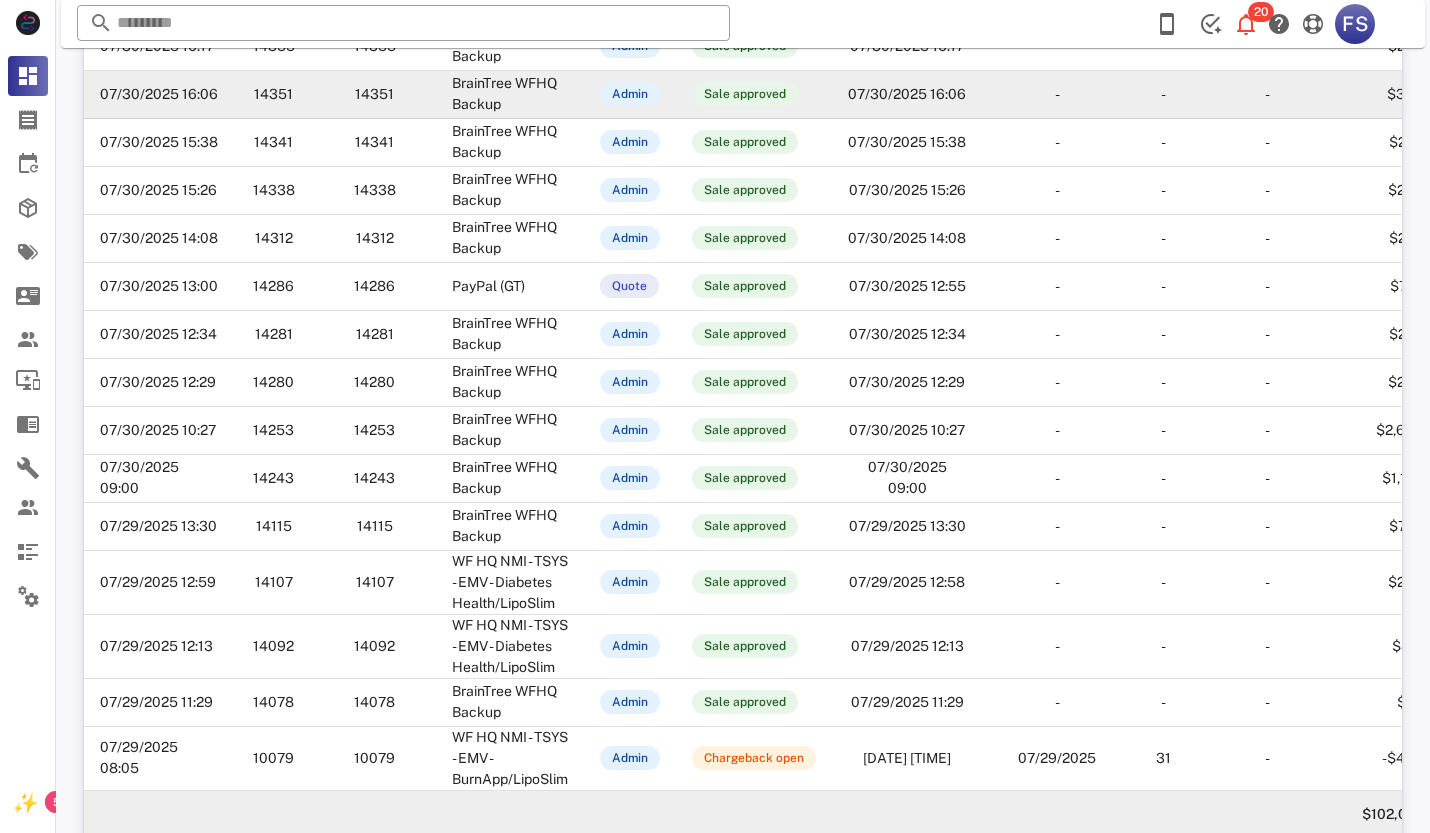 scroll, scrollTop: 352, scrollLeft: 0, axis: vertical 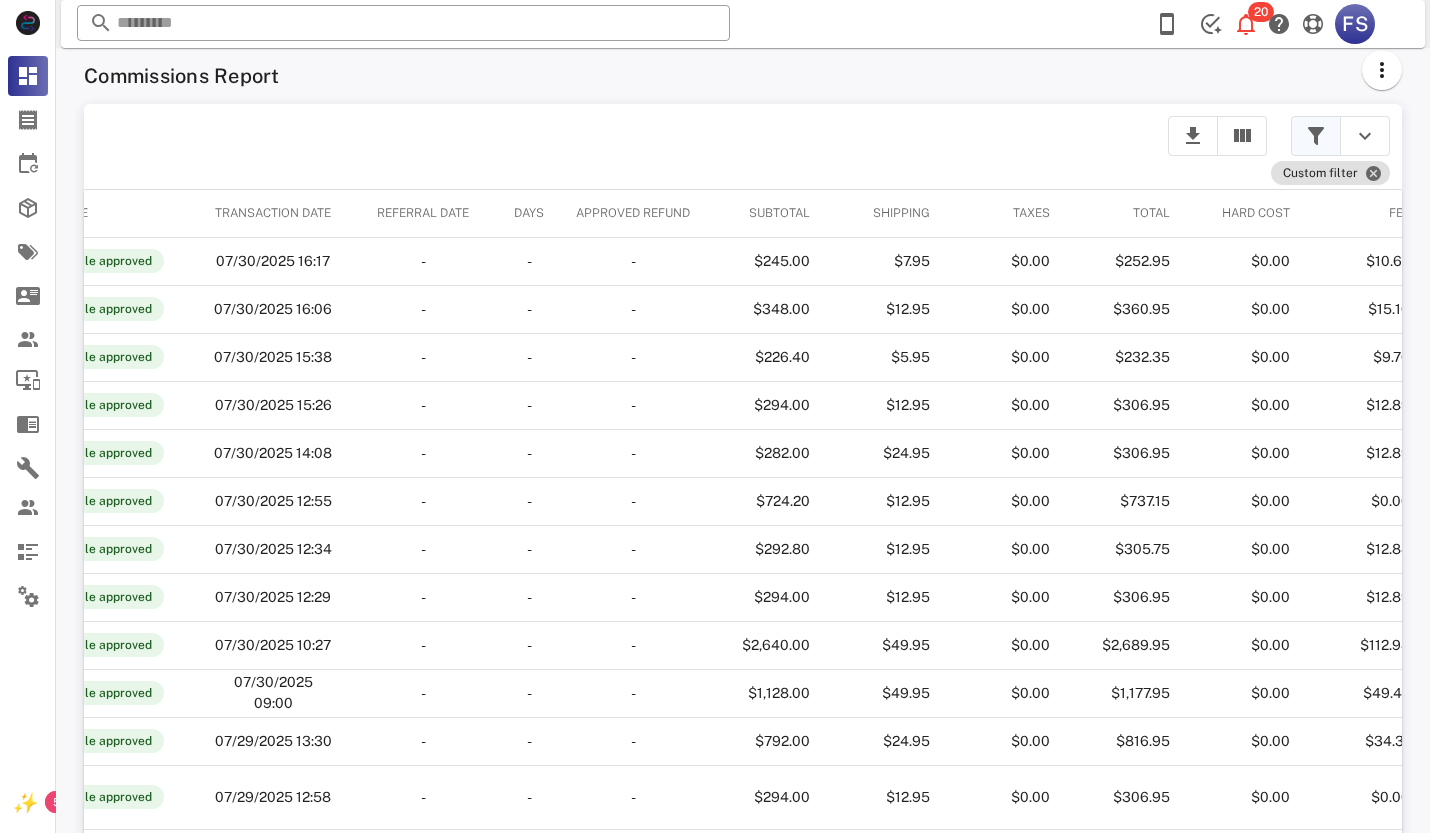 click at bounding box center (1316, 136) 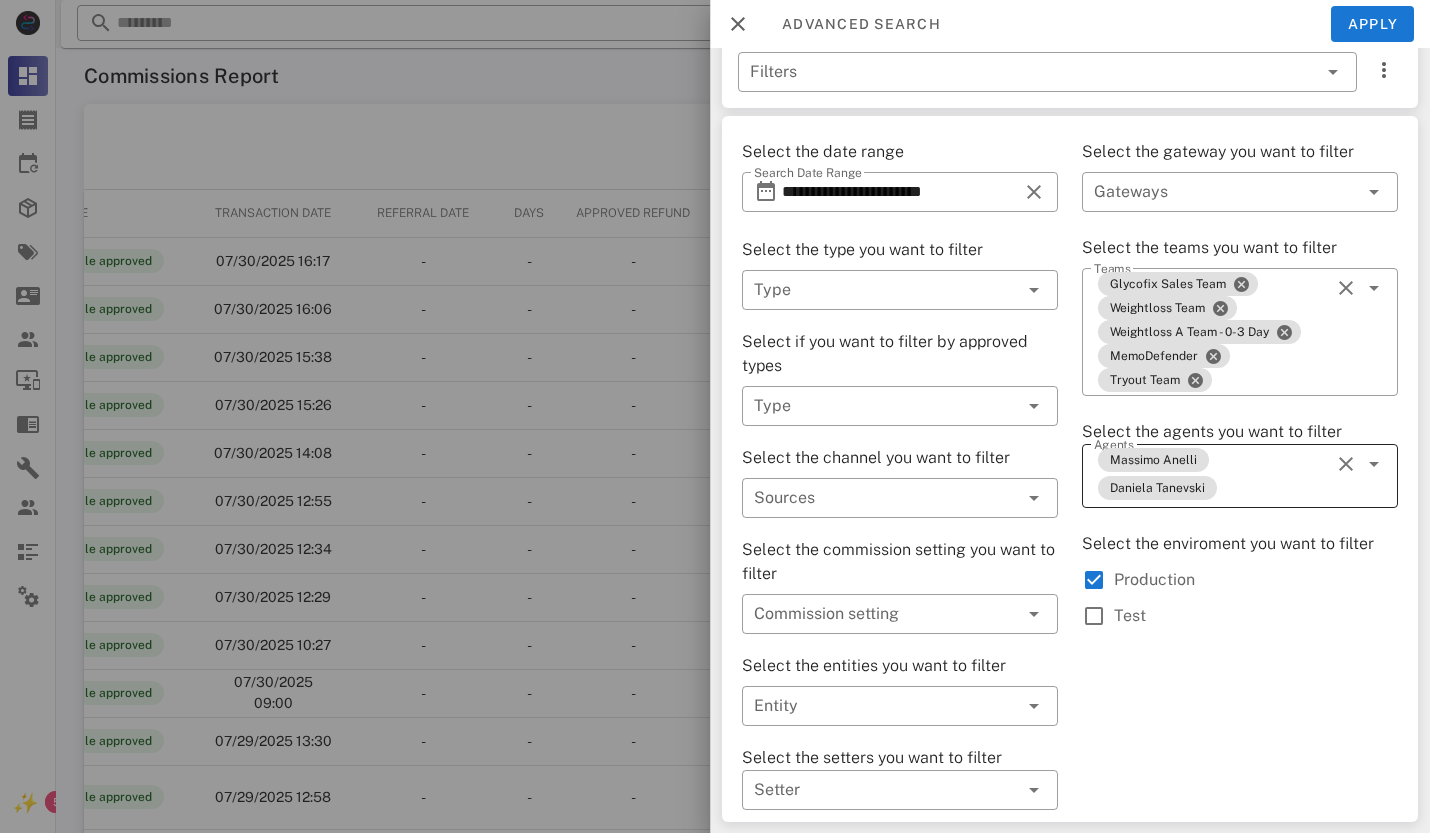 click at bounding box center [1346, 464] 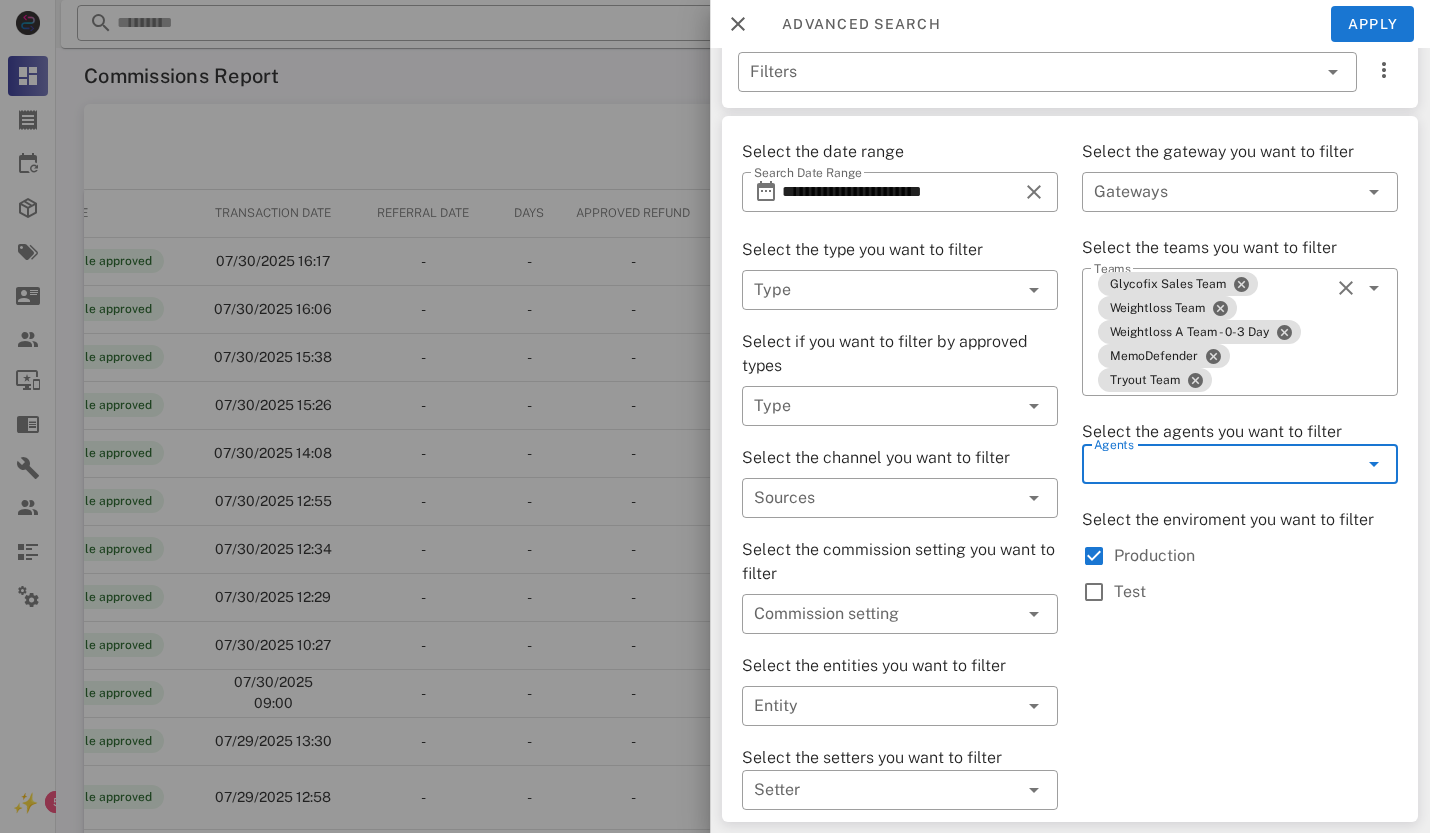 click at bounding box center (1212, 464) 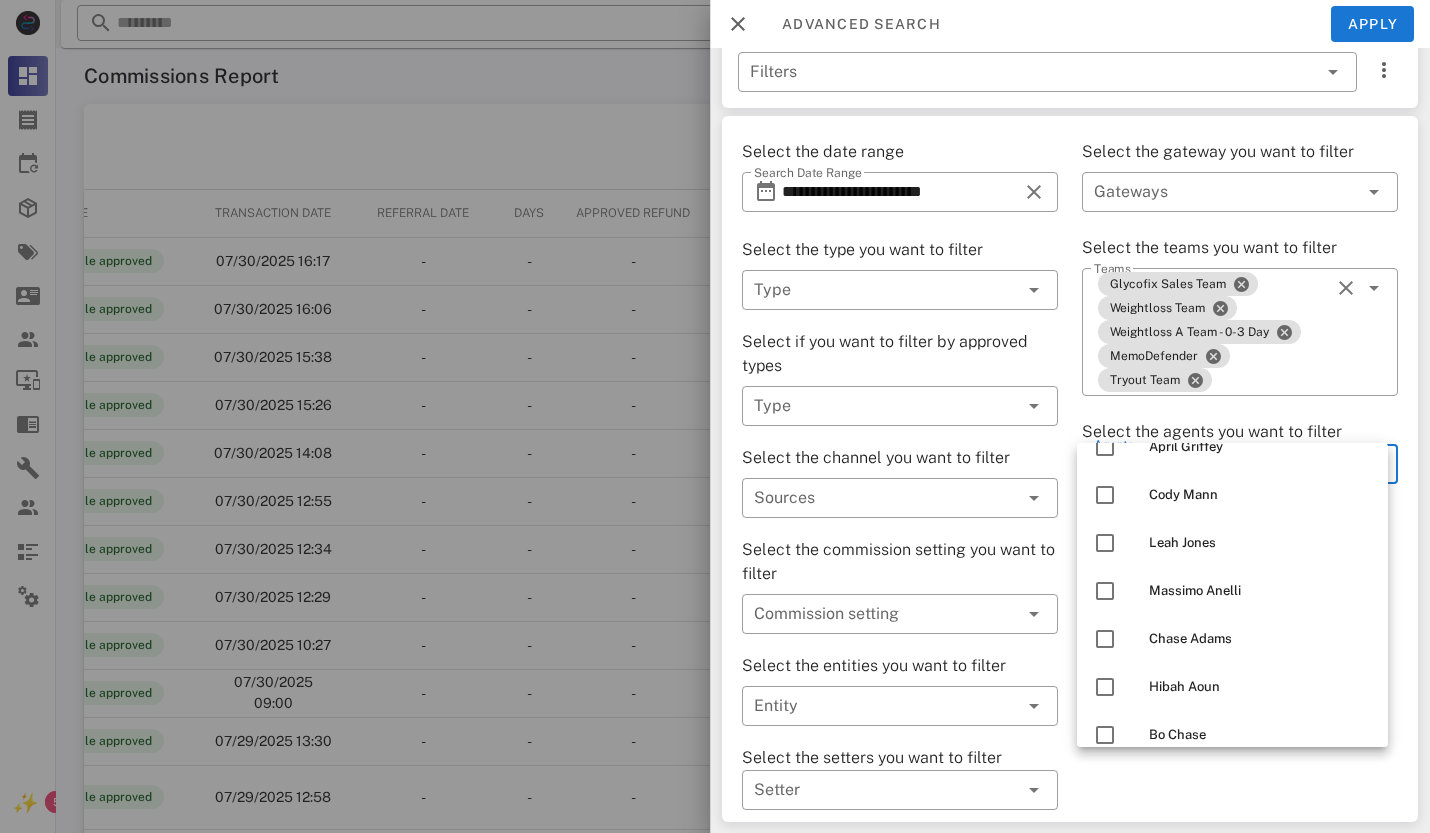 scroll, scrollTop: 800, scrollLeft: 0, axis: vertical 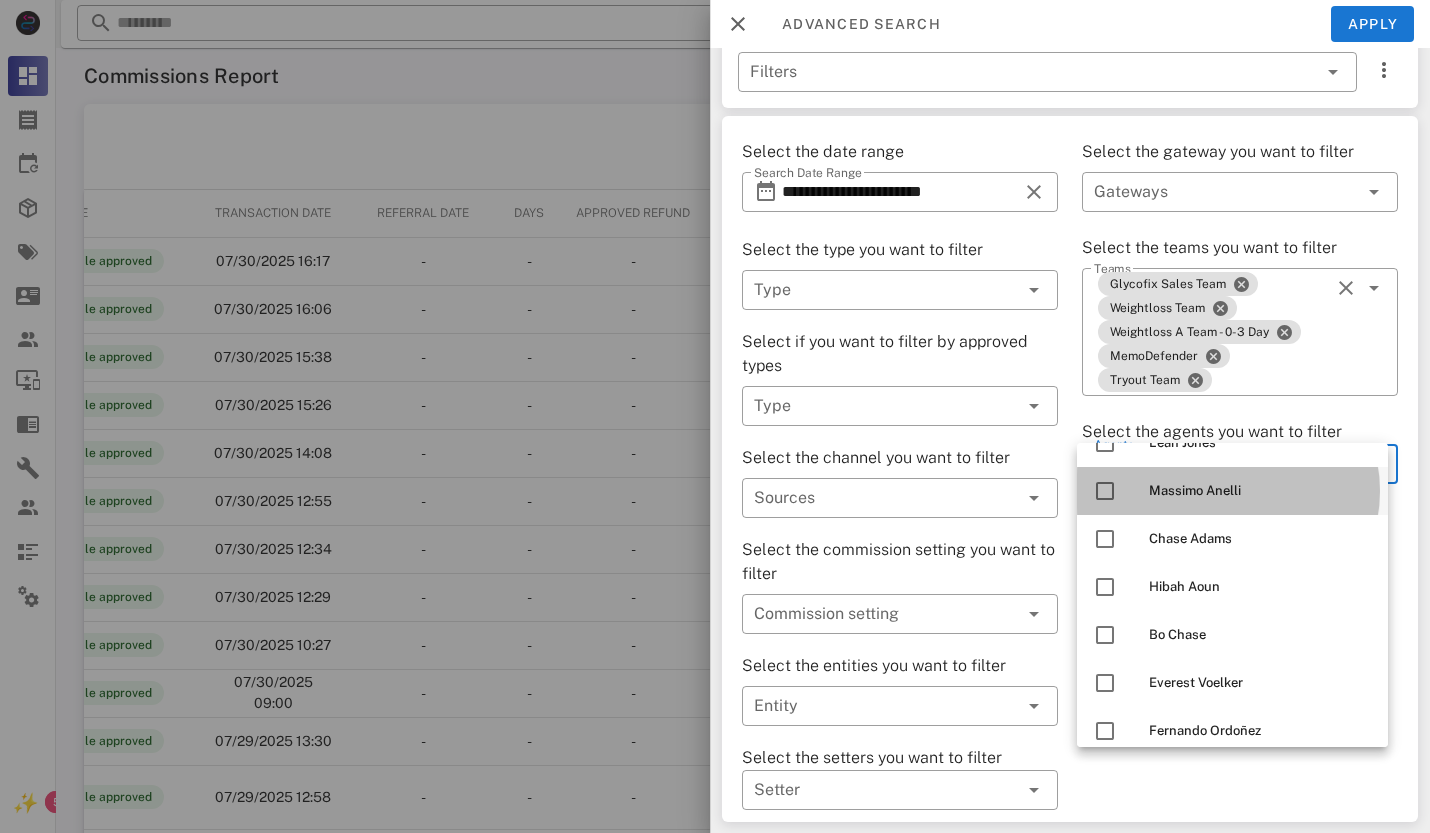 click at bounding box center (1105, 491) 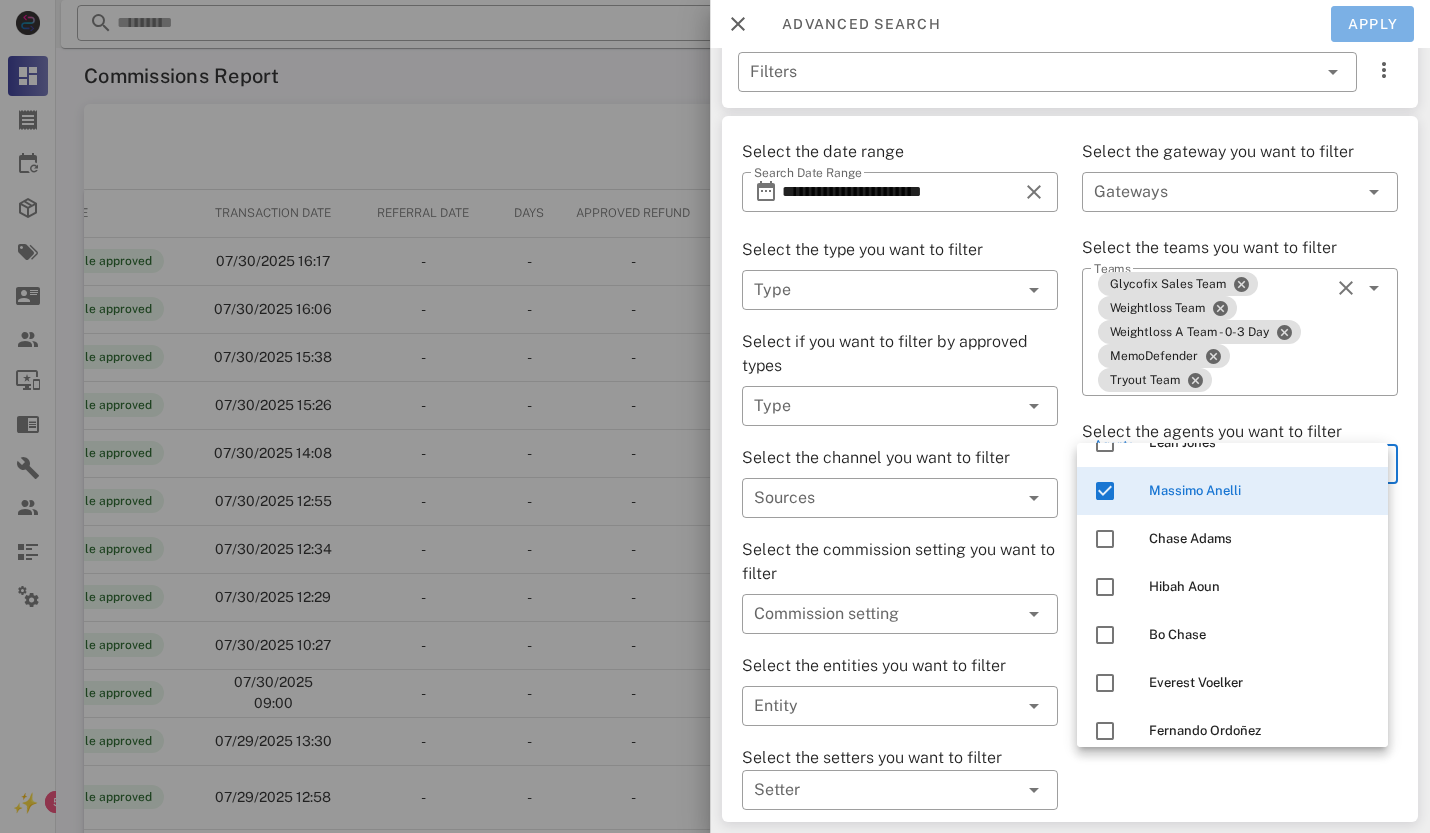 click on "Apply" at bounding box center (1373, 24) 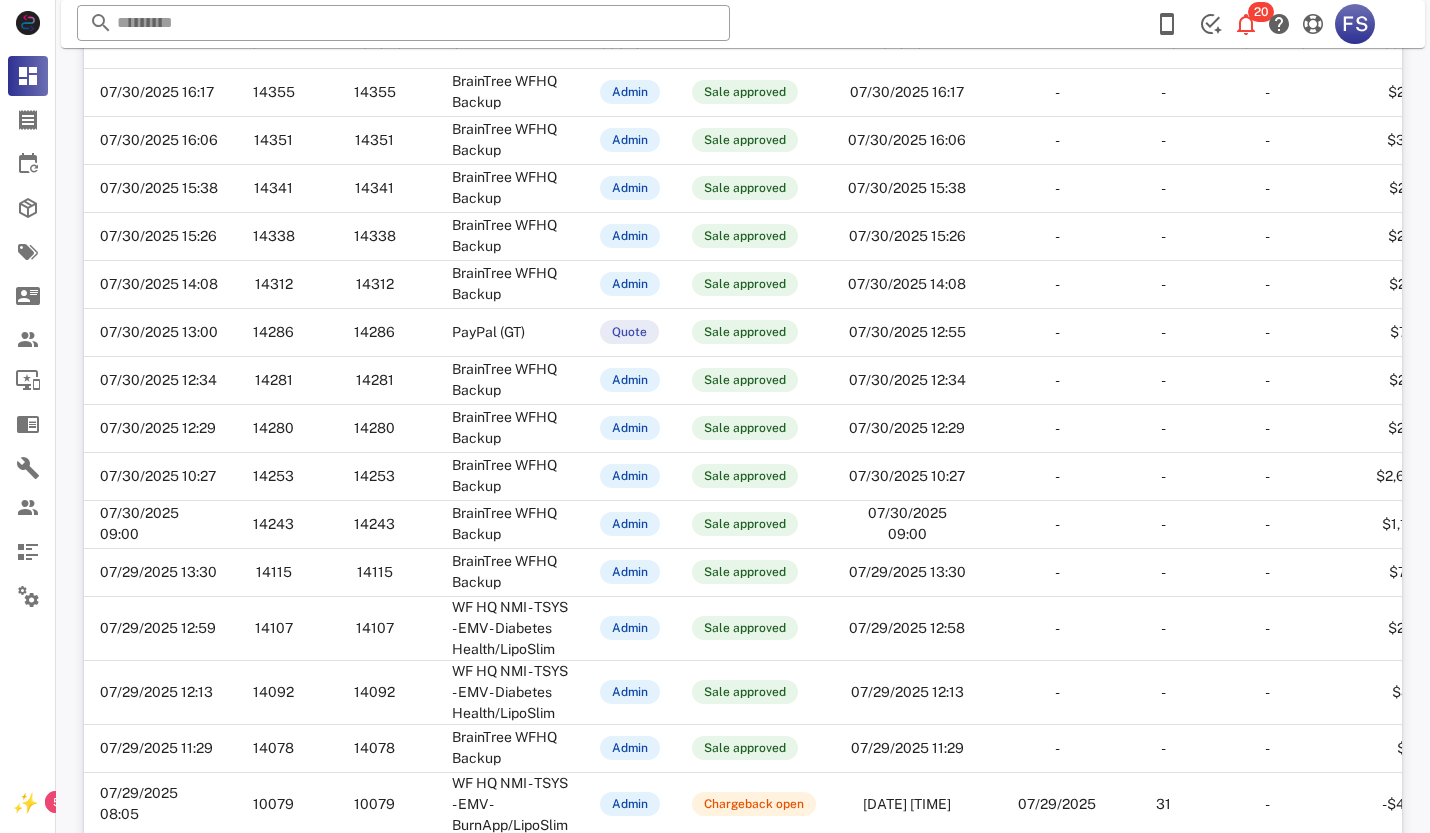 scroll, scrollTop: 352, scrollLeft: 0, axis: vertical 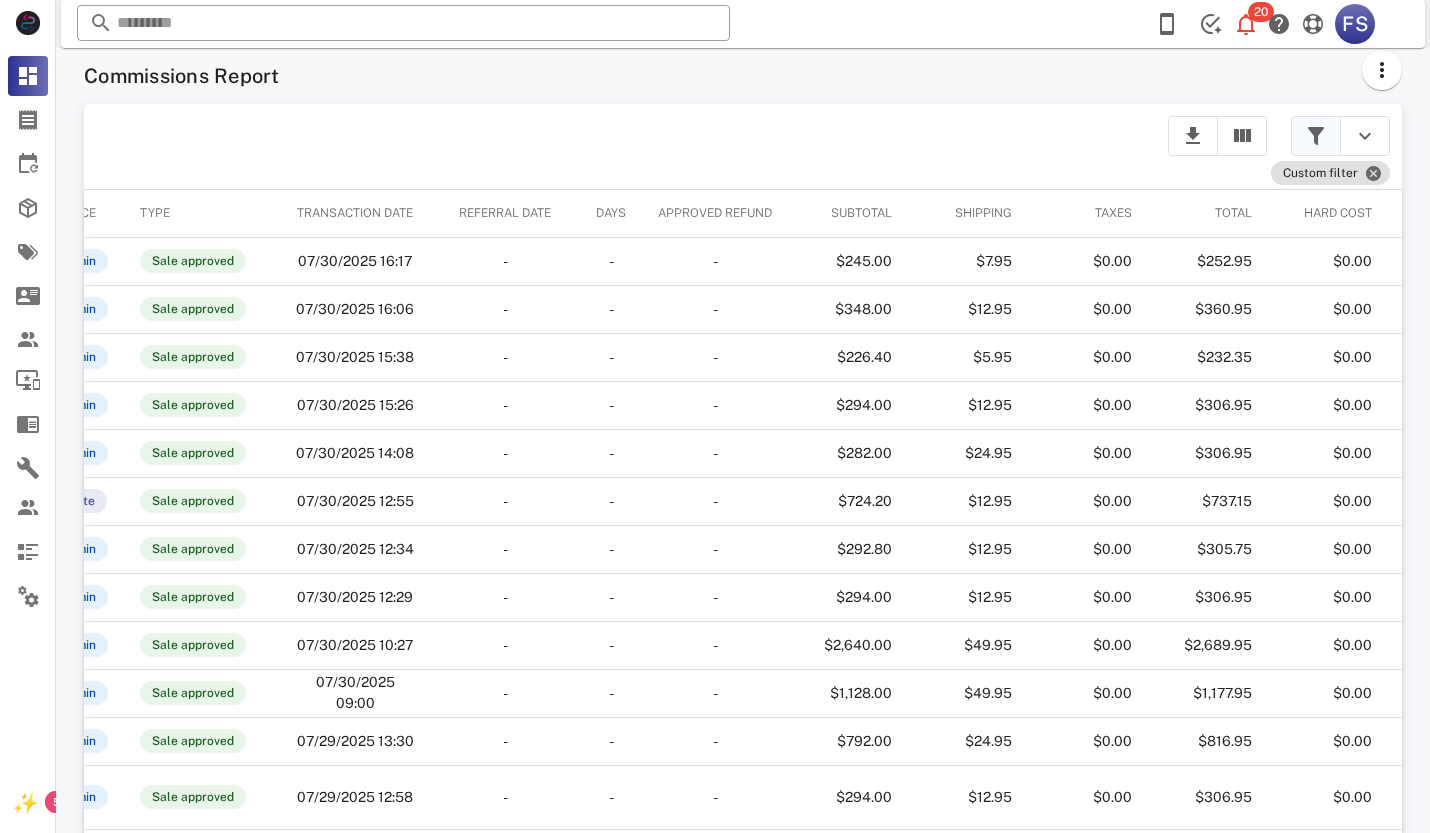 click at bounding box center [1316, 136] 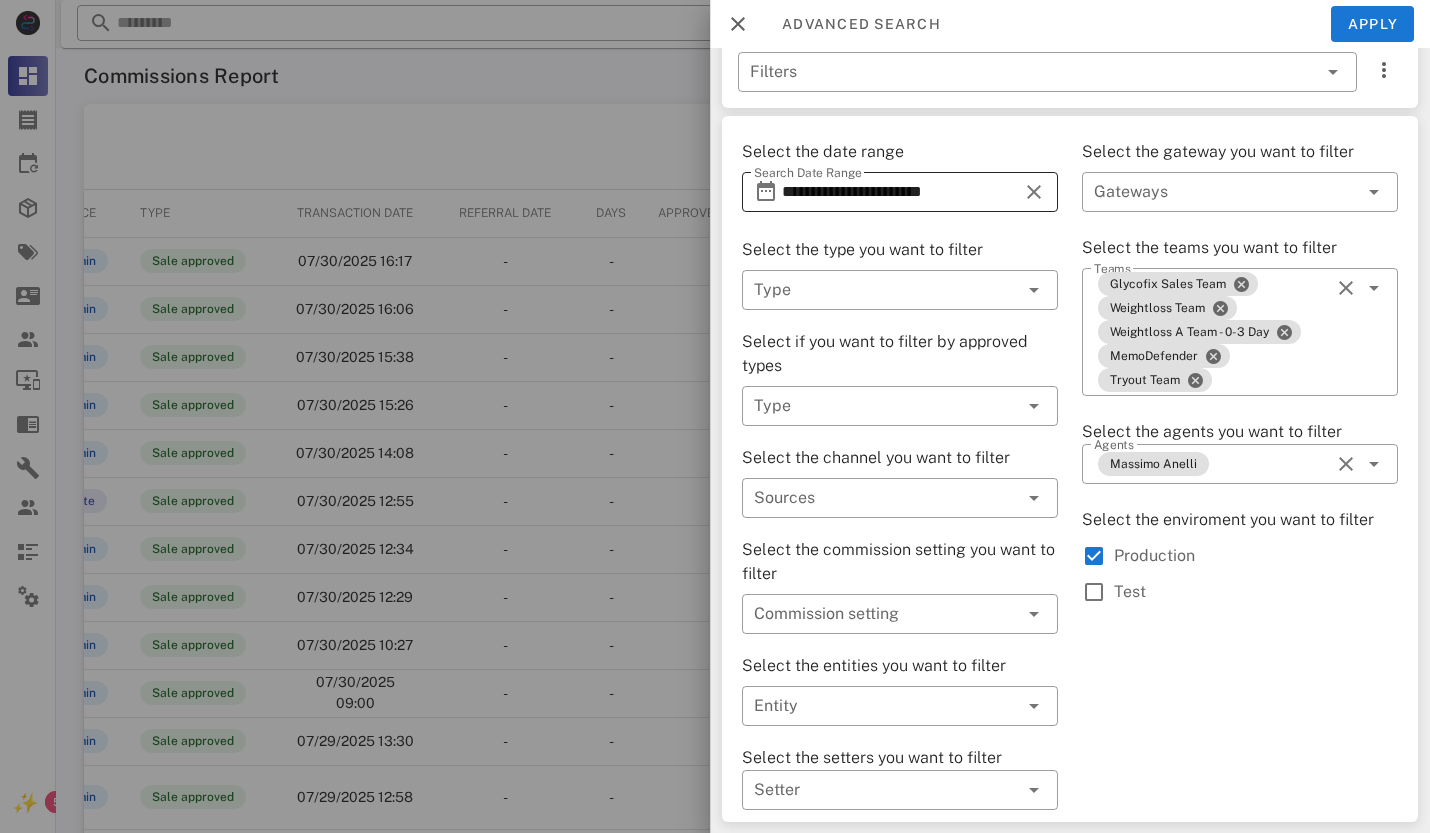 click on "**********" at bounding box center [900, 192] 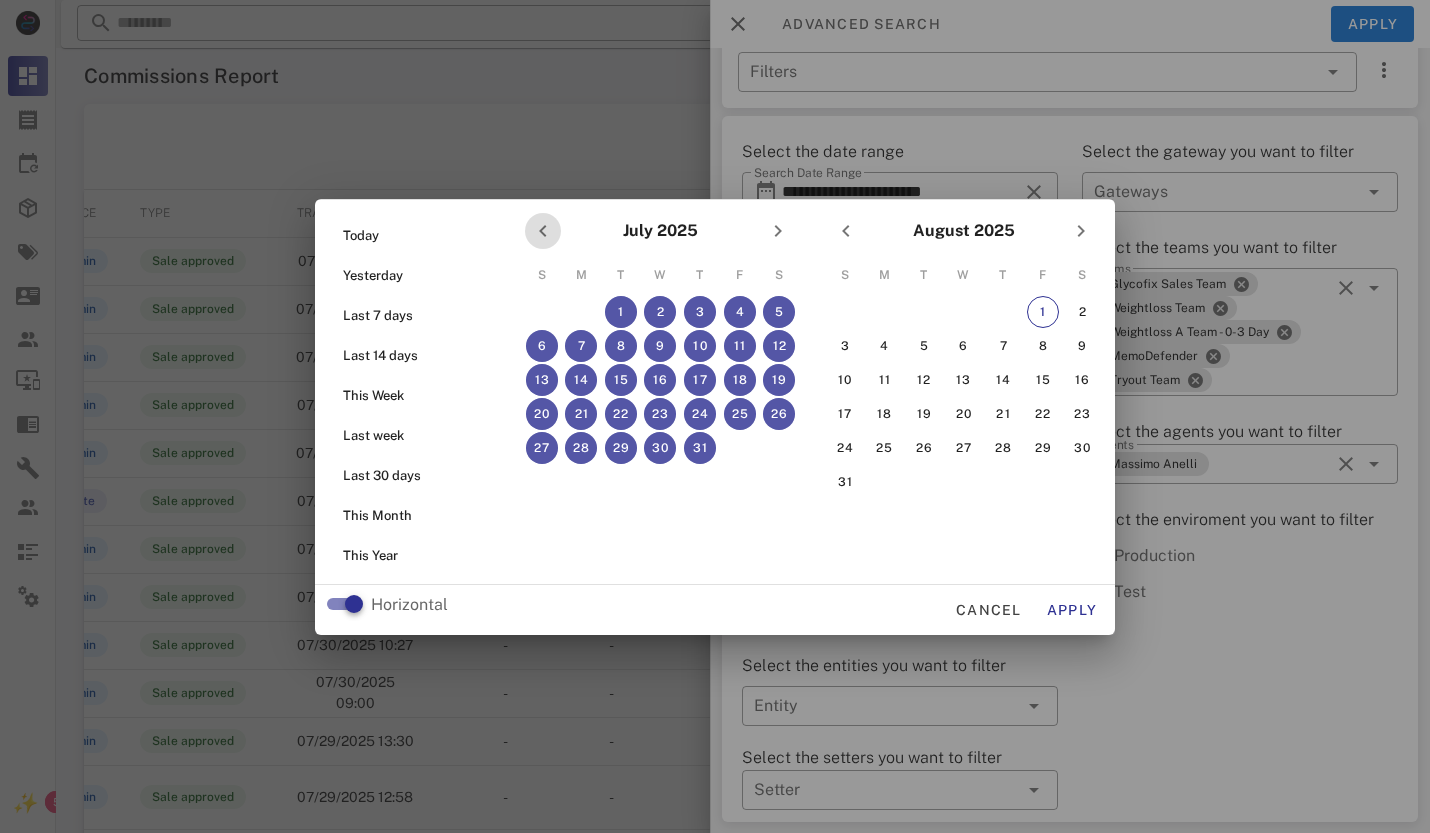 click at bounding box center [543, 231] 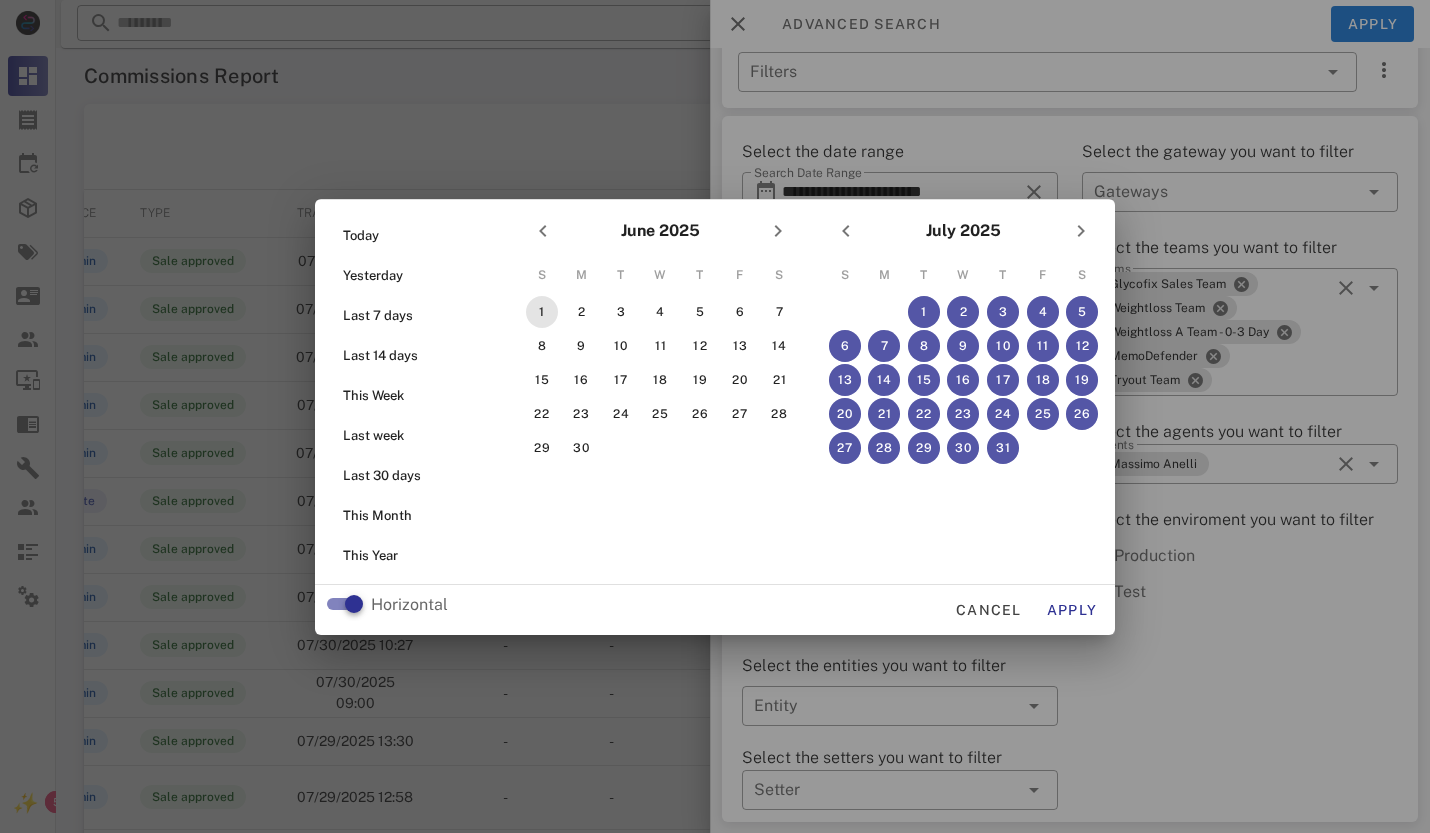click on "1" at bounding box center [542, 312] 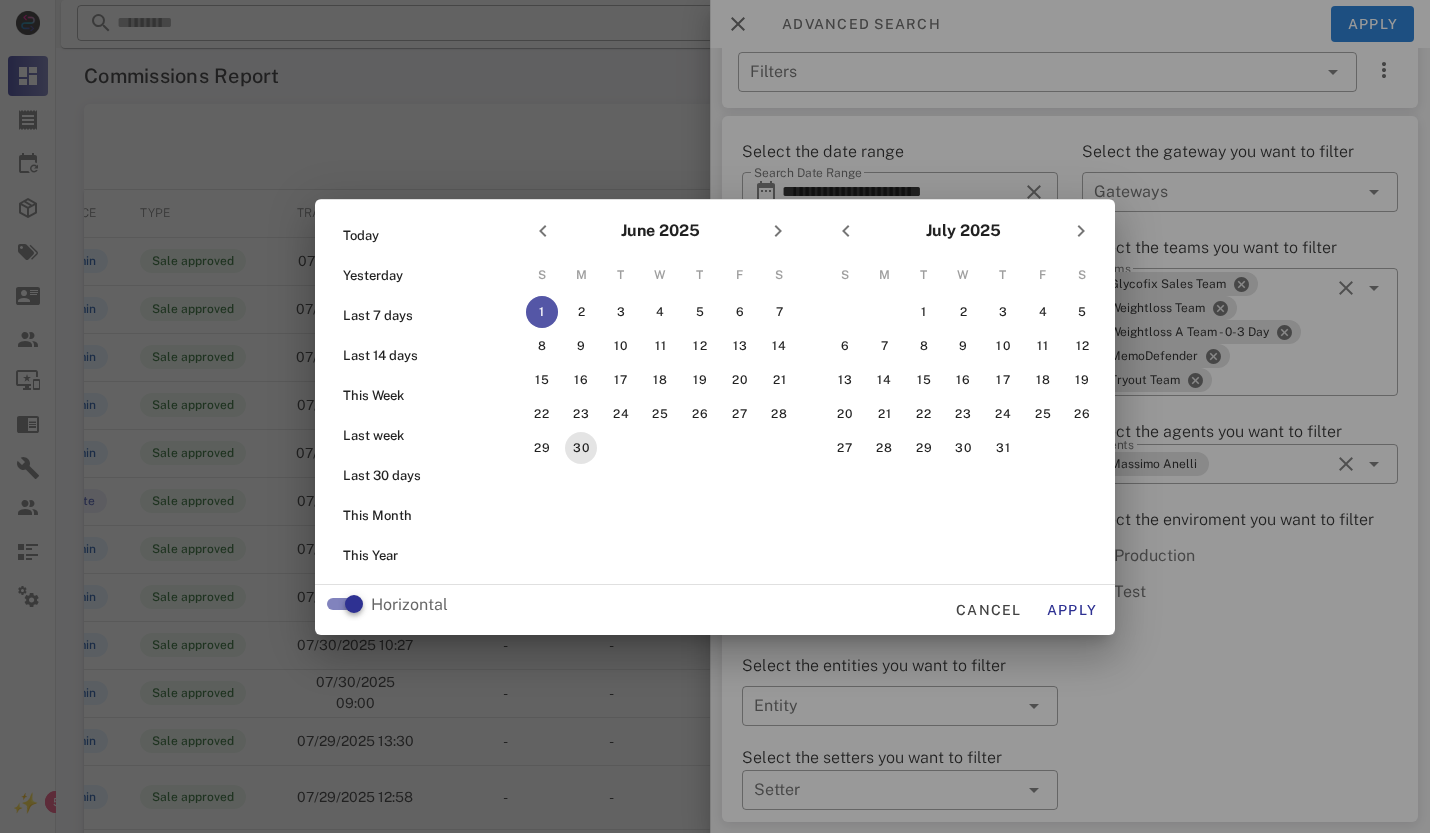 click on "30" at bounding box center [581, 448] 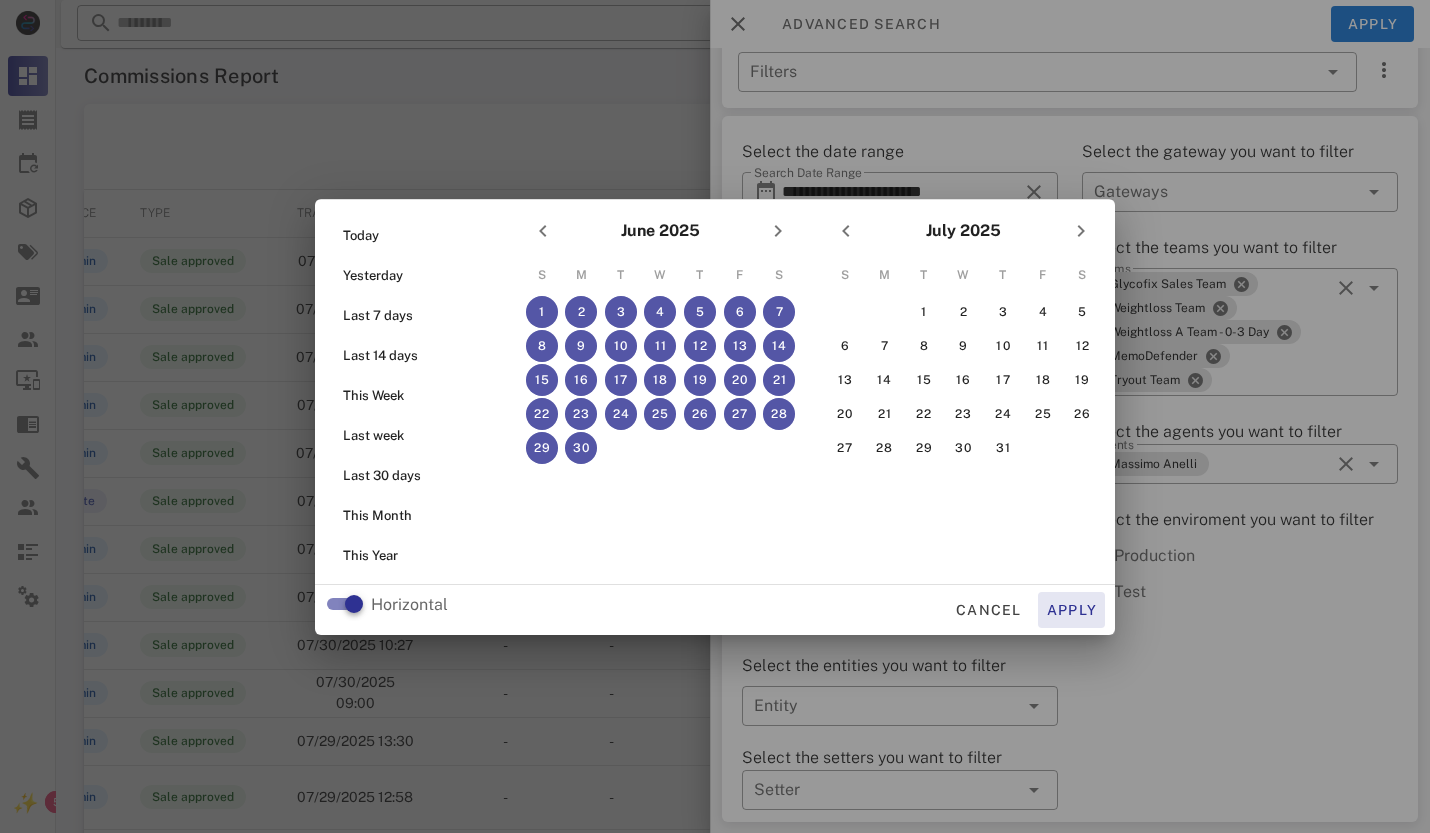 click on "Apply" at bounding box center (1072, 610) 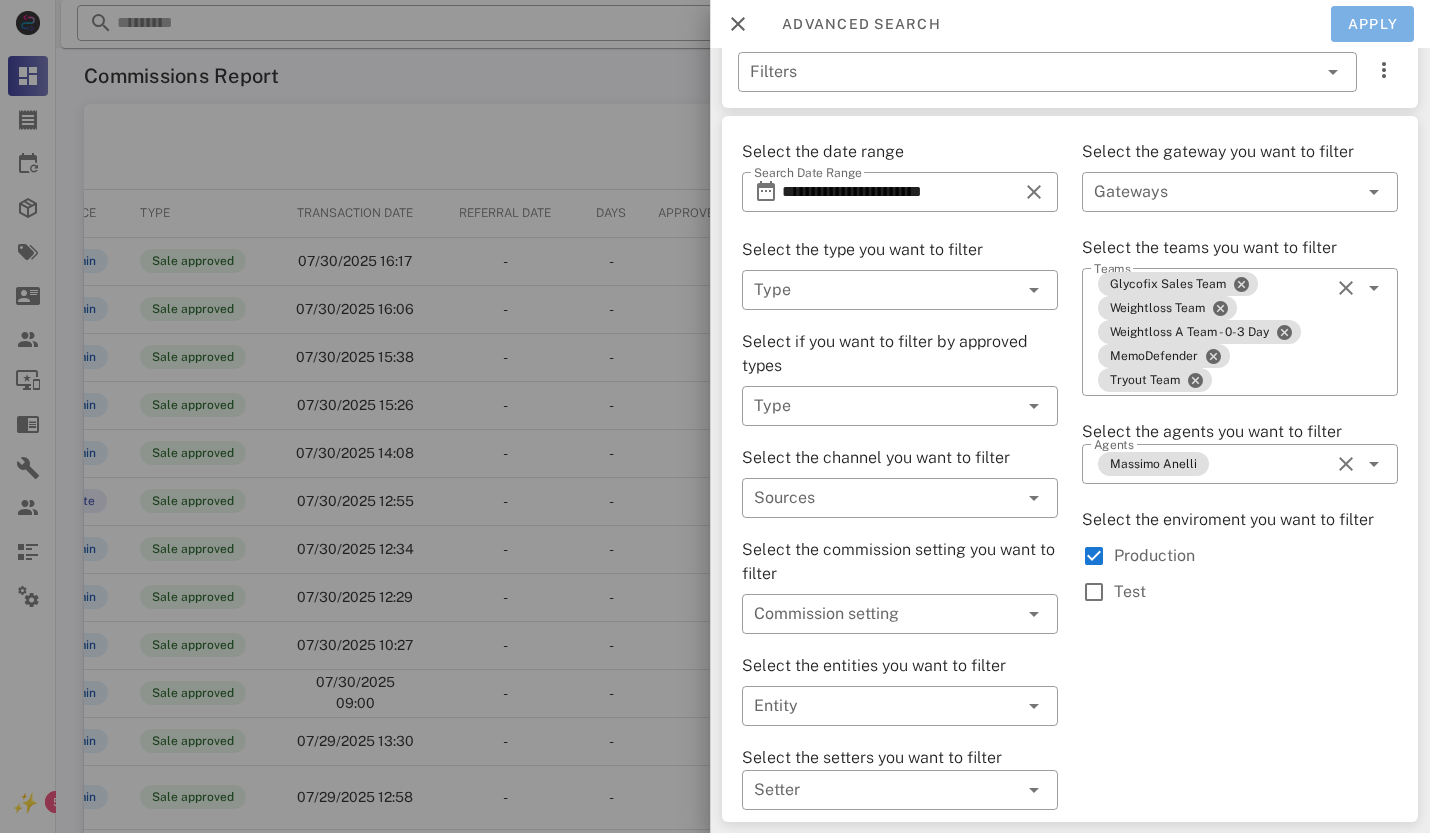 click on "Apply" at bounding box center (1373, 24) 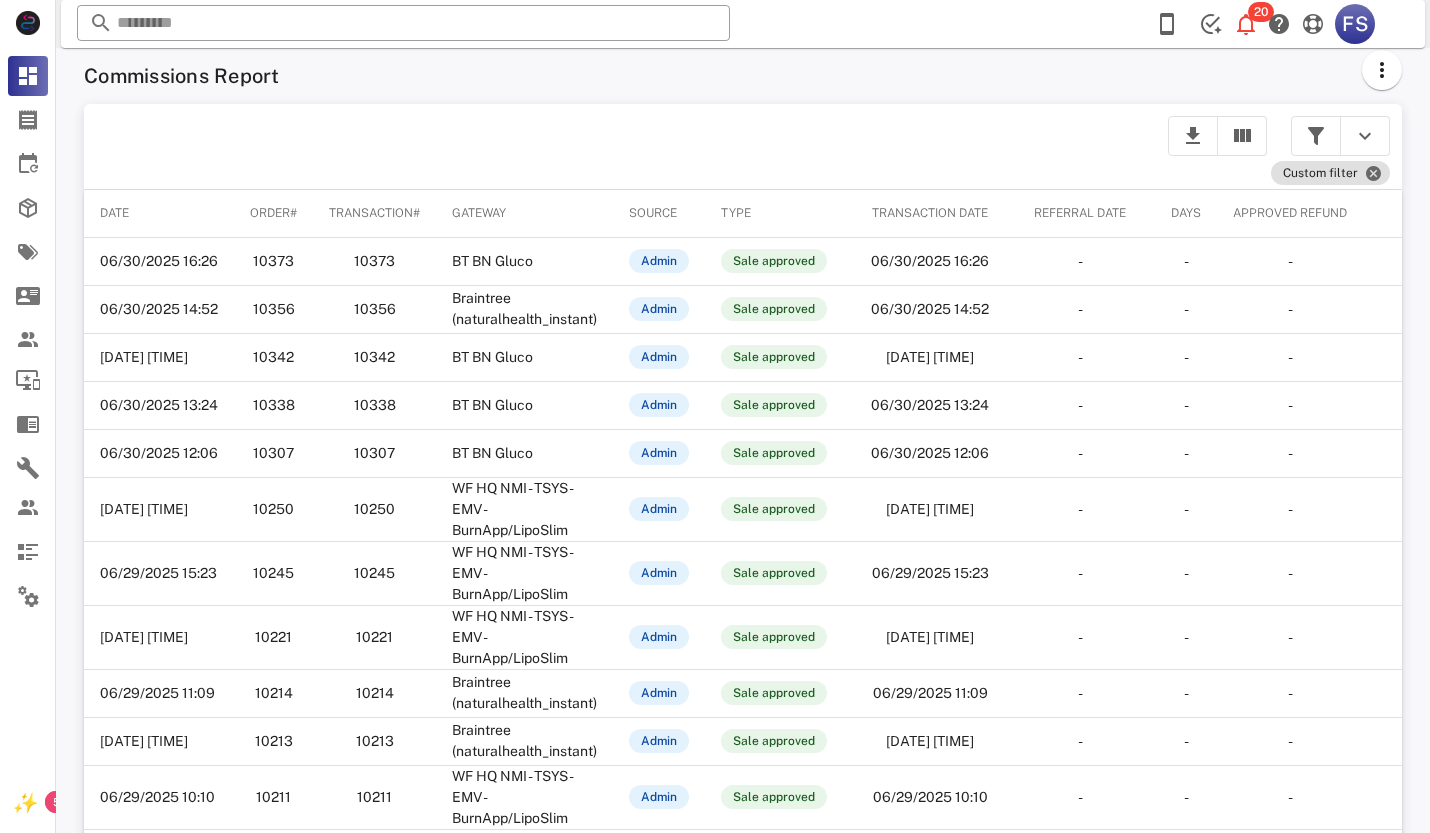 scroll, scrollTop: 415, scrollLeft: 0, axis: vertical 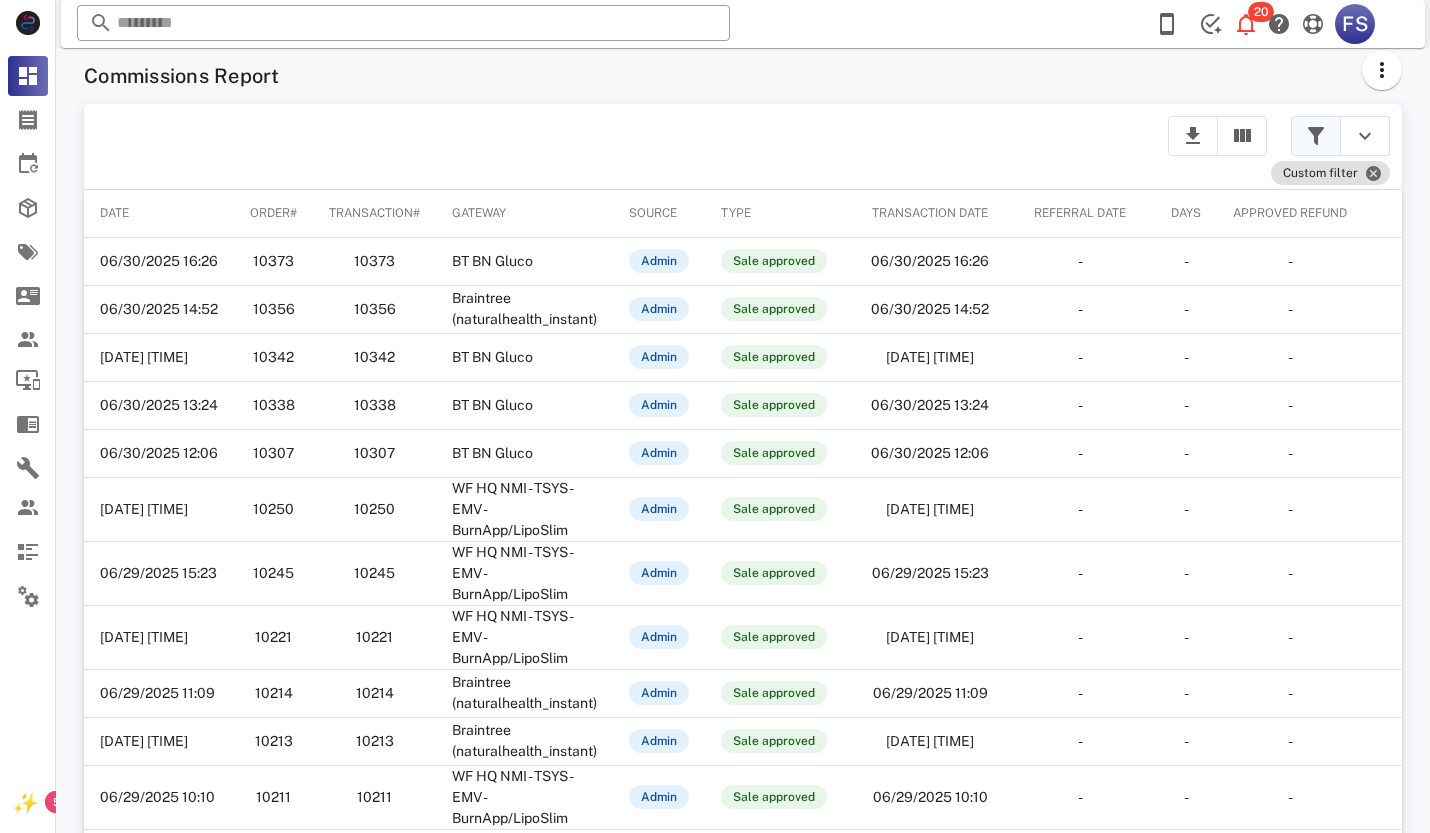click at bounding box center [1316, 136] 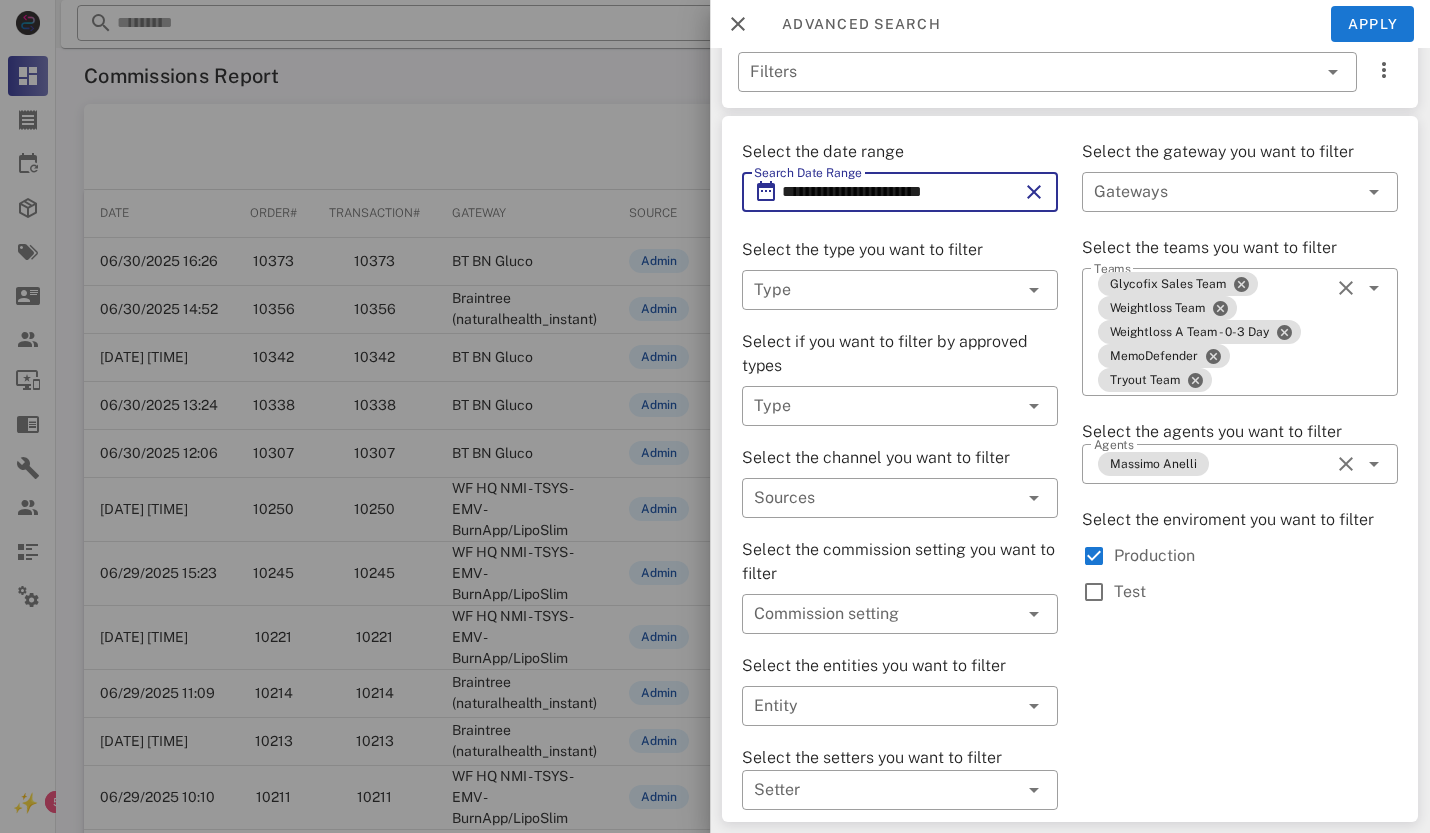 click on "**********" at bounding box center [900, 192] 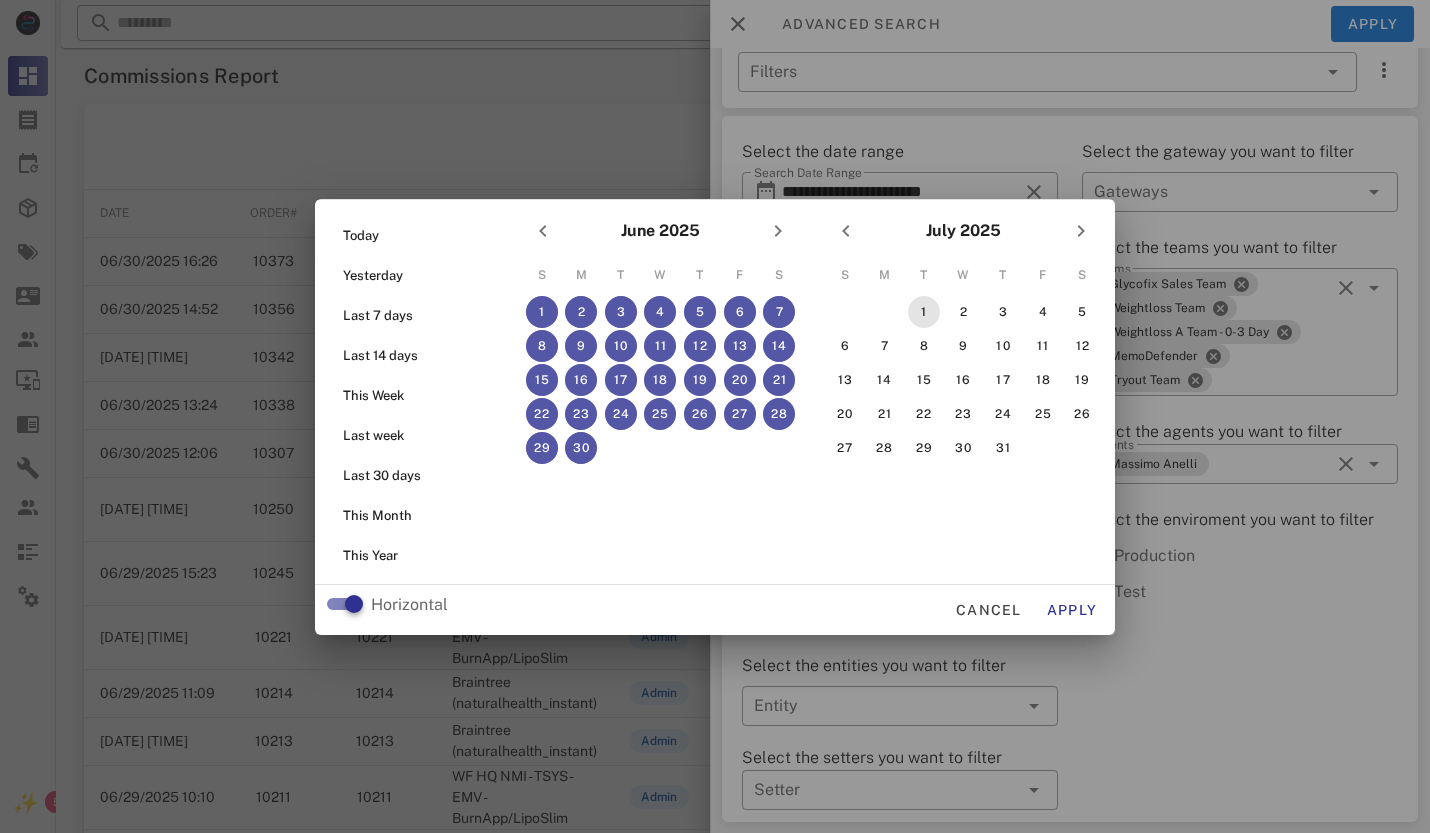 click on "1" at bounding box center (924, 312) 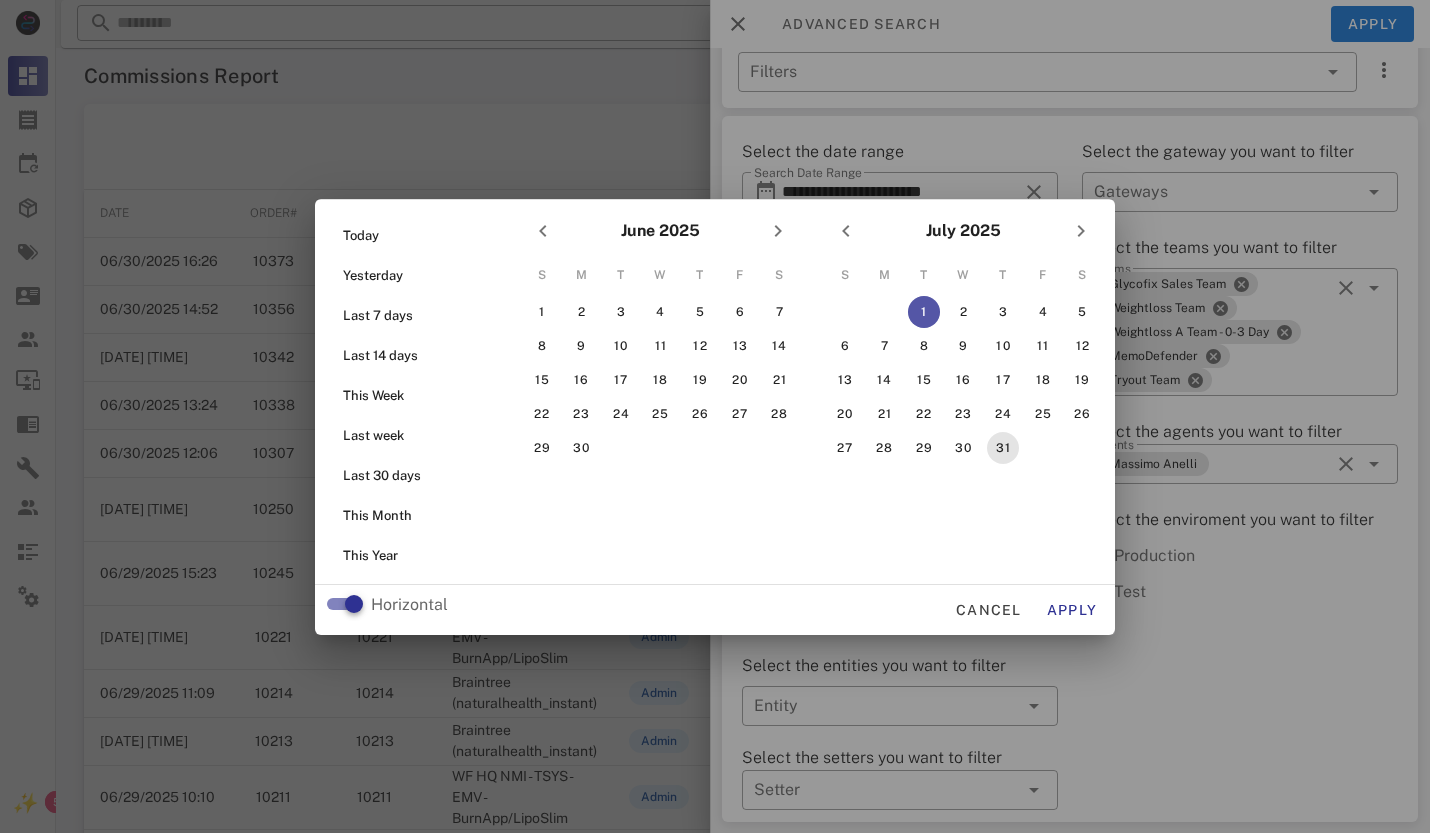 click on "31" at bounding box center (1003, 448) 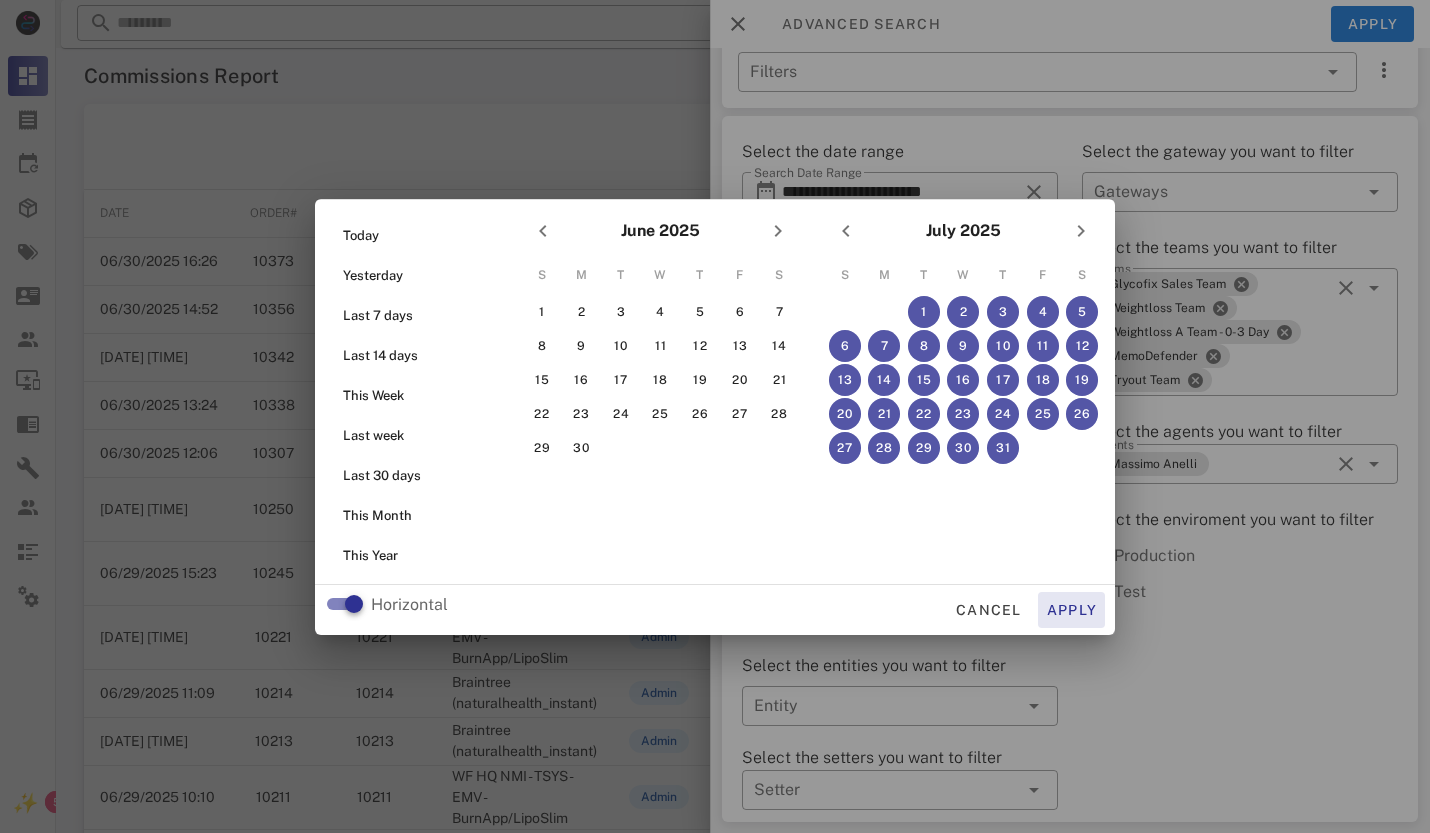 click on "Apply" at bounding box center (1072, 610) 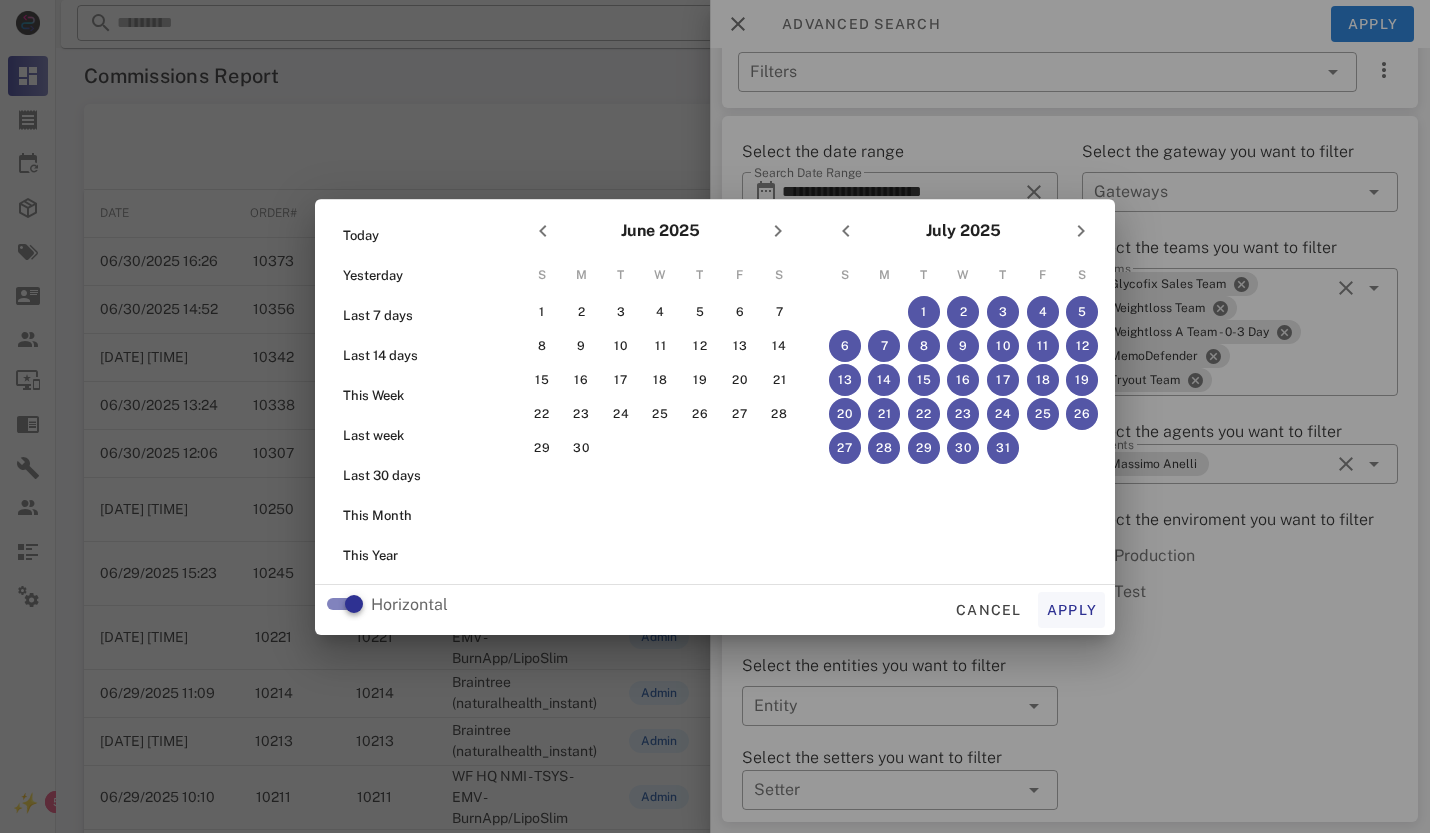 type on "**********" 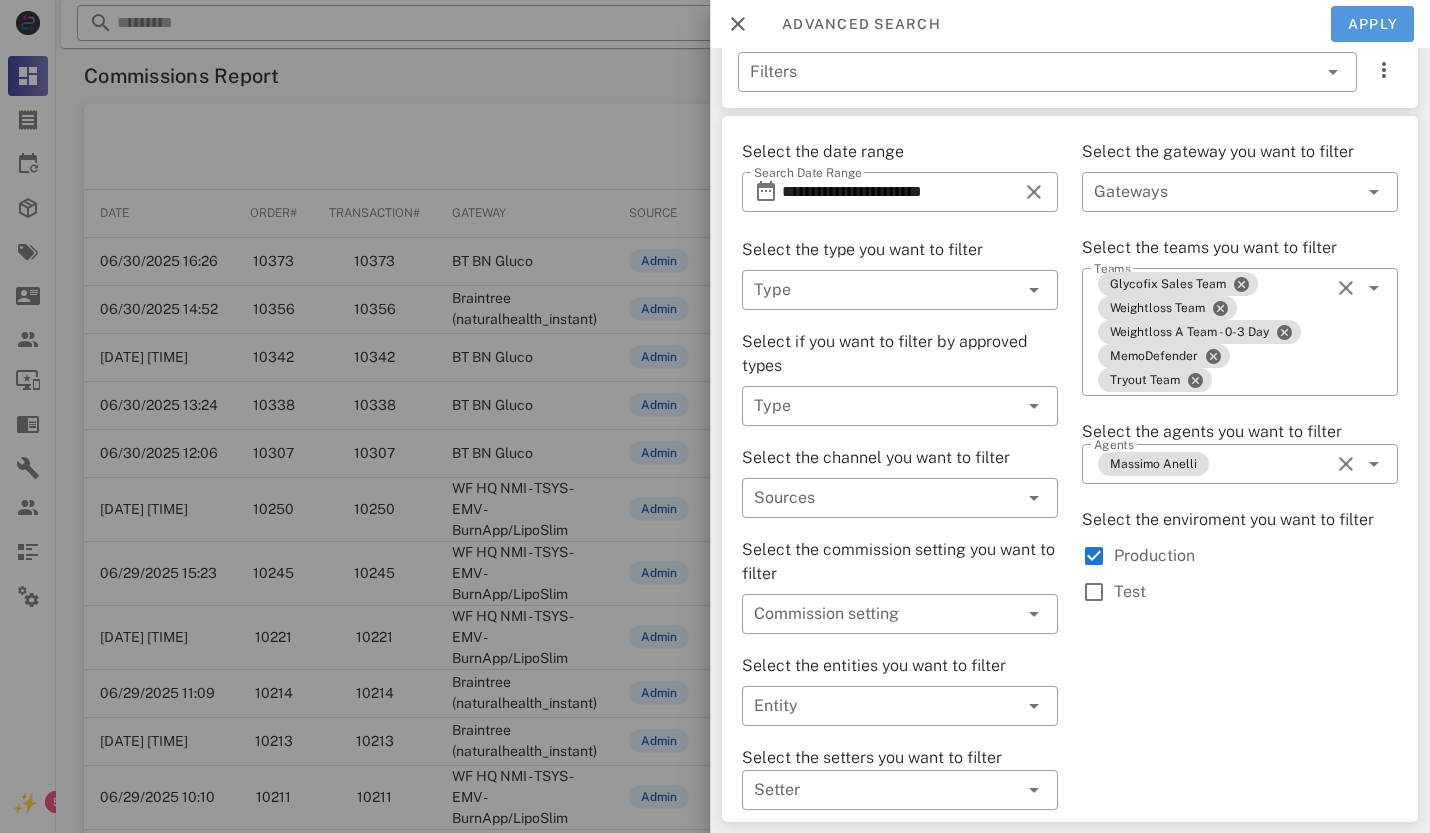 click on "Apply" at bounding box center (1373, 24) 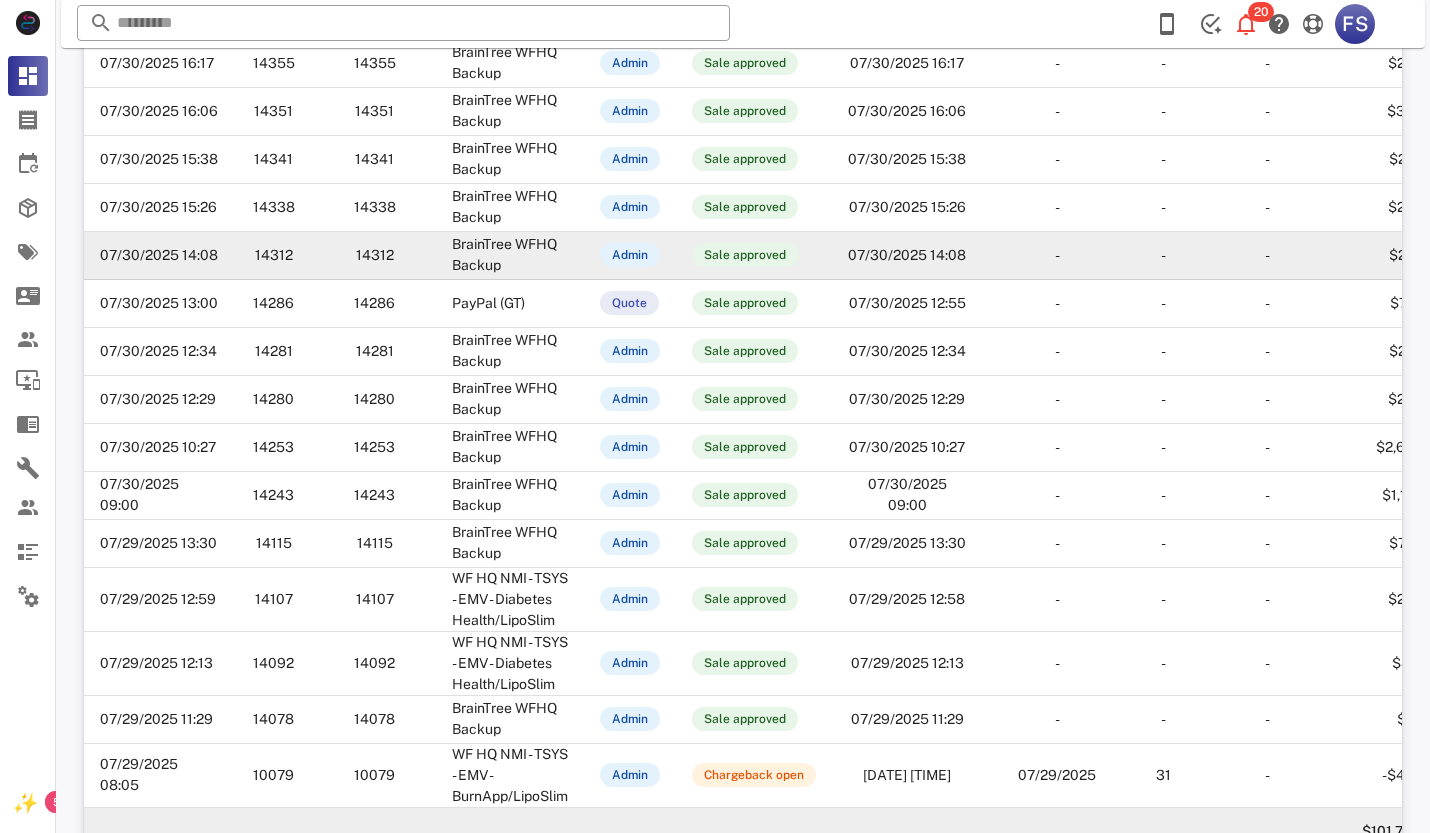 scroll, scrollTop: 352, scrollLeft: 0, axis: vertical 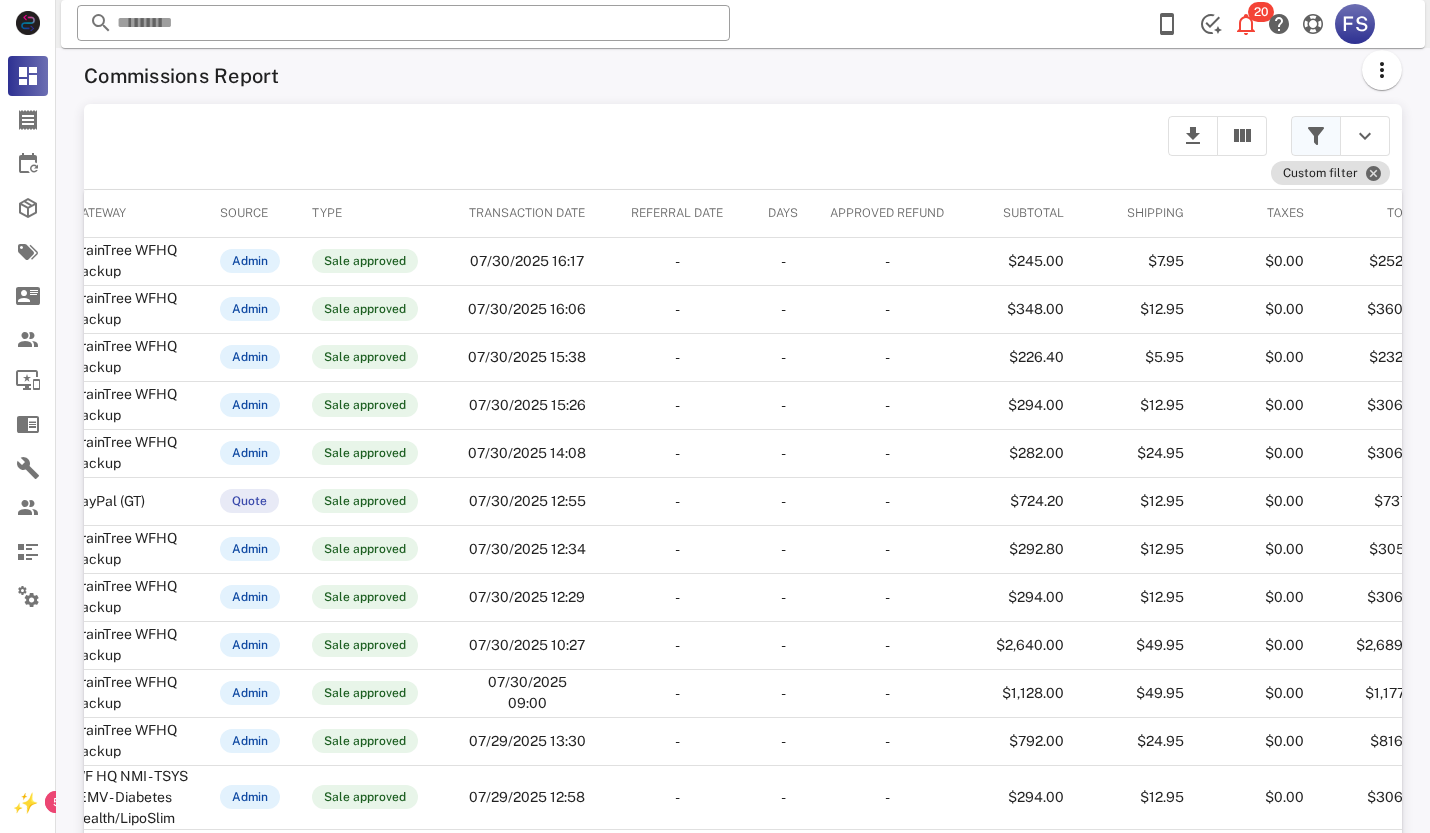 click at bounding box center (1316, 136) 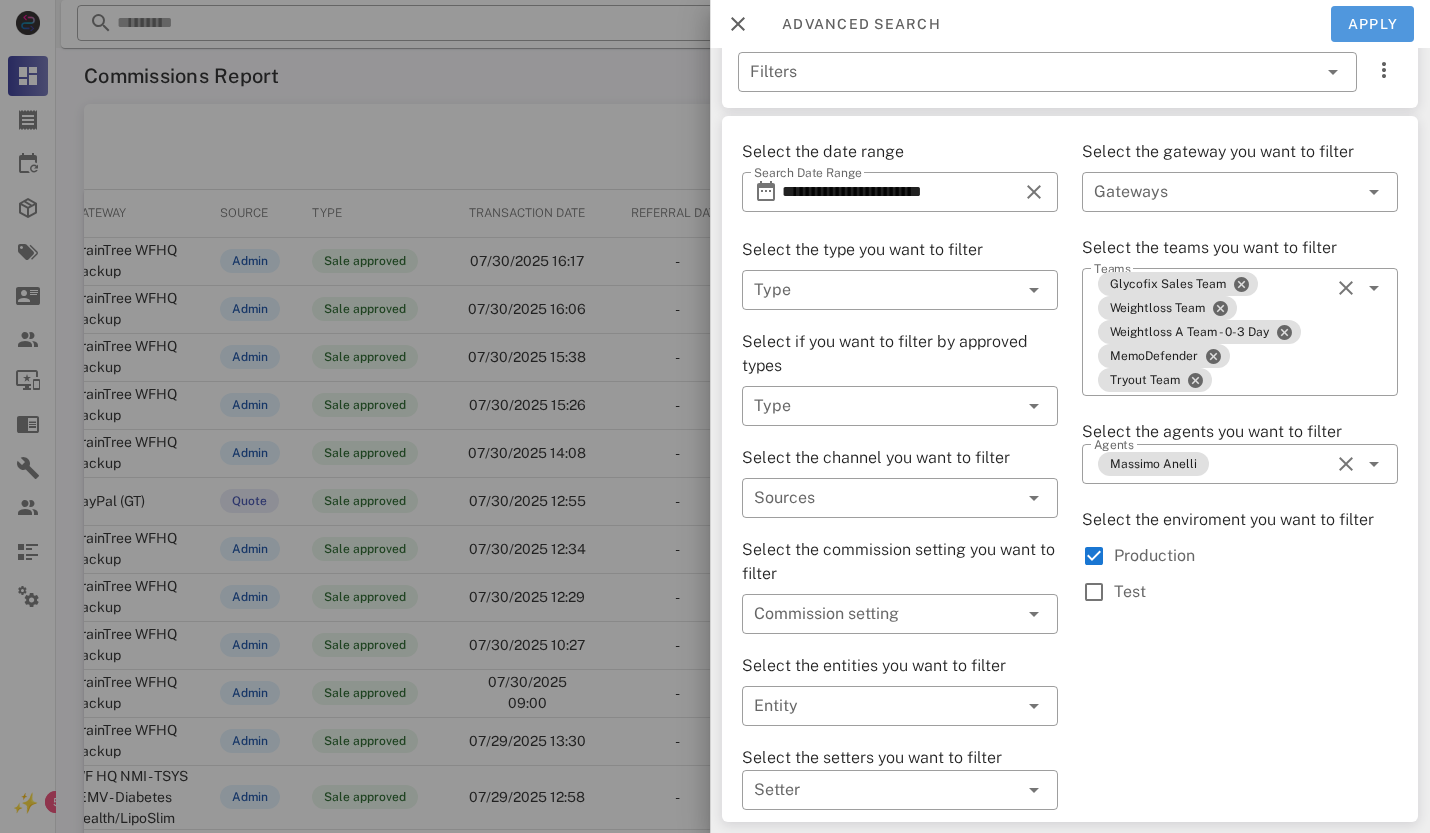 drag, startPoint x: 1374, startPoint y: 25, endPoint x: 1350, endPoint y: 28, distance: 24.186773 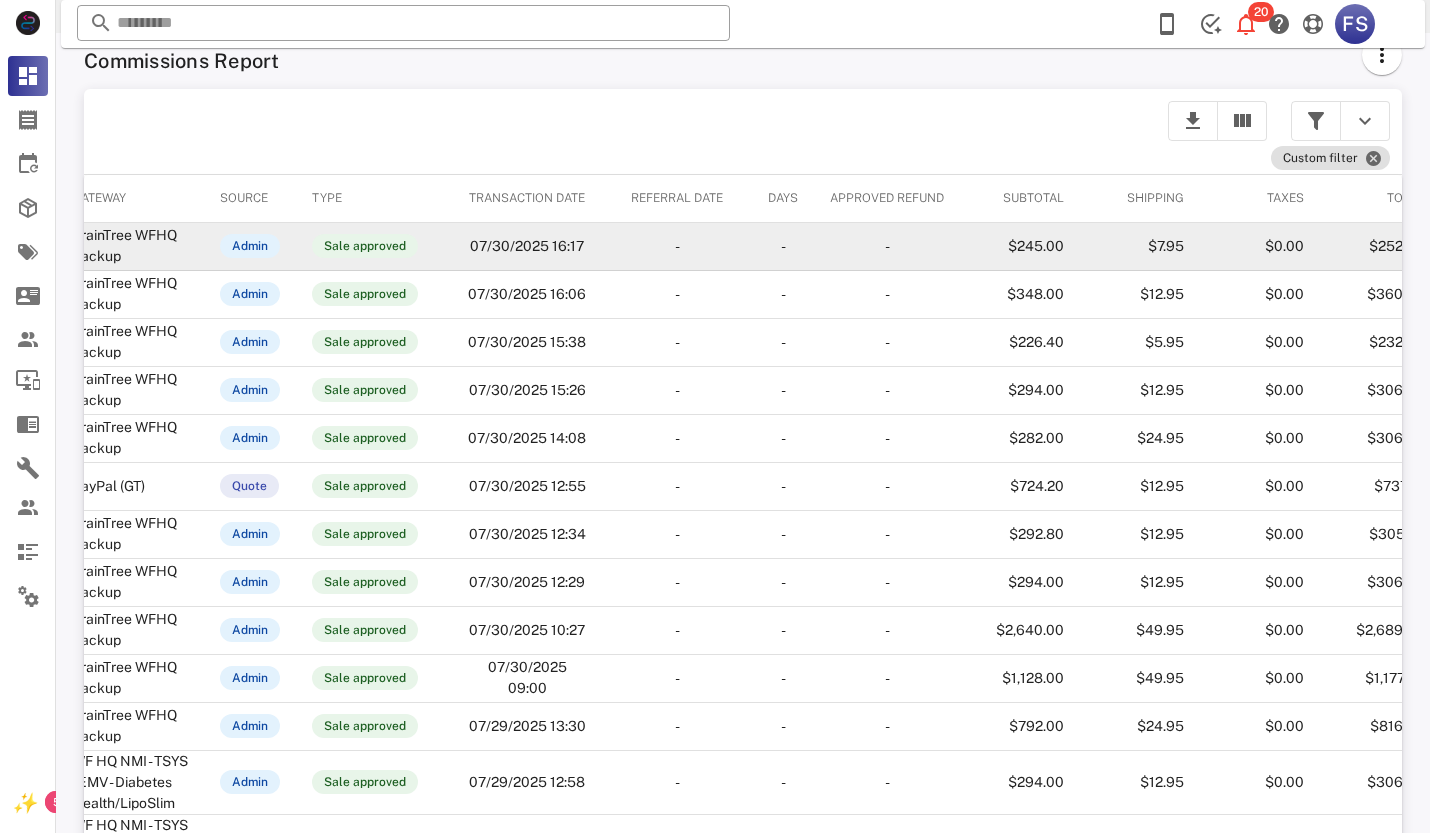 scroll, scrollTop: 0, scrollLeft: 0, axis: both 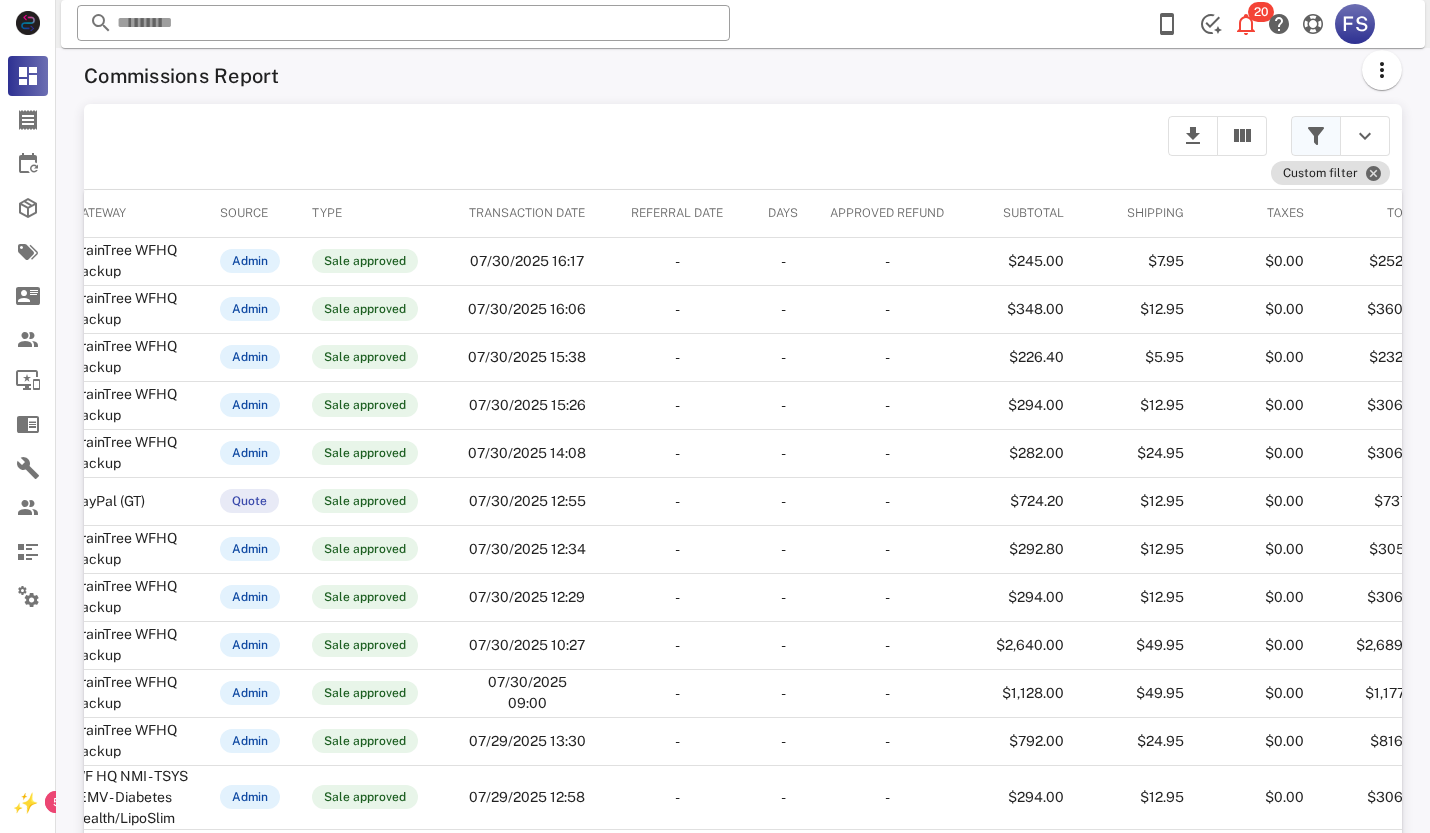 click at bounding box center [1316, 136] 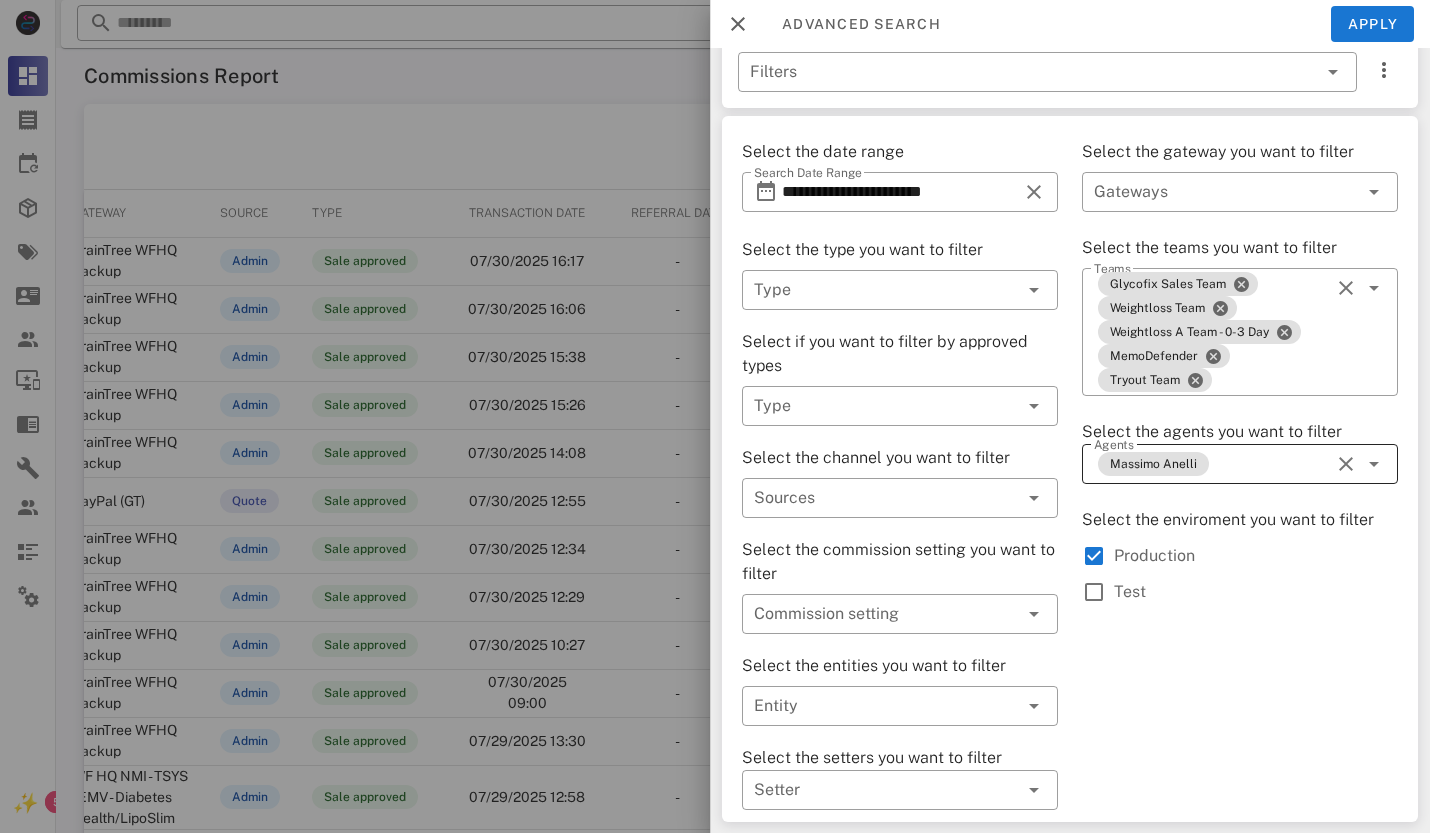 click at bounding box center (1346, 464) 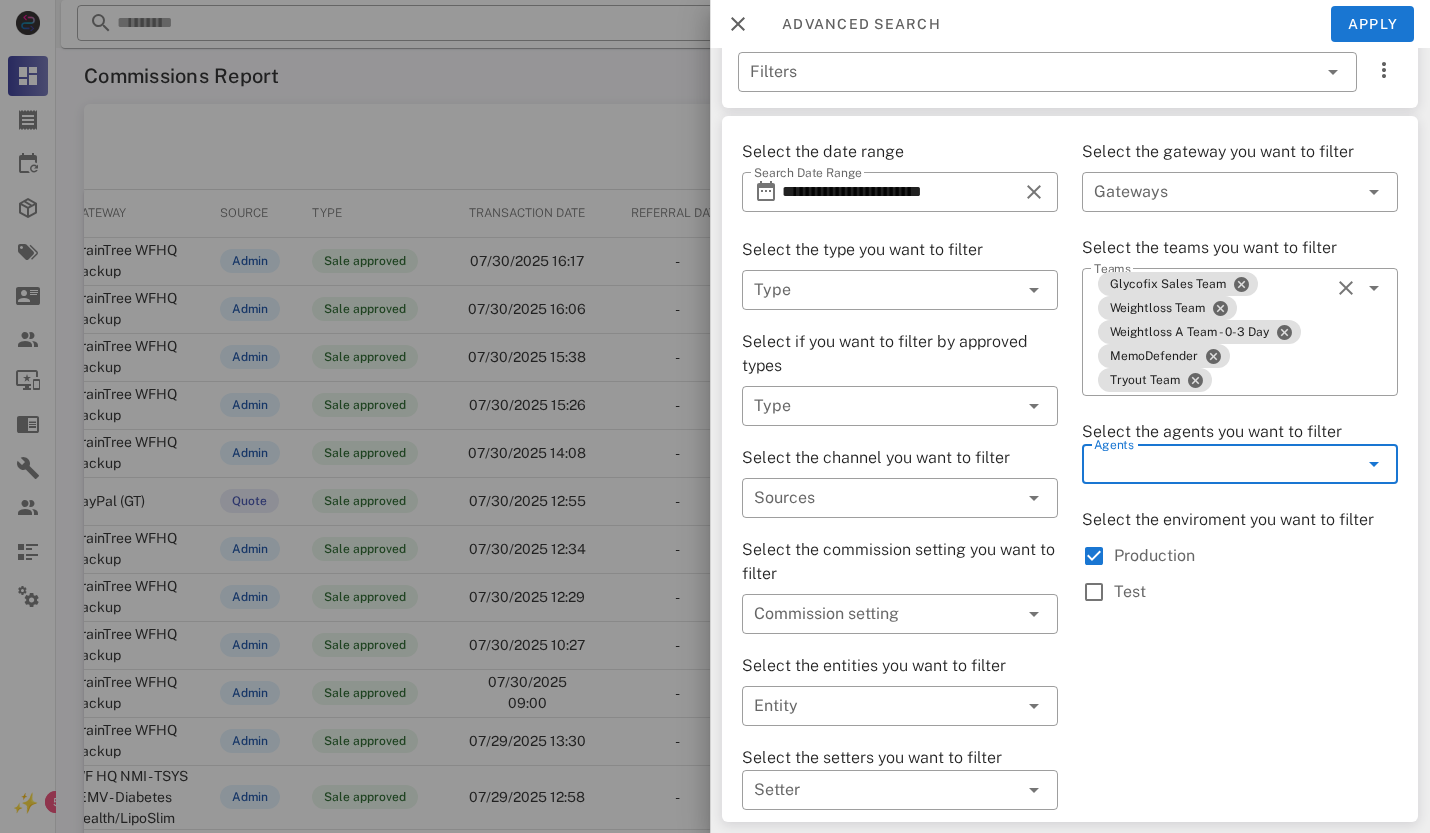 click at bounding box center (1374, 464) 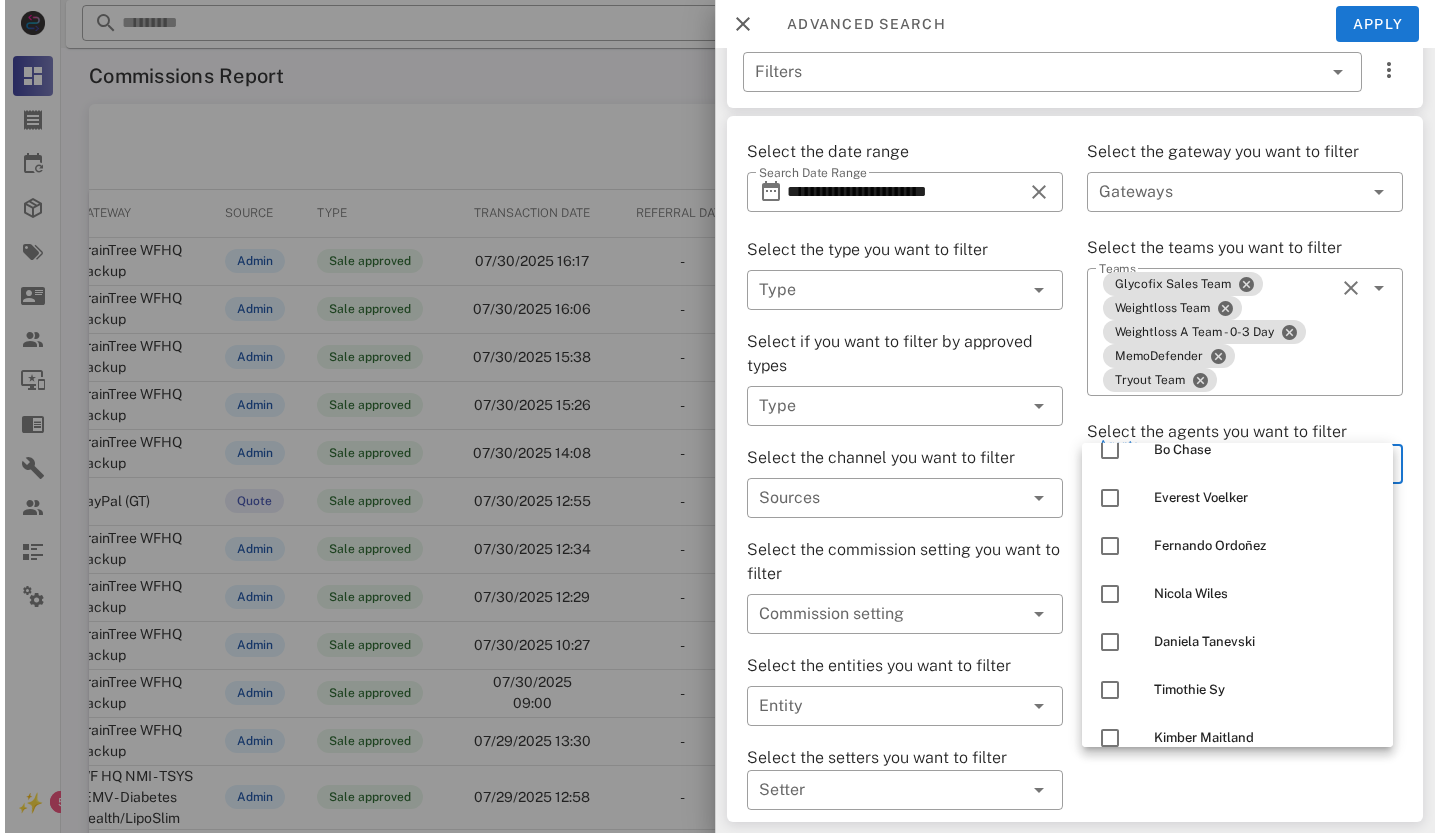scroll, scrollTop: 1000, scrollLeft: 0, axis: vertical 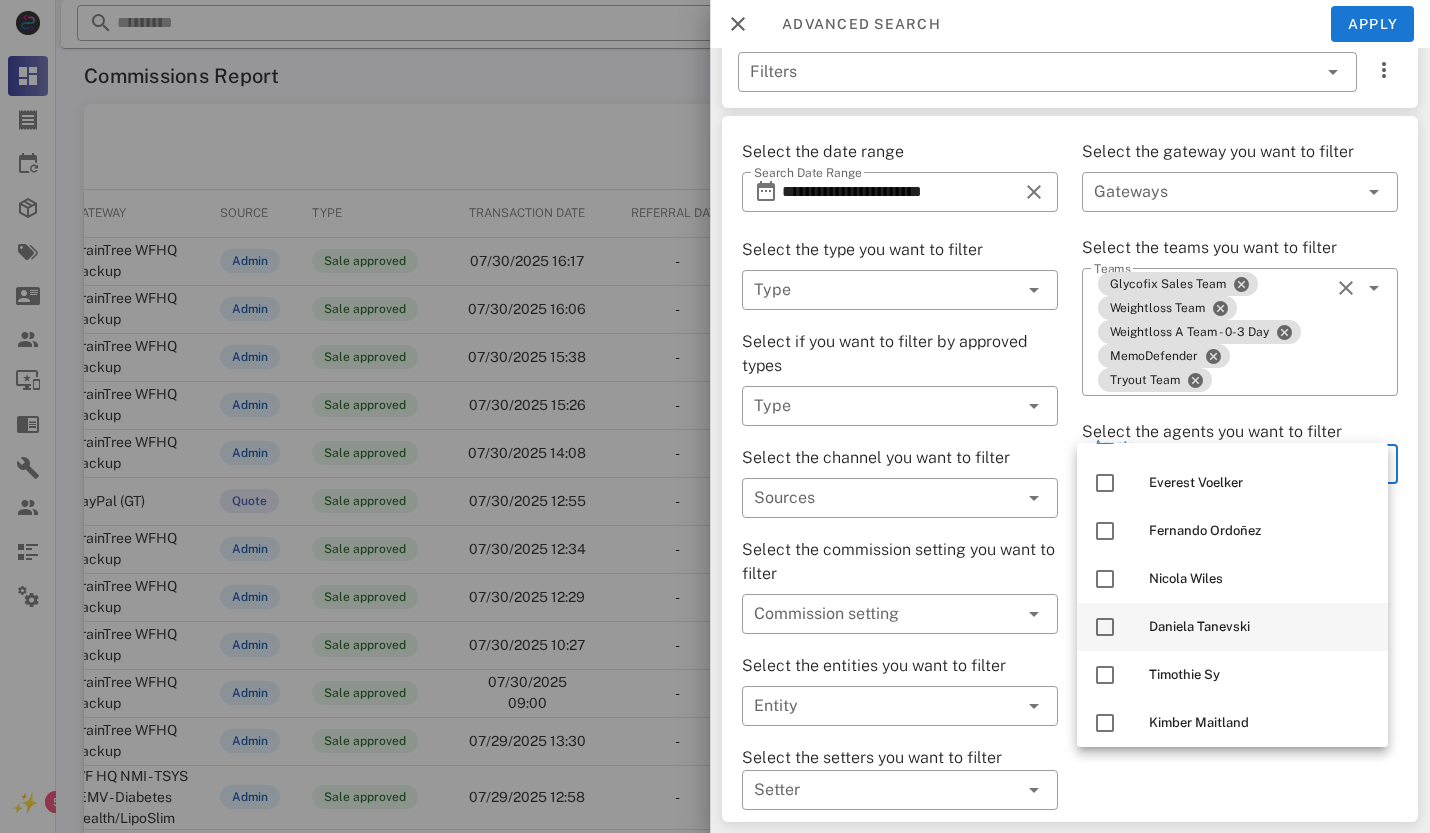 click at bounding box center [1105, 627] 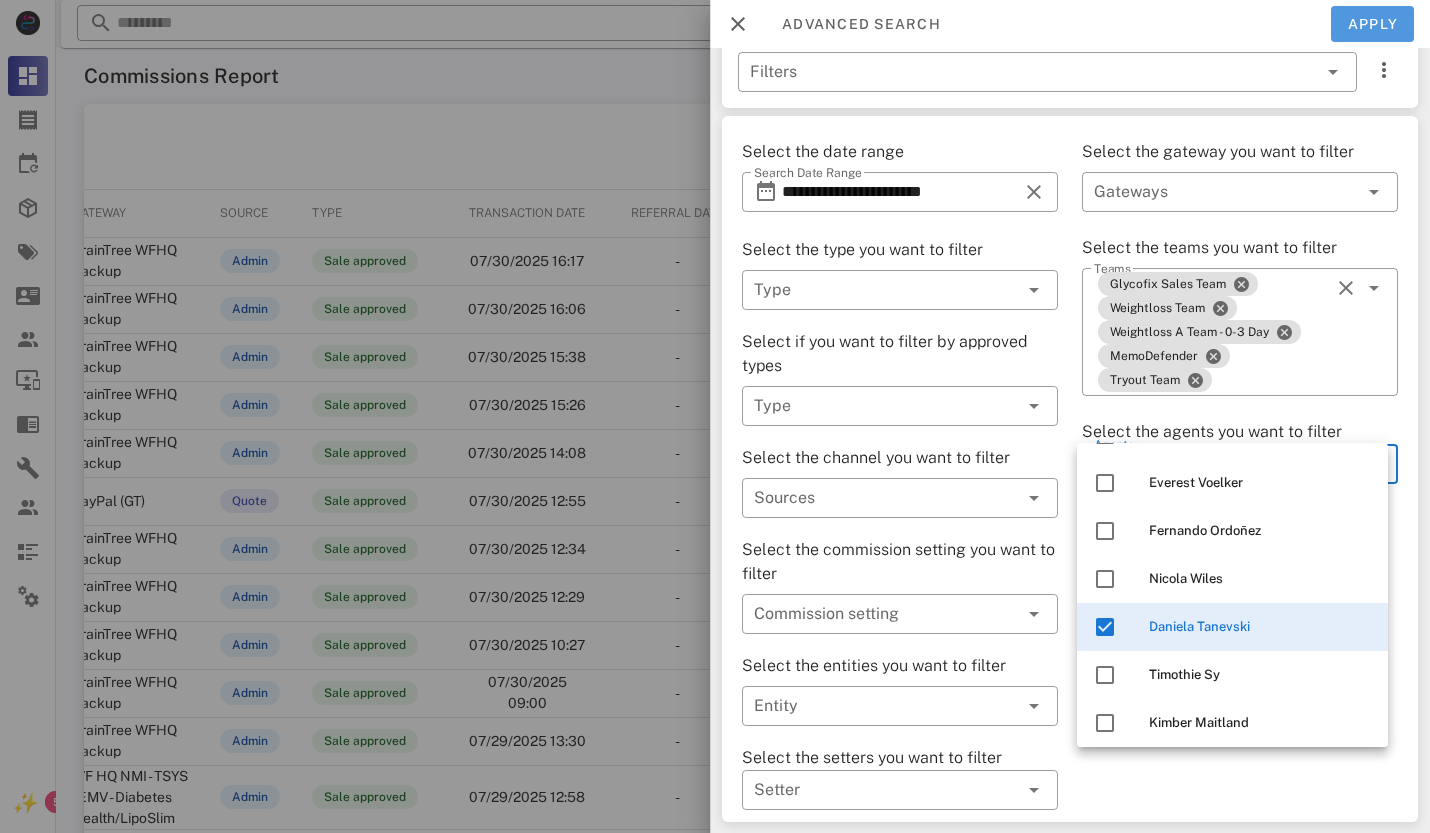 click on "Apply" at bounding box center [1373, 24] 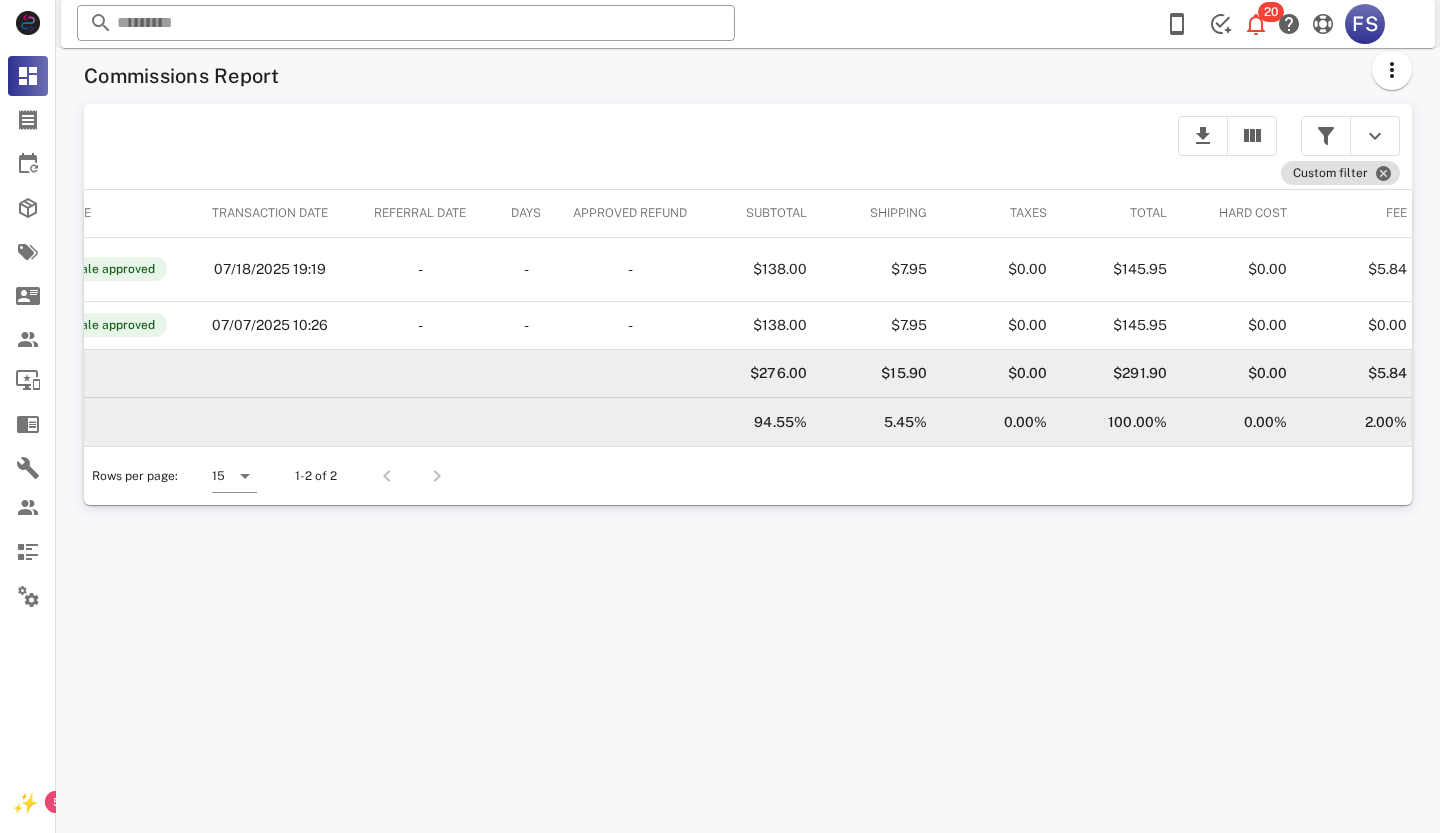 scroll, scrollTop: 0, scrollLeft: 716, axis: horizontal 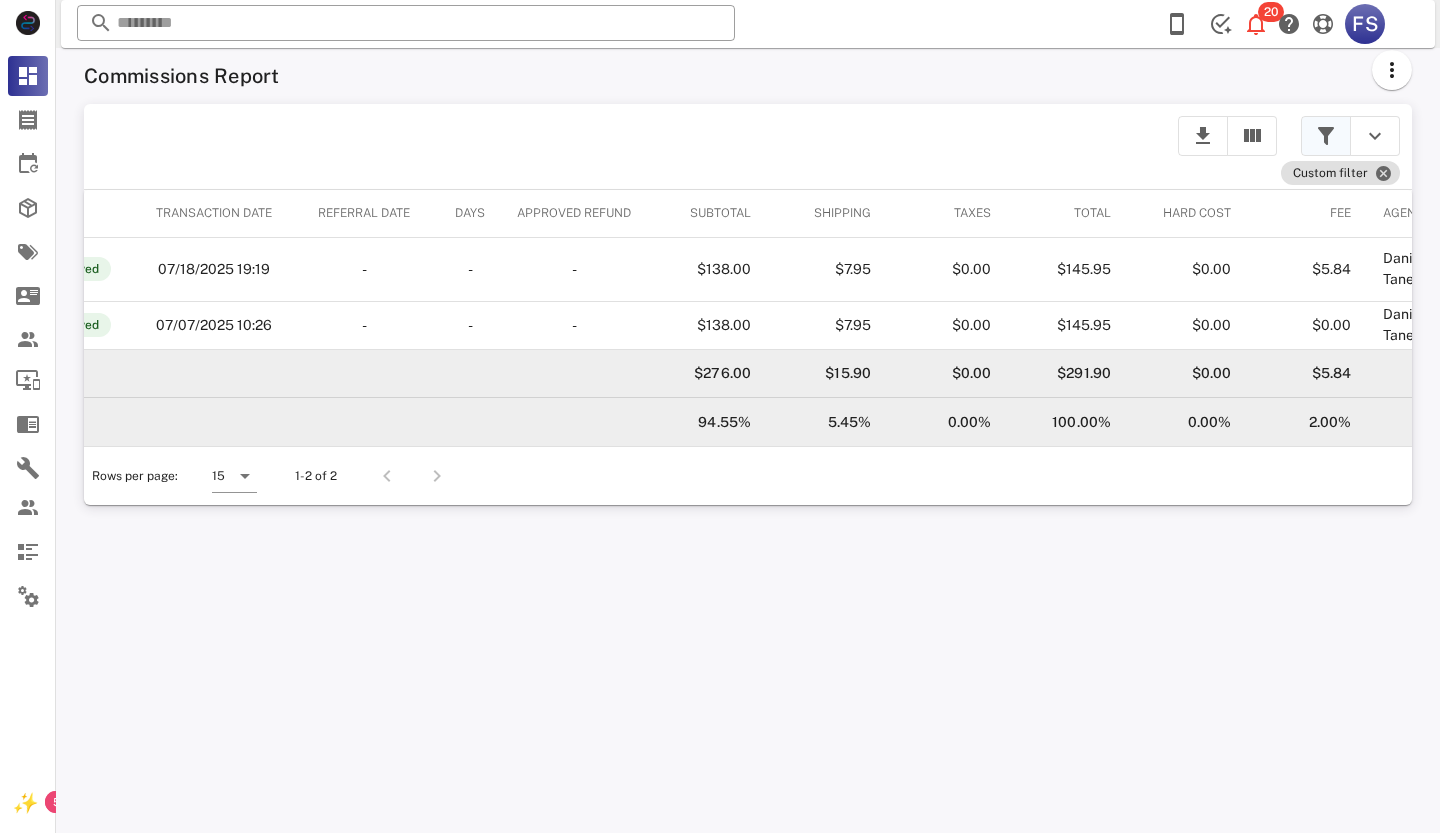 click at bounding box center (1326, 136) 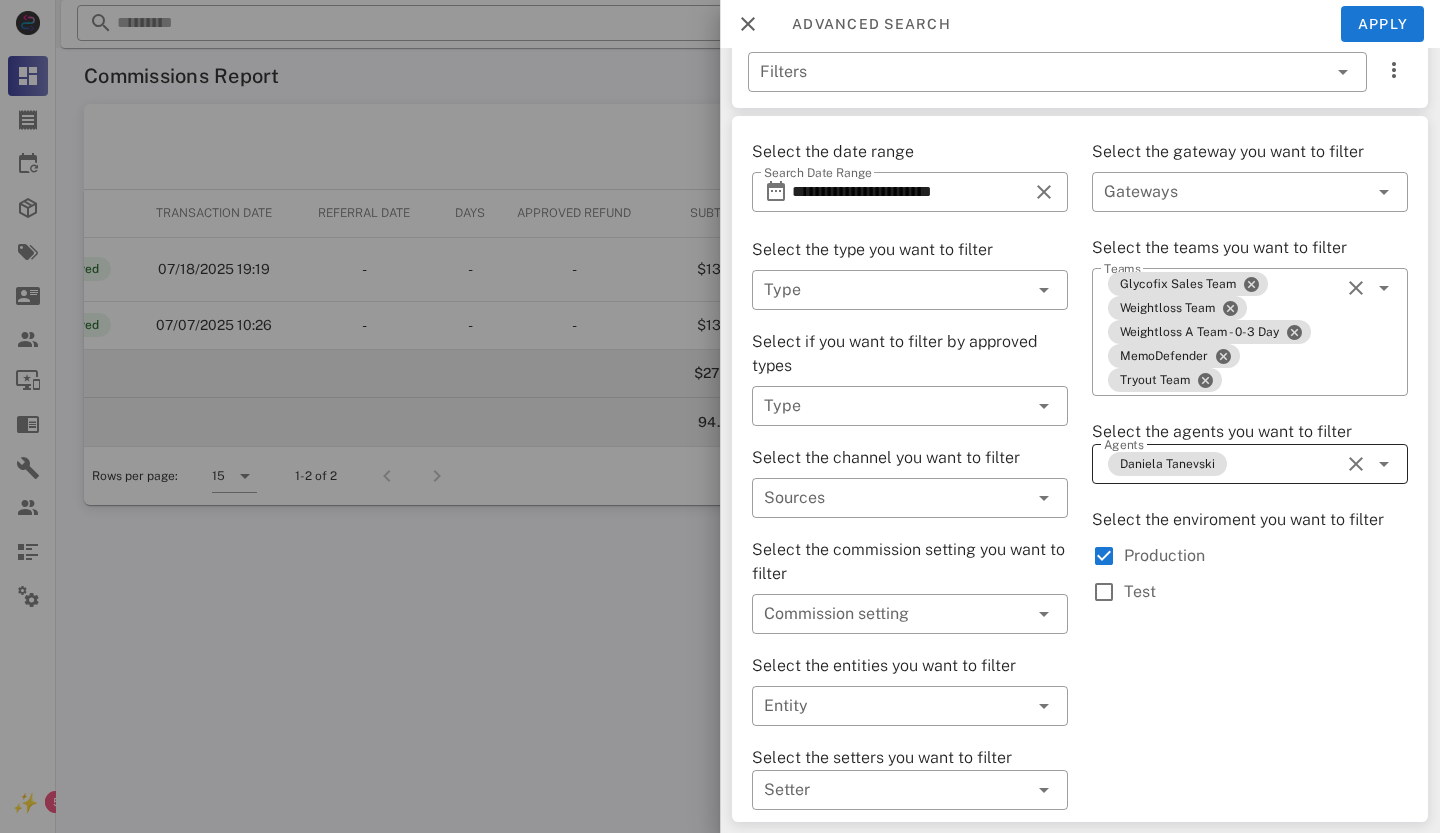 click at bounding box center [1356, 464] 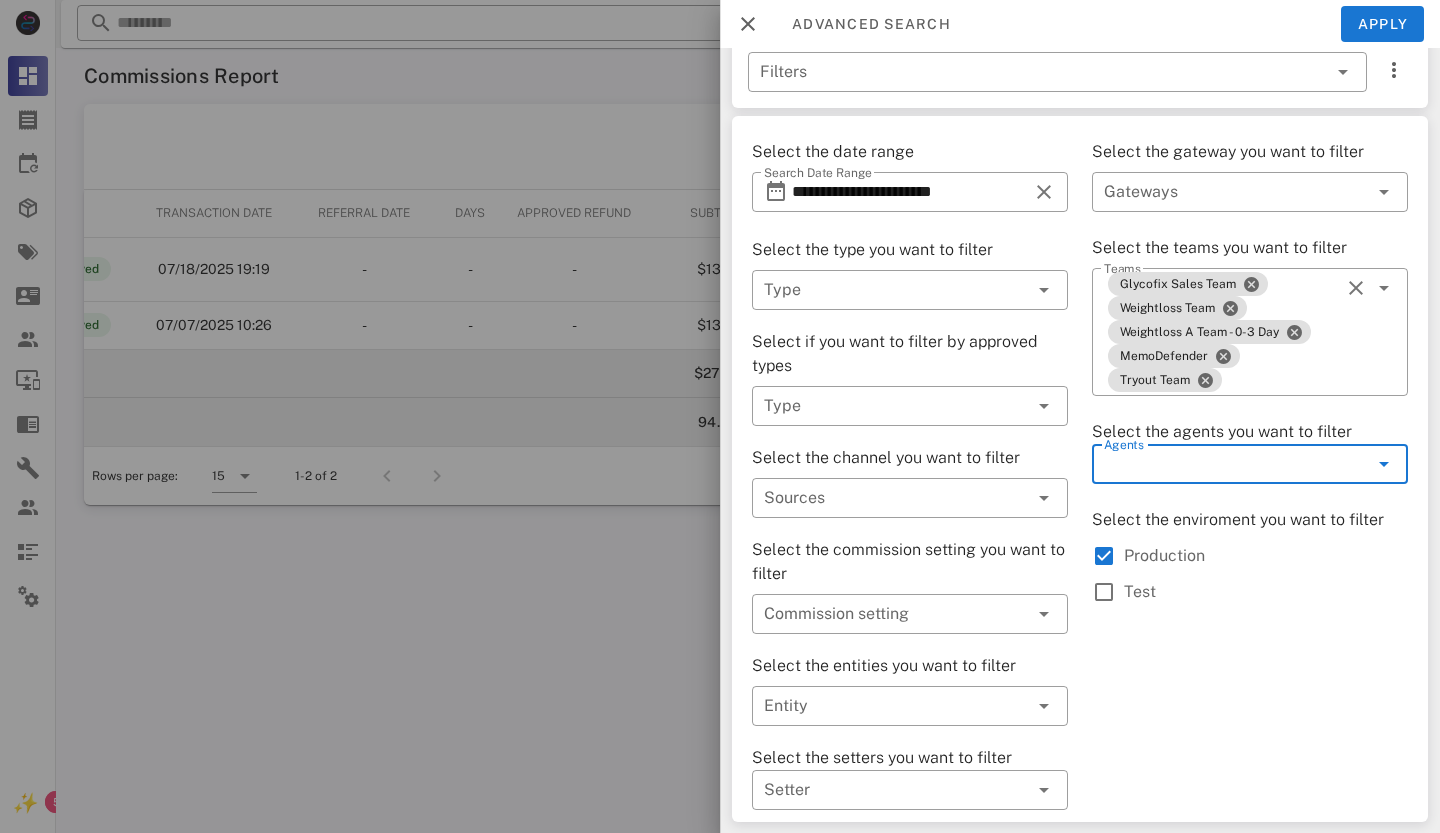 click at bounding box center [1384, 464] 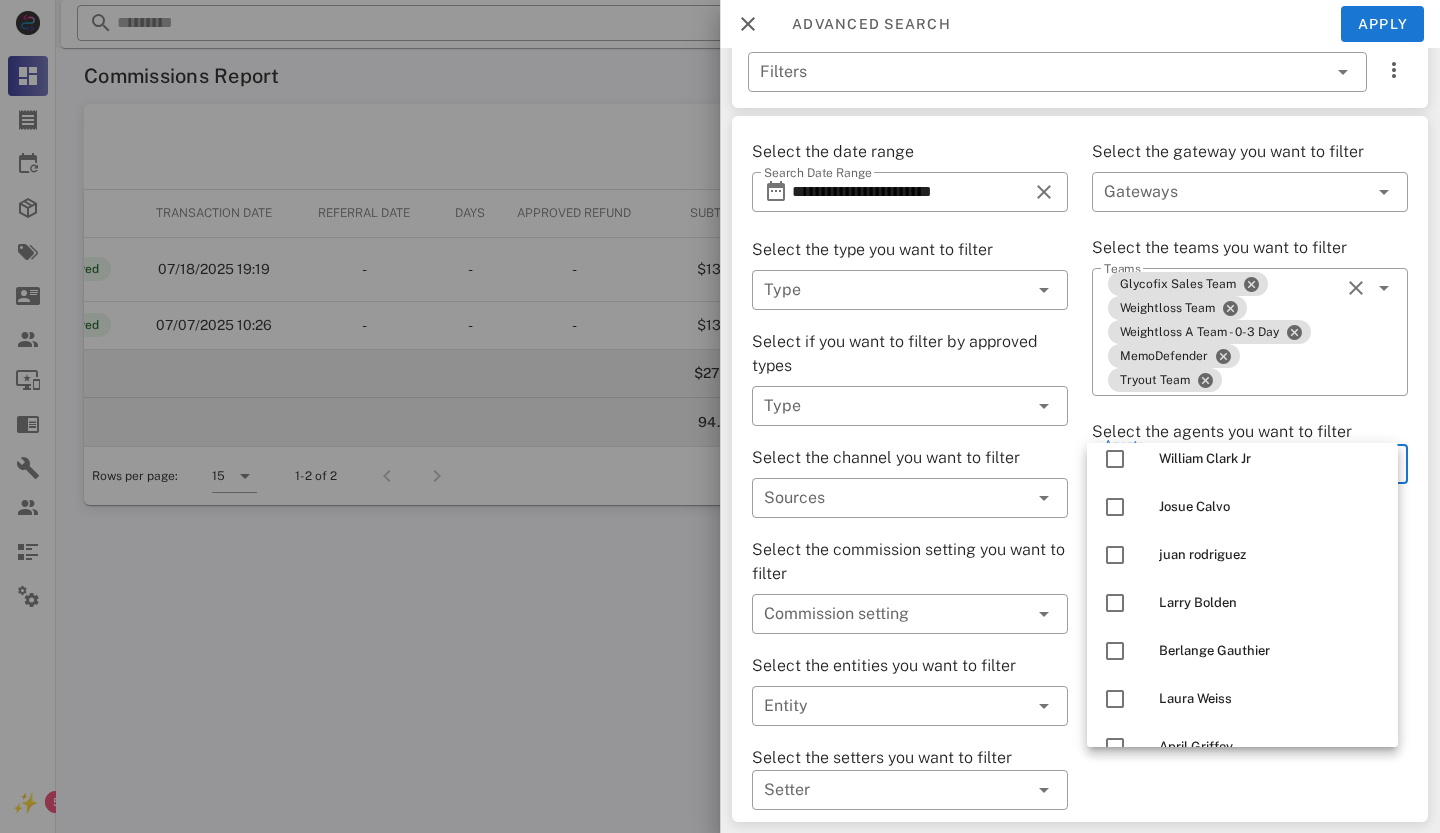 scroll, scrollTop: 600, scrollLeft: 0, axis: vertical 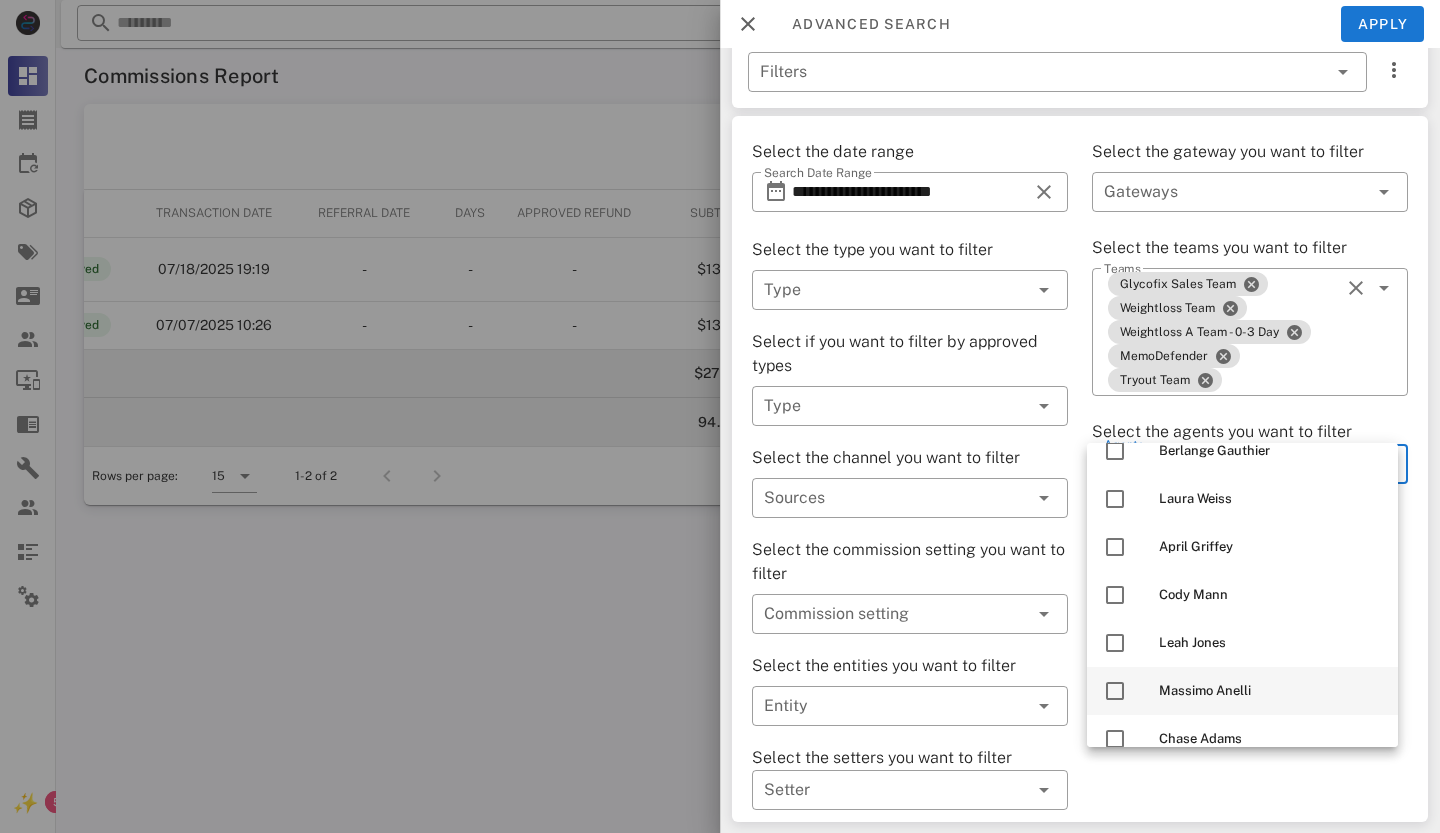 click at bounding box center [1115, 691] 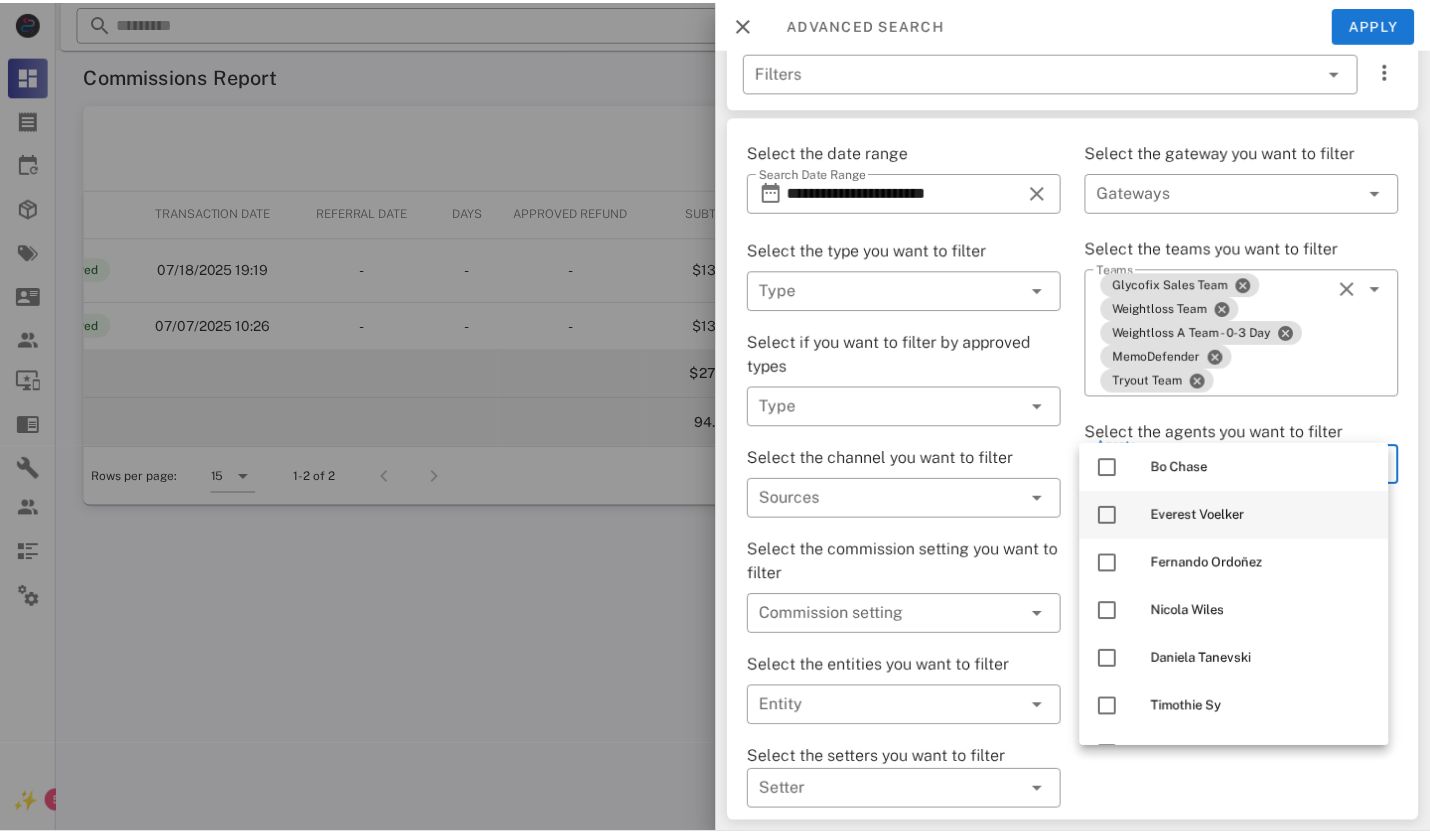 scroll, scrollTop: 1000, scrollLeft: 0, axis: vertical 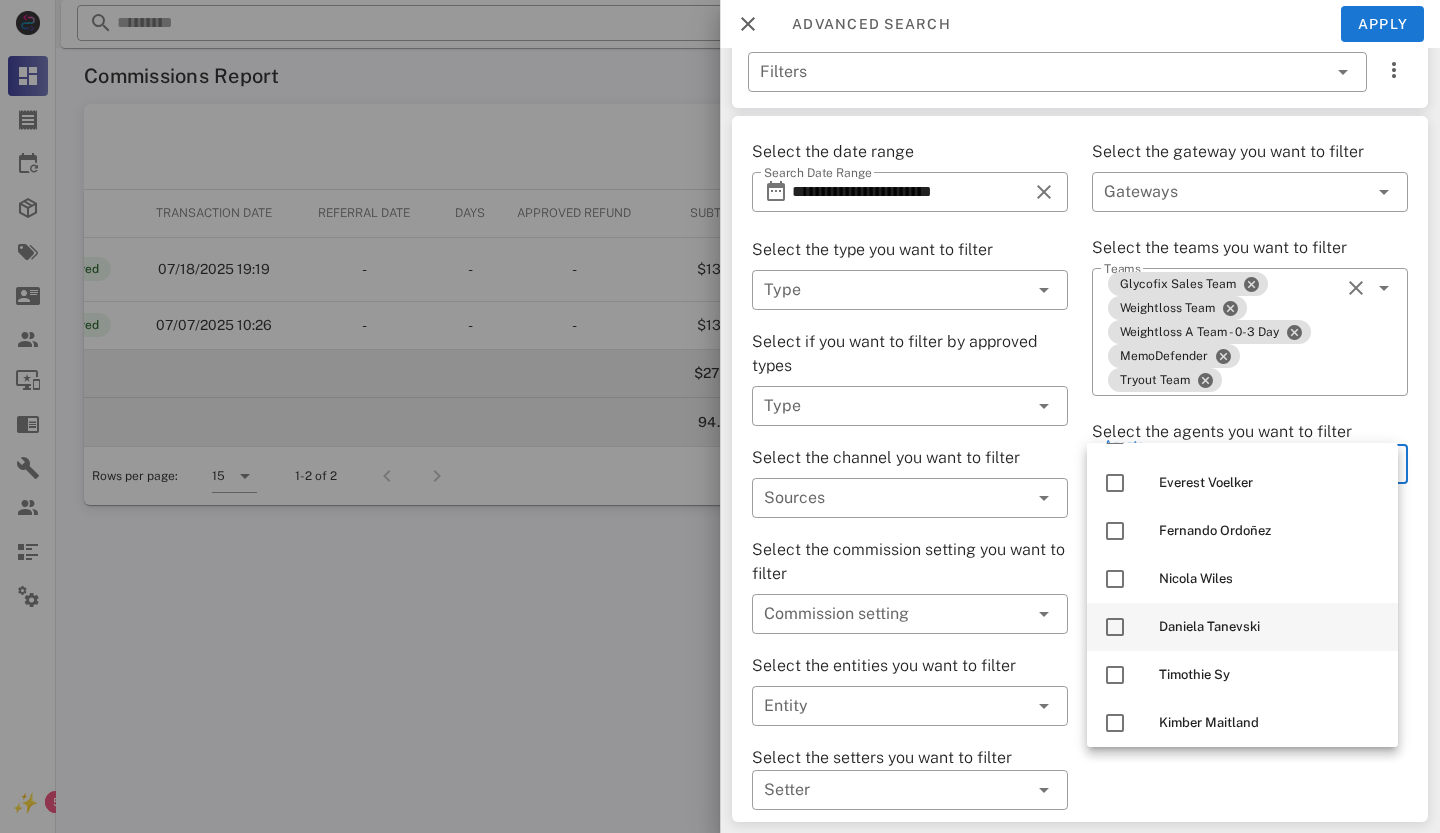 click at bounding box center [1115, 627] 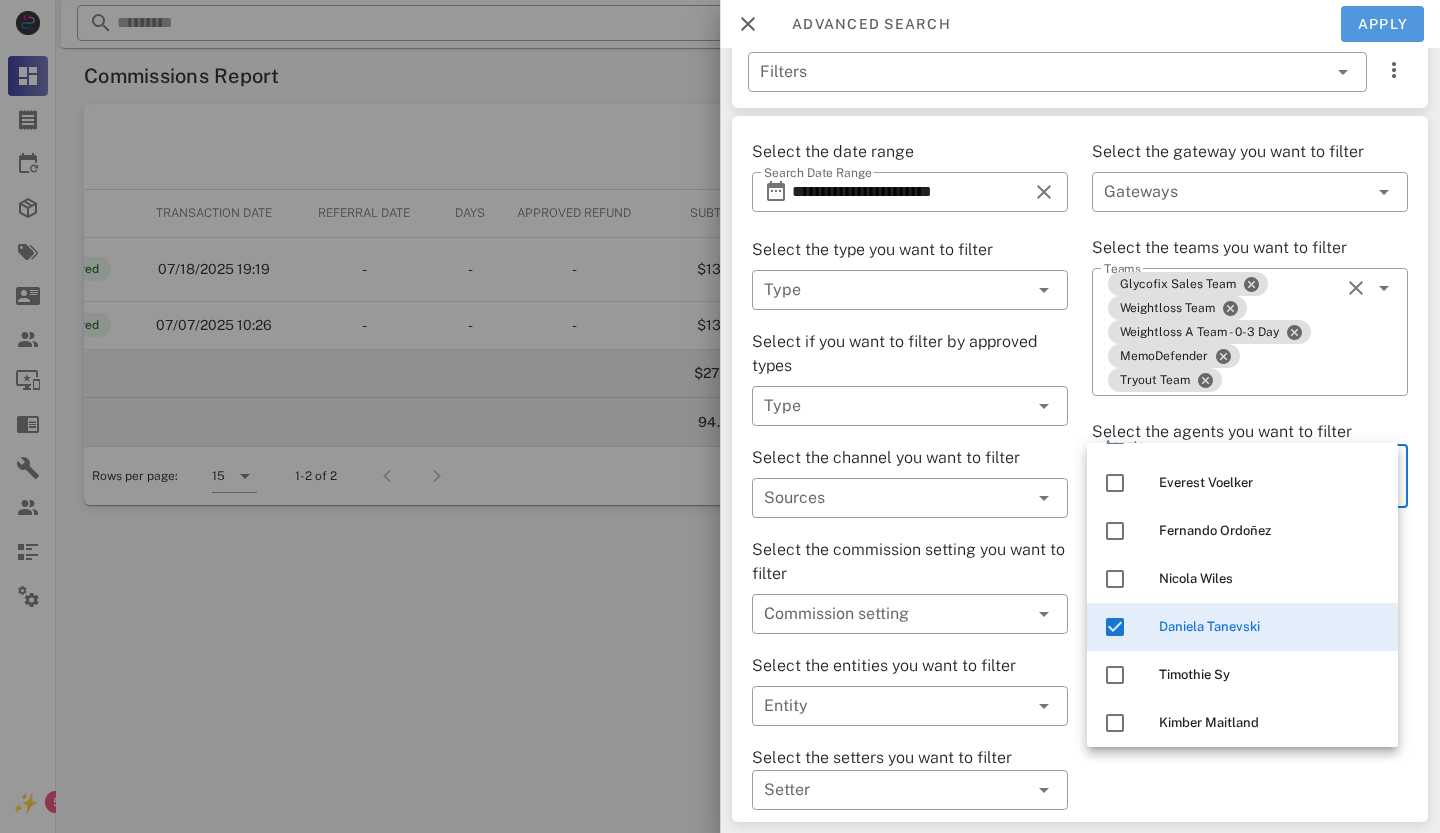 click on "Apply" at bounding box center [1383, 24] 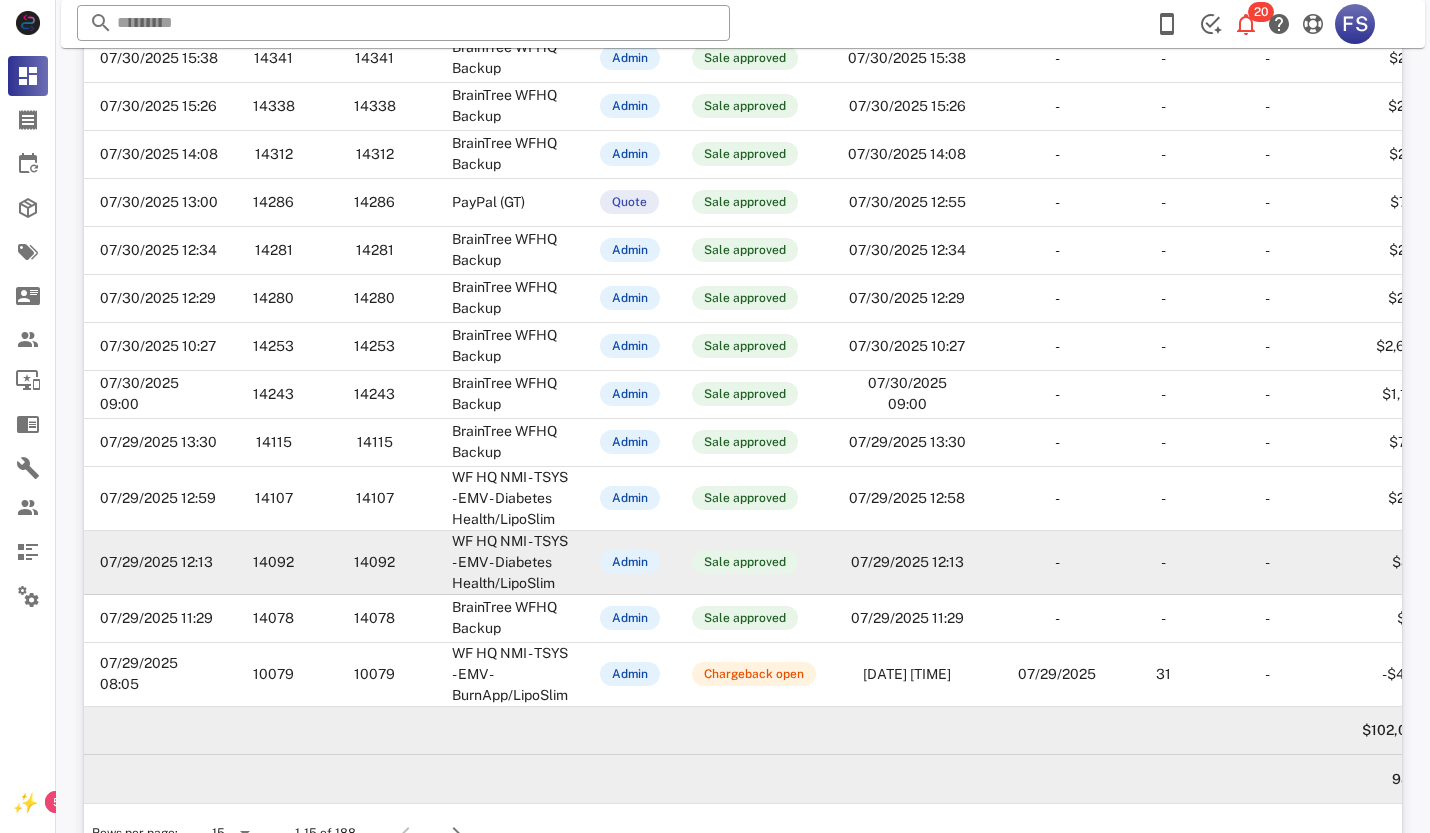scroll, scrollTop: 300, scrollLeft: 0, axis: vertical 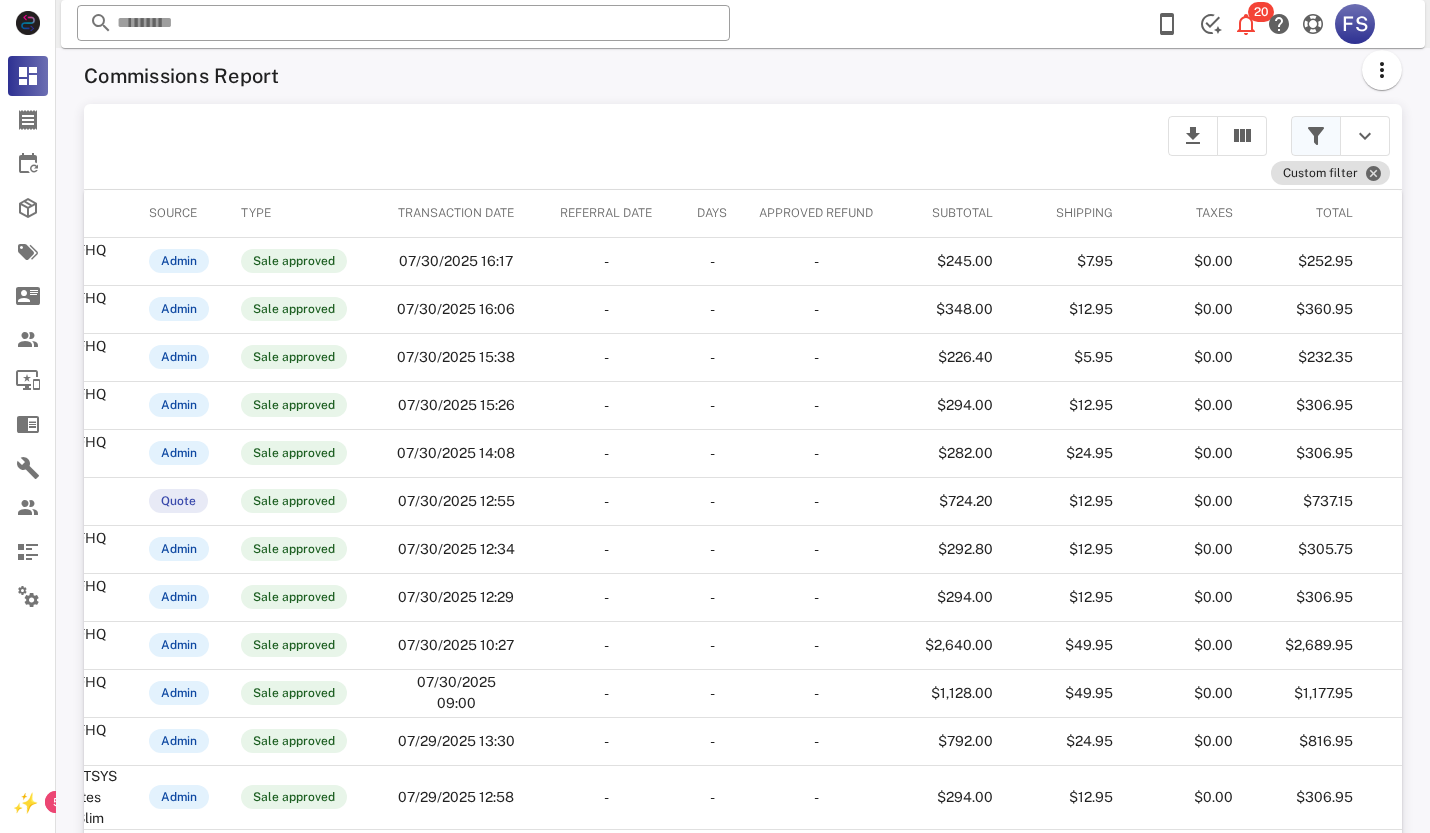 click at bounding box center [1316, 136] 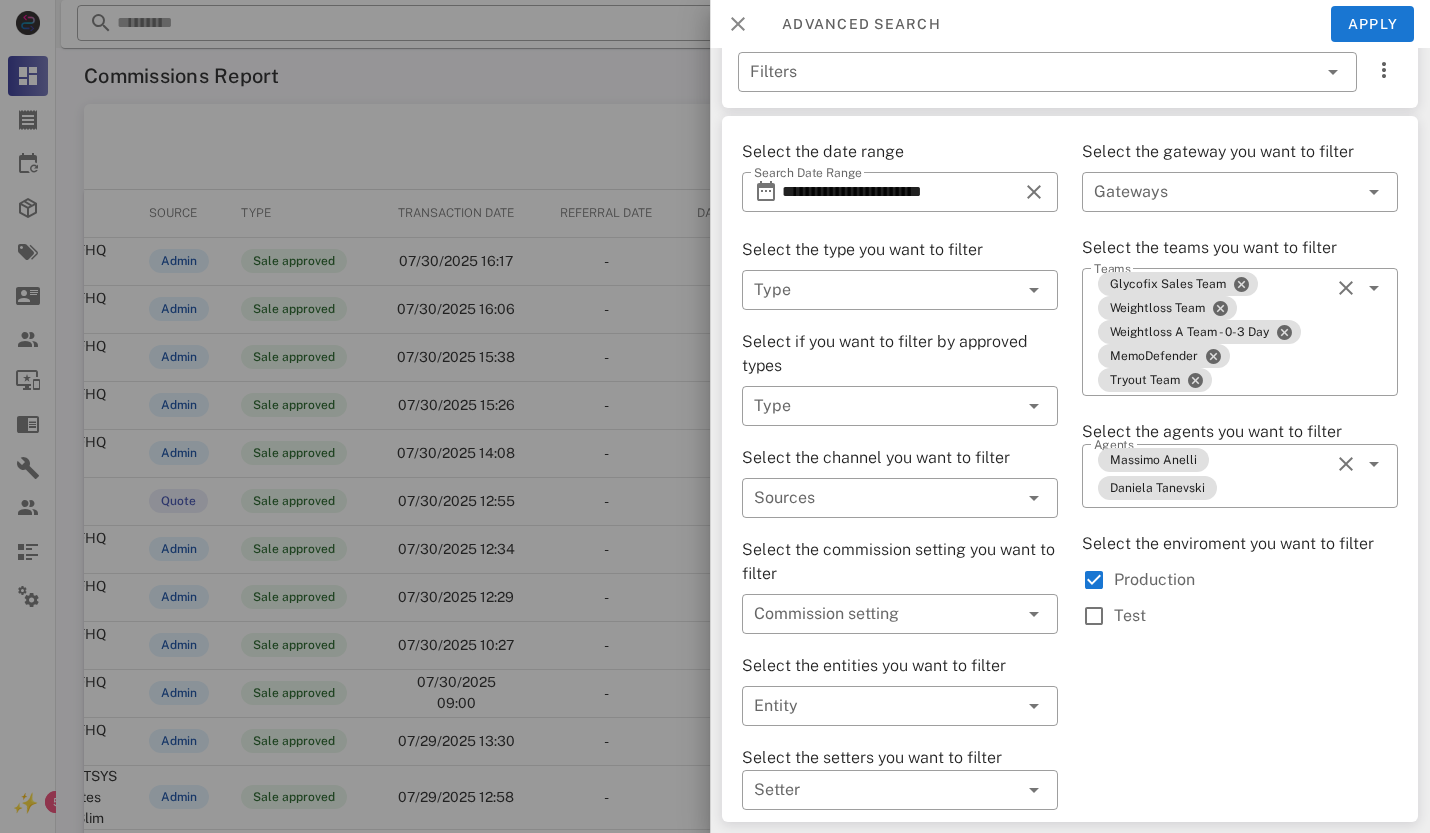 click at bounding box center (738, 24) 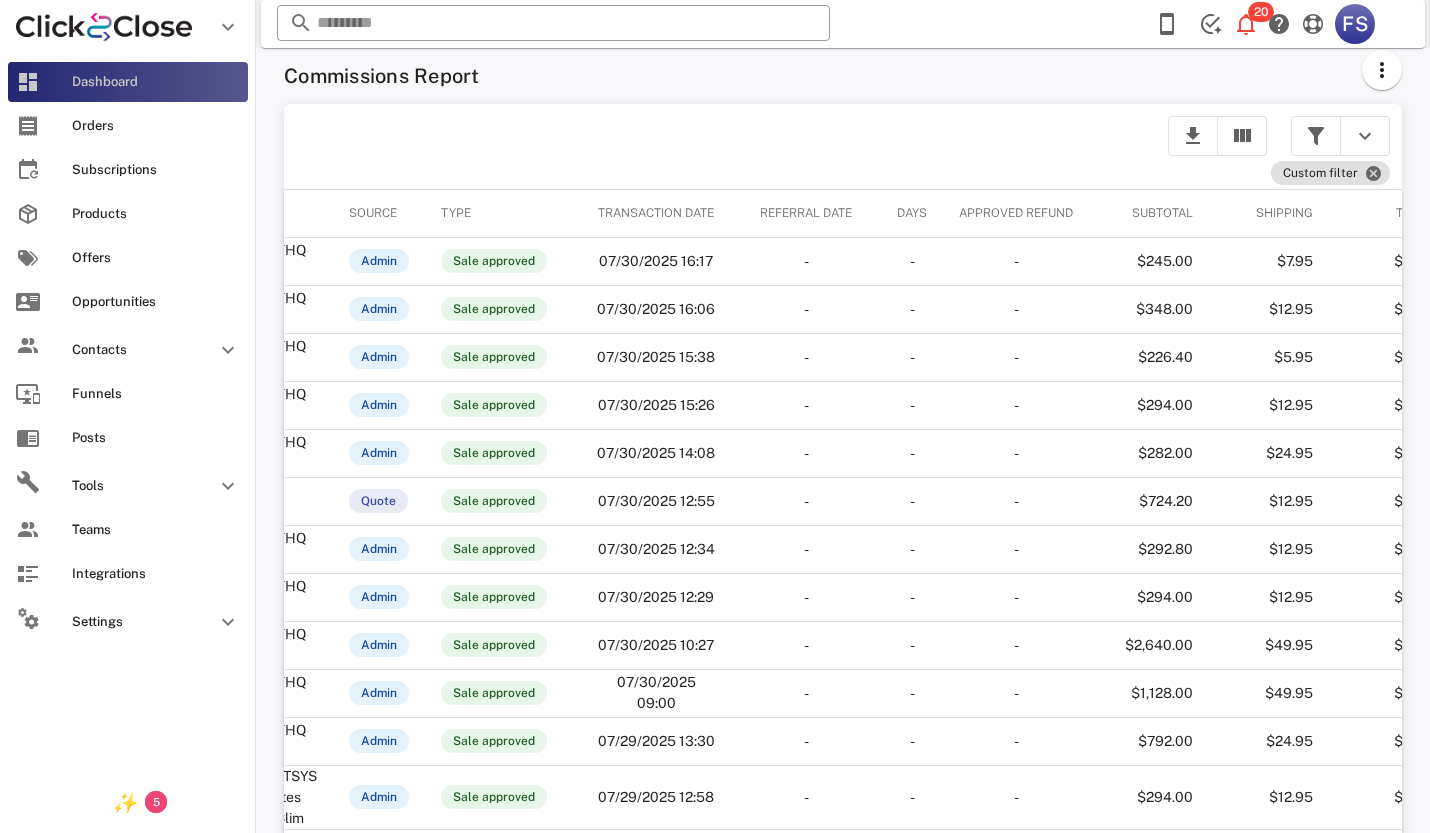 click on "Dashboard" at bounding box center (128, 82) 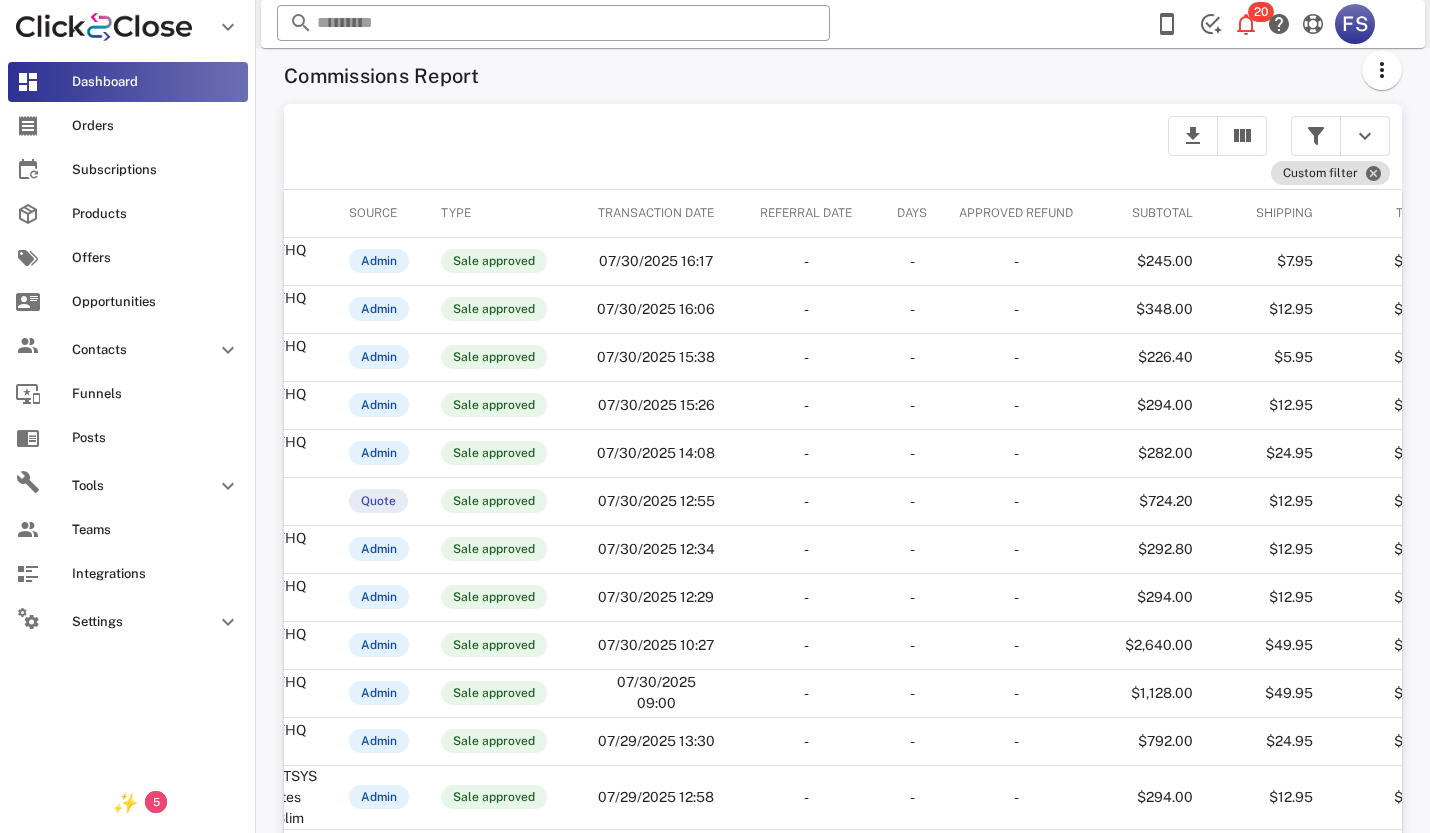 click at bounding box center (28, 82) 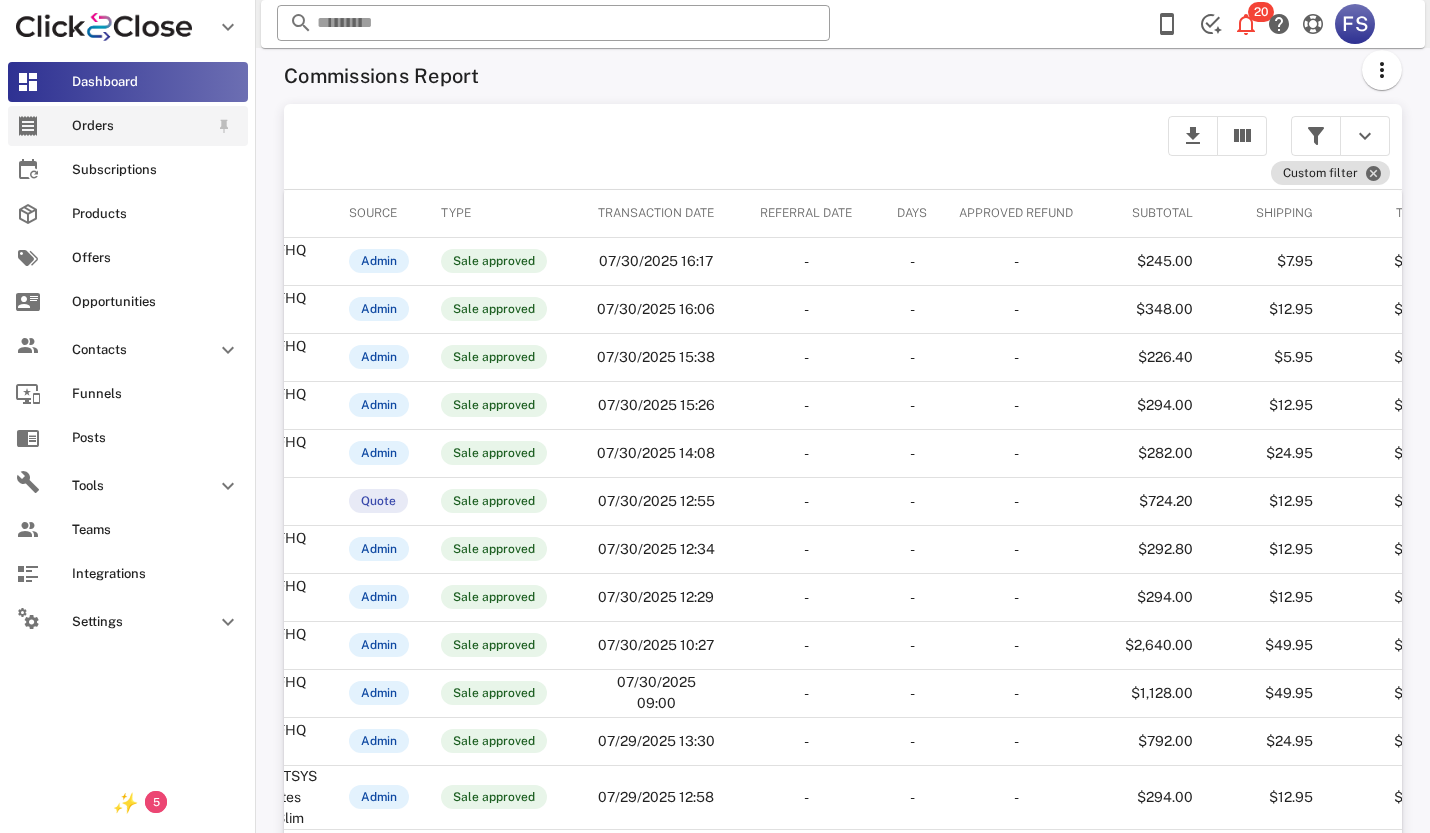 click on "Orders" at bounding box center (140, 126) 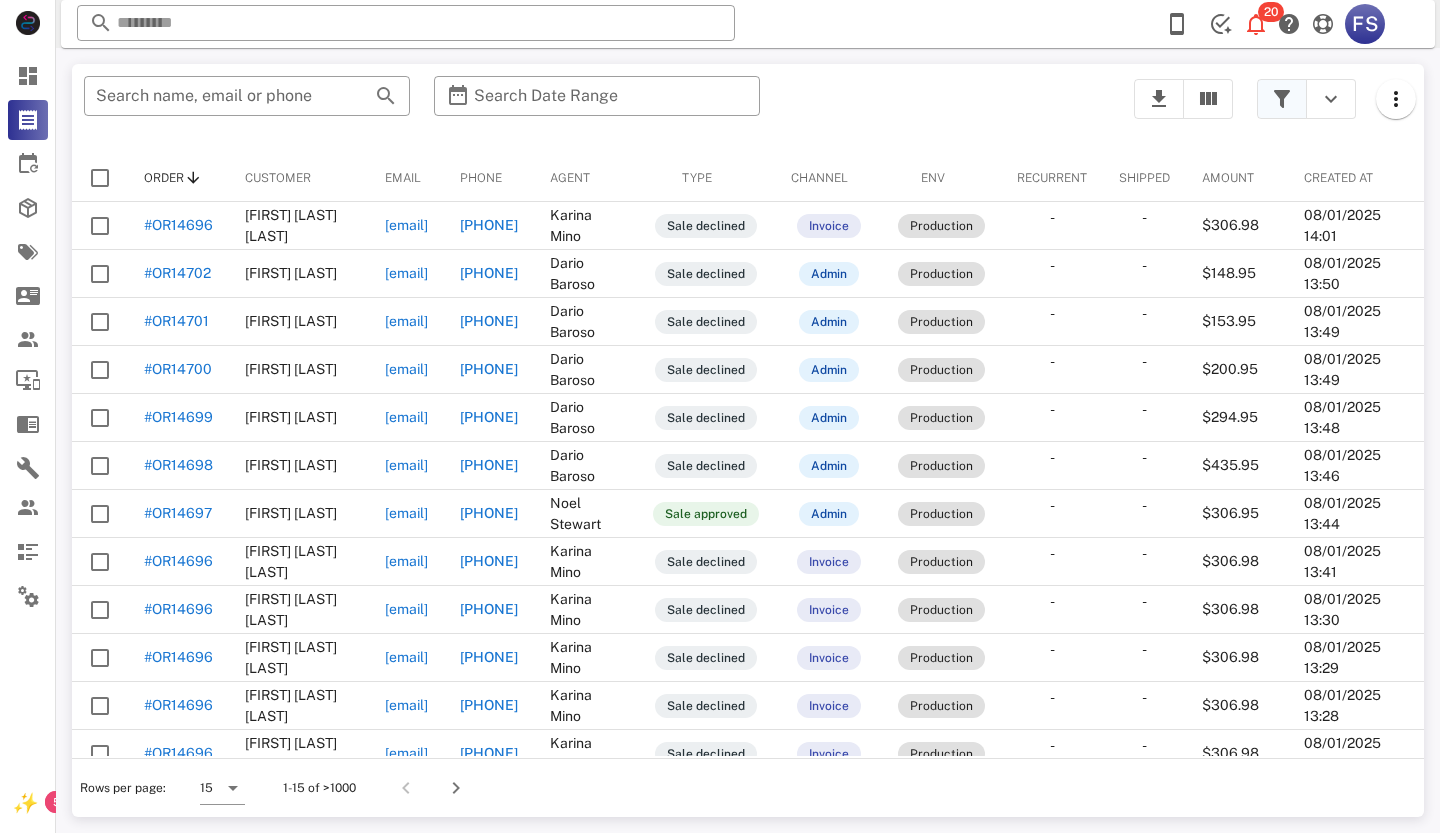 click at bounding box center [1282, 99] 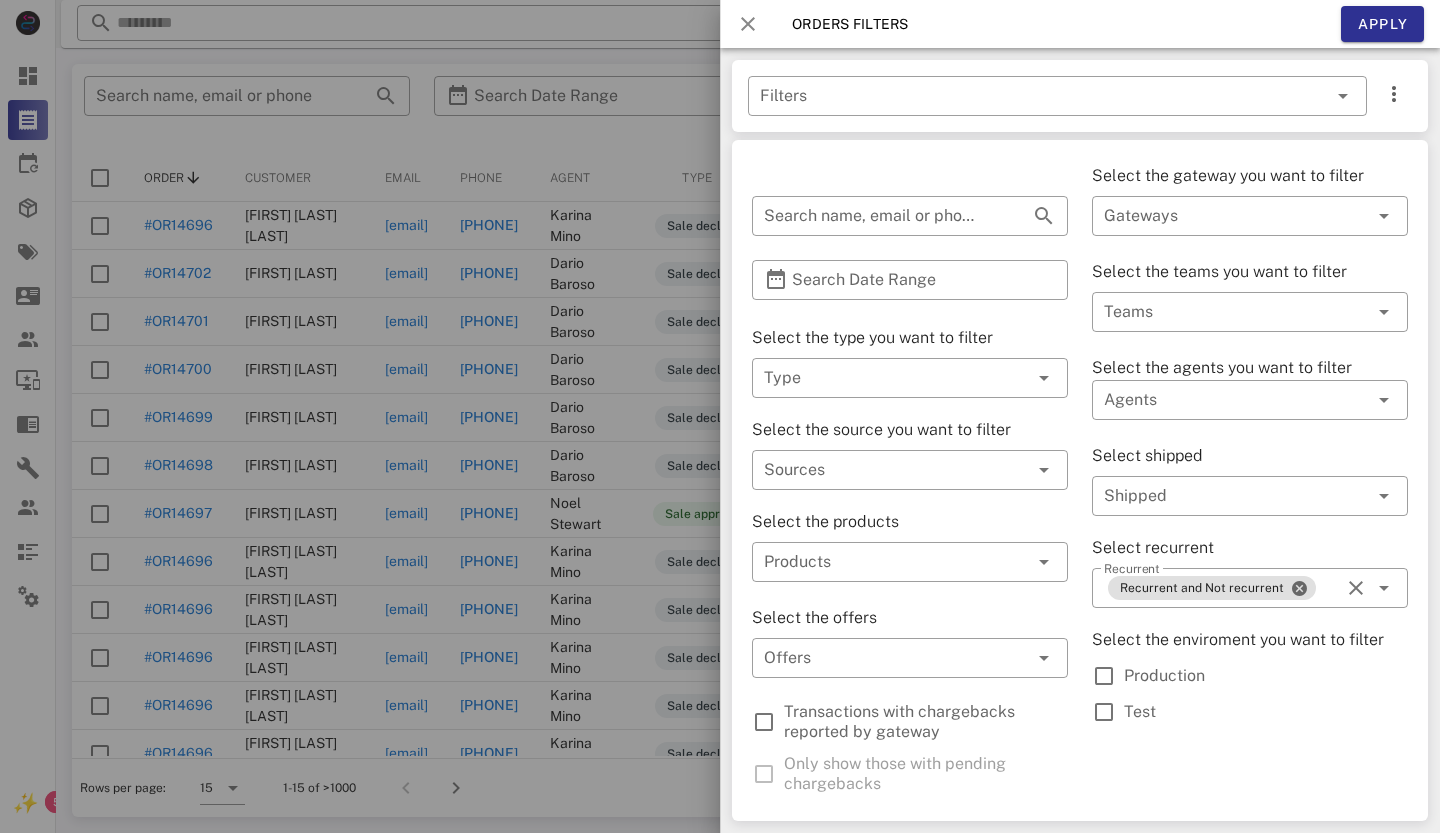 click at bounding box center [748, 24] 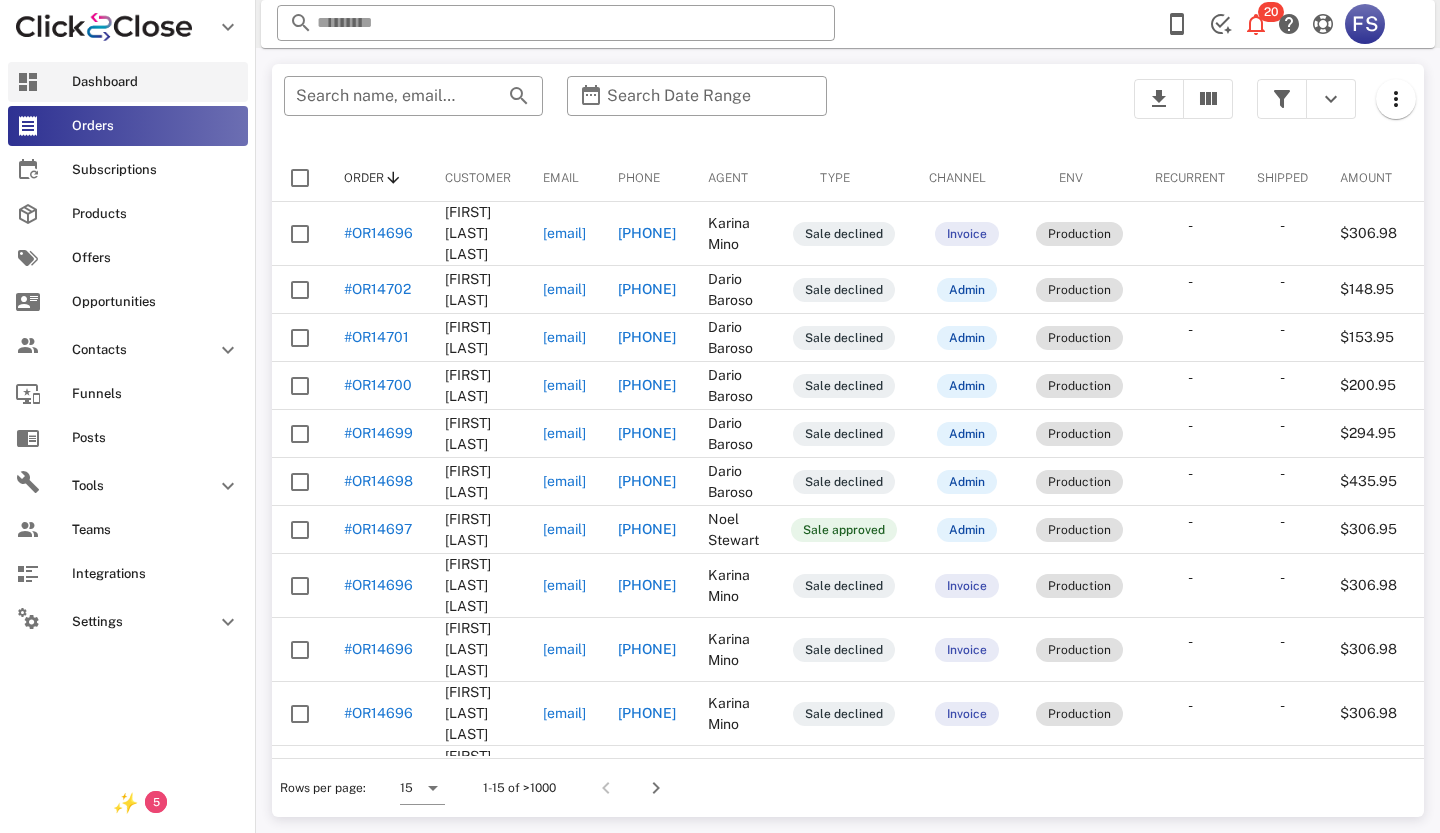 click on "Dashboard" at bounding box center [156, 82] 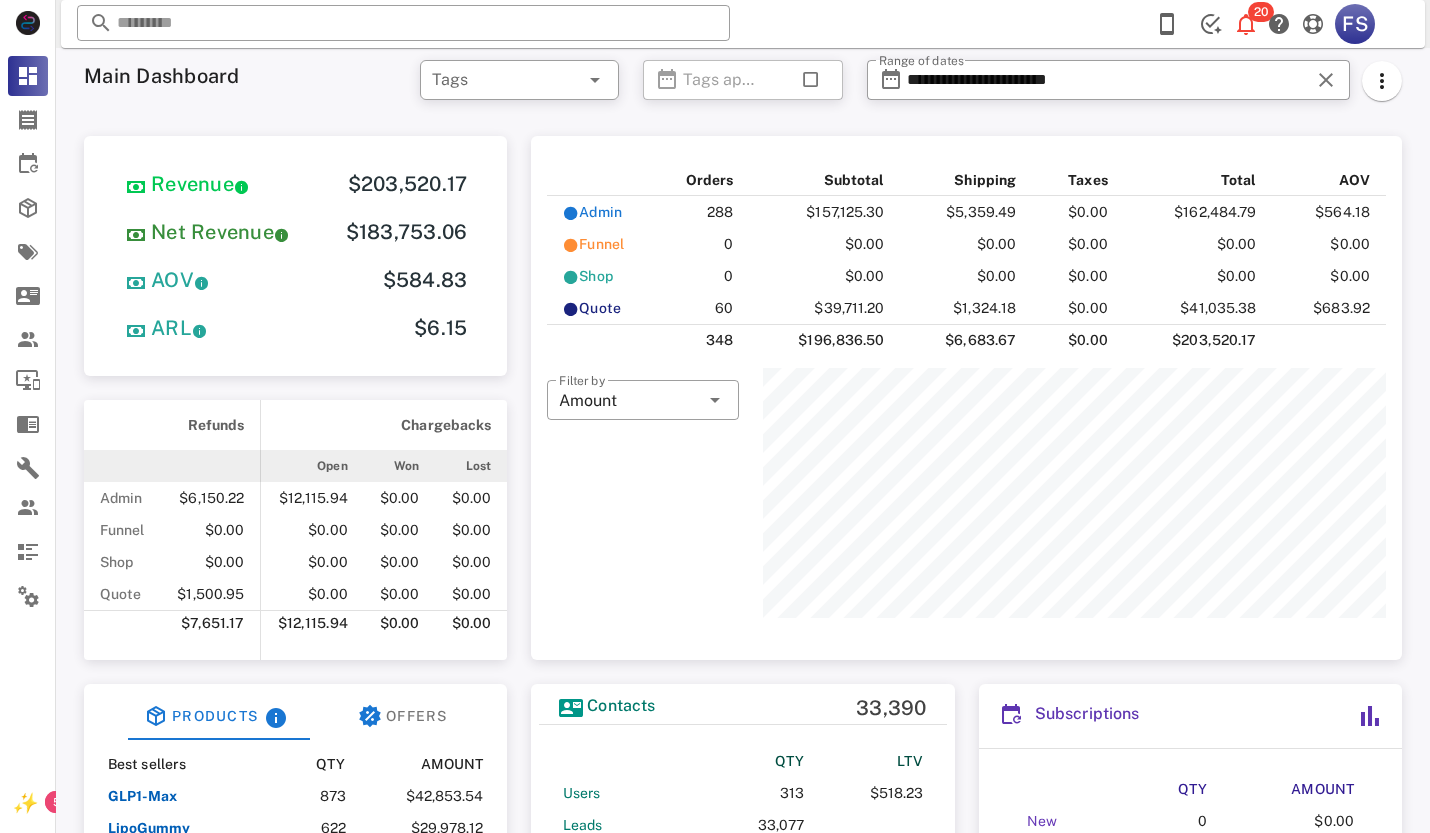 scroll, scrollTop: 999750, scrollLeft: 999376, axis: both 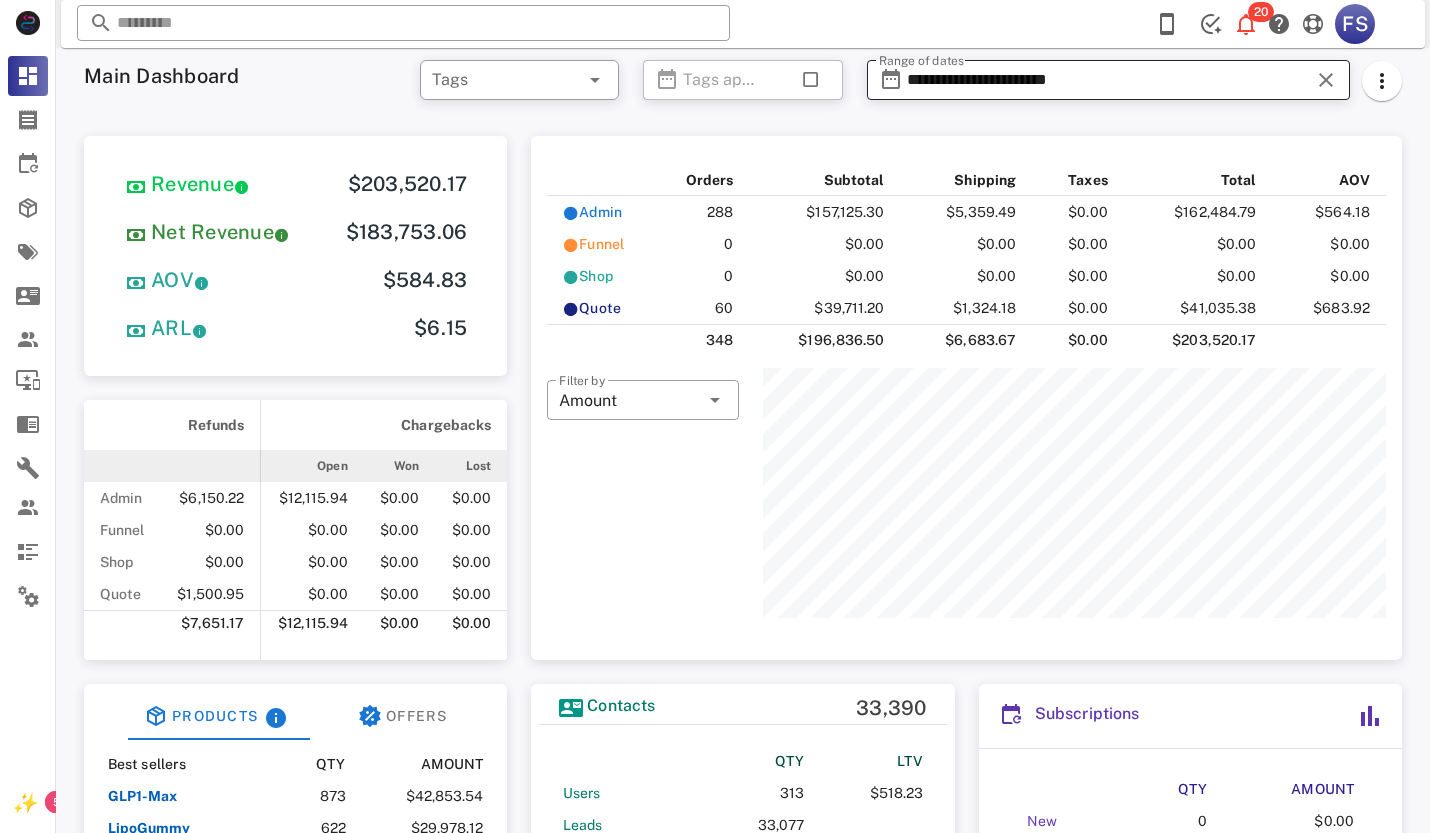 click on "**********" at bounding box center (1108, 80) 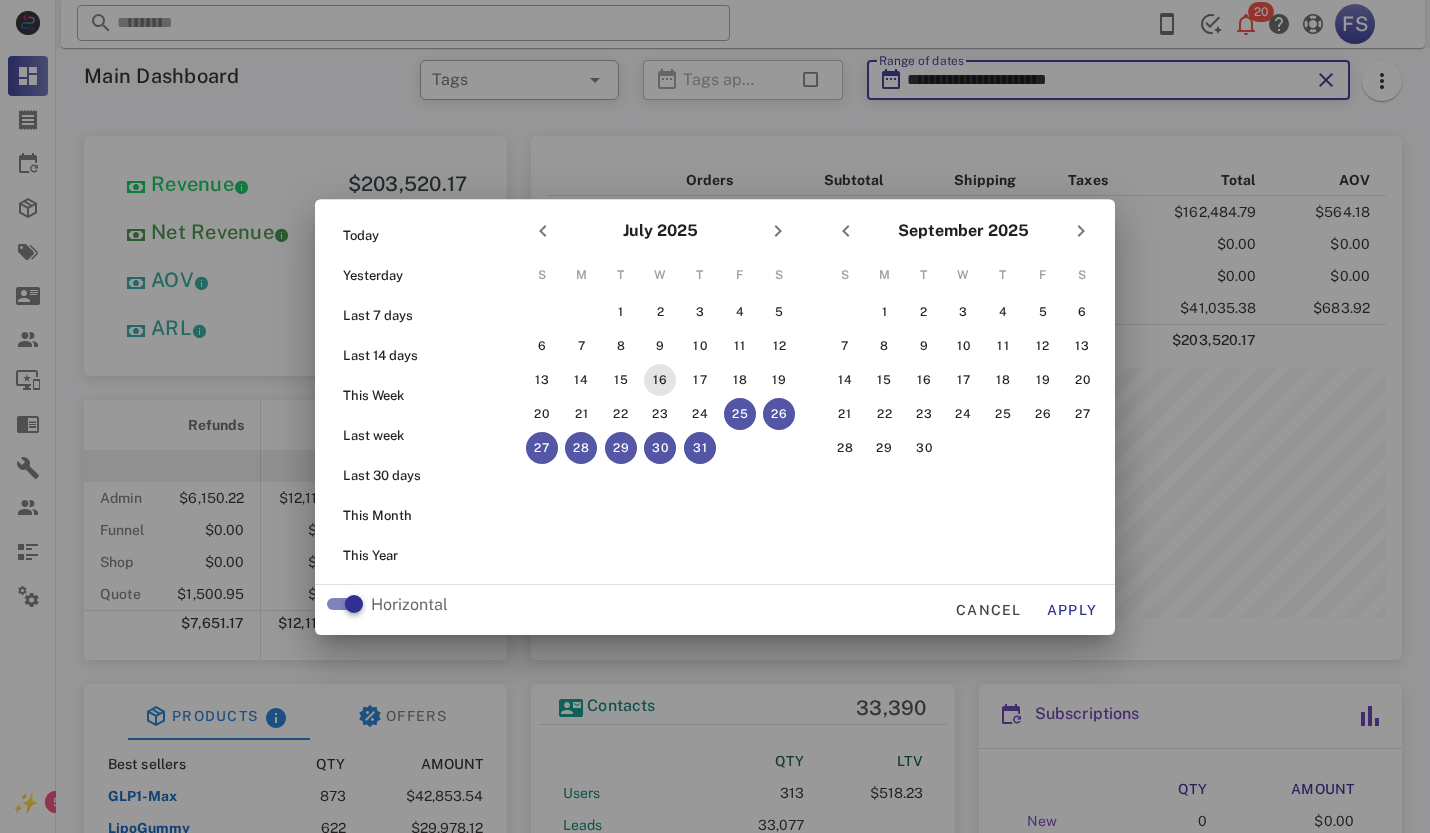 click on "16" at bounding box center [660, 380] 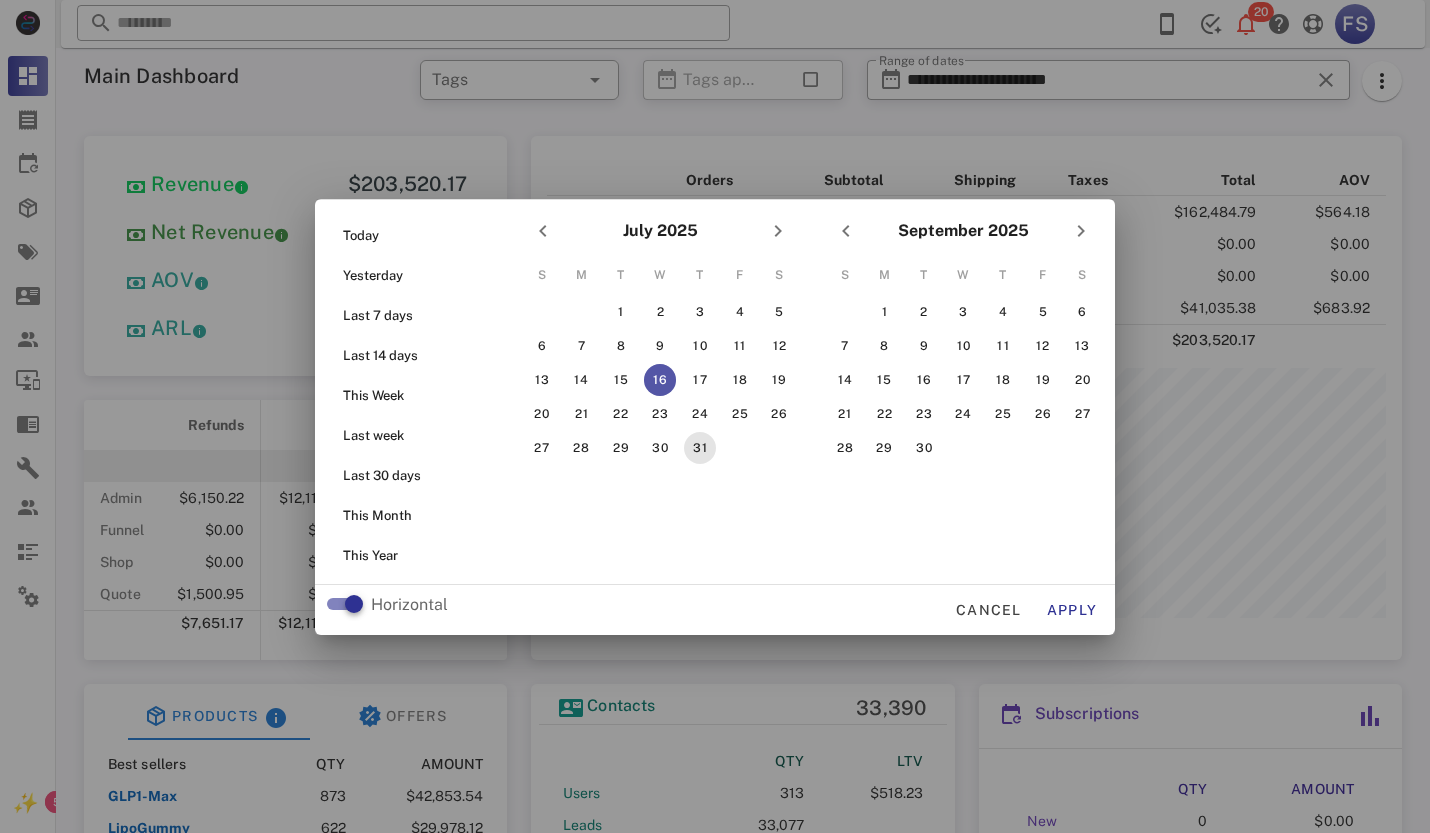 click on "31" at bounding box center [700, 448] 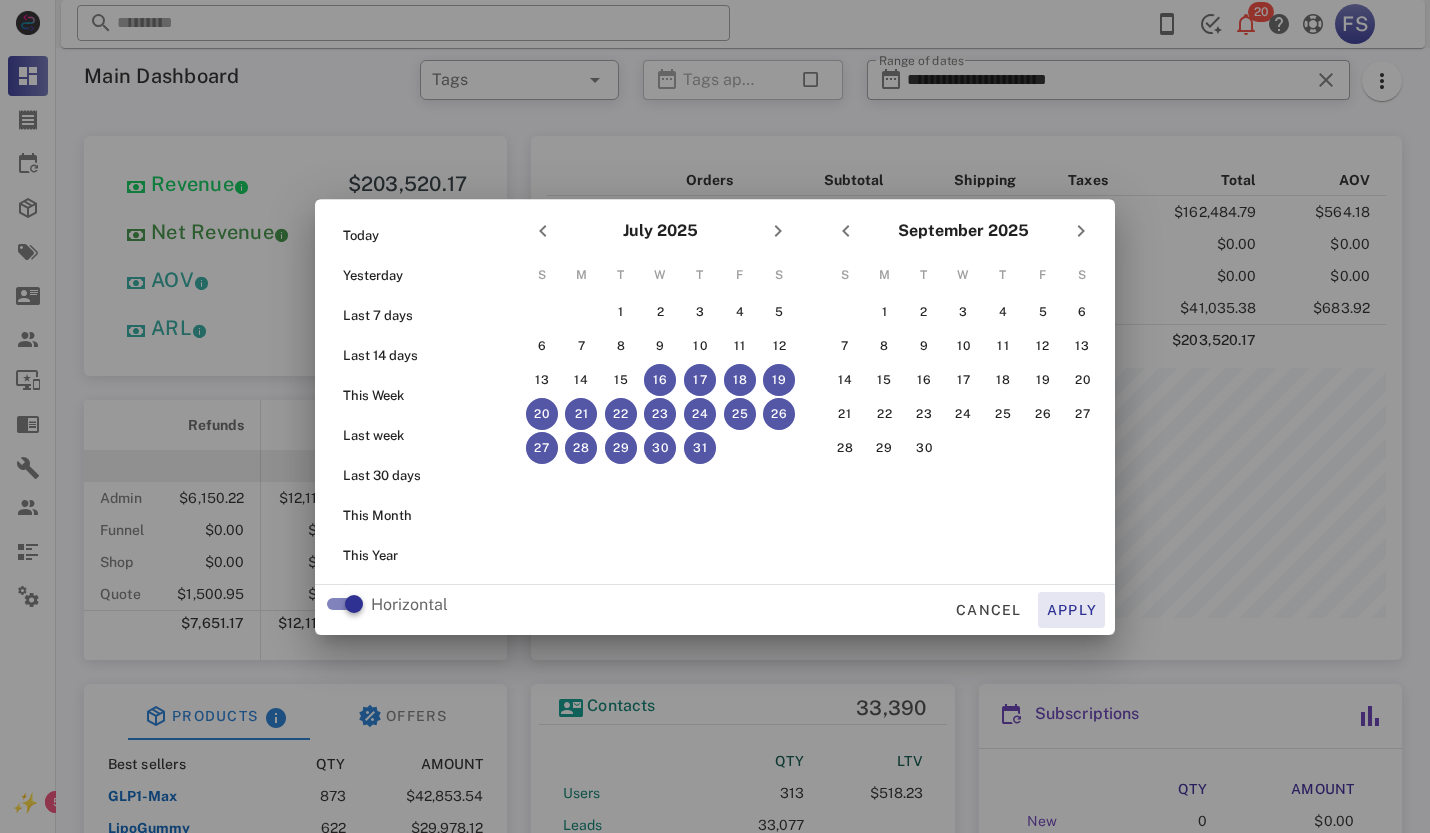 click on "Apply" at bounding box center [1072, 610] 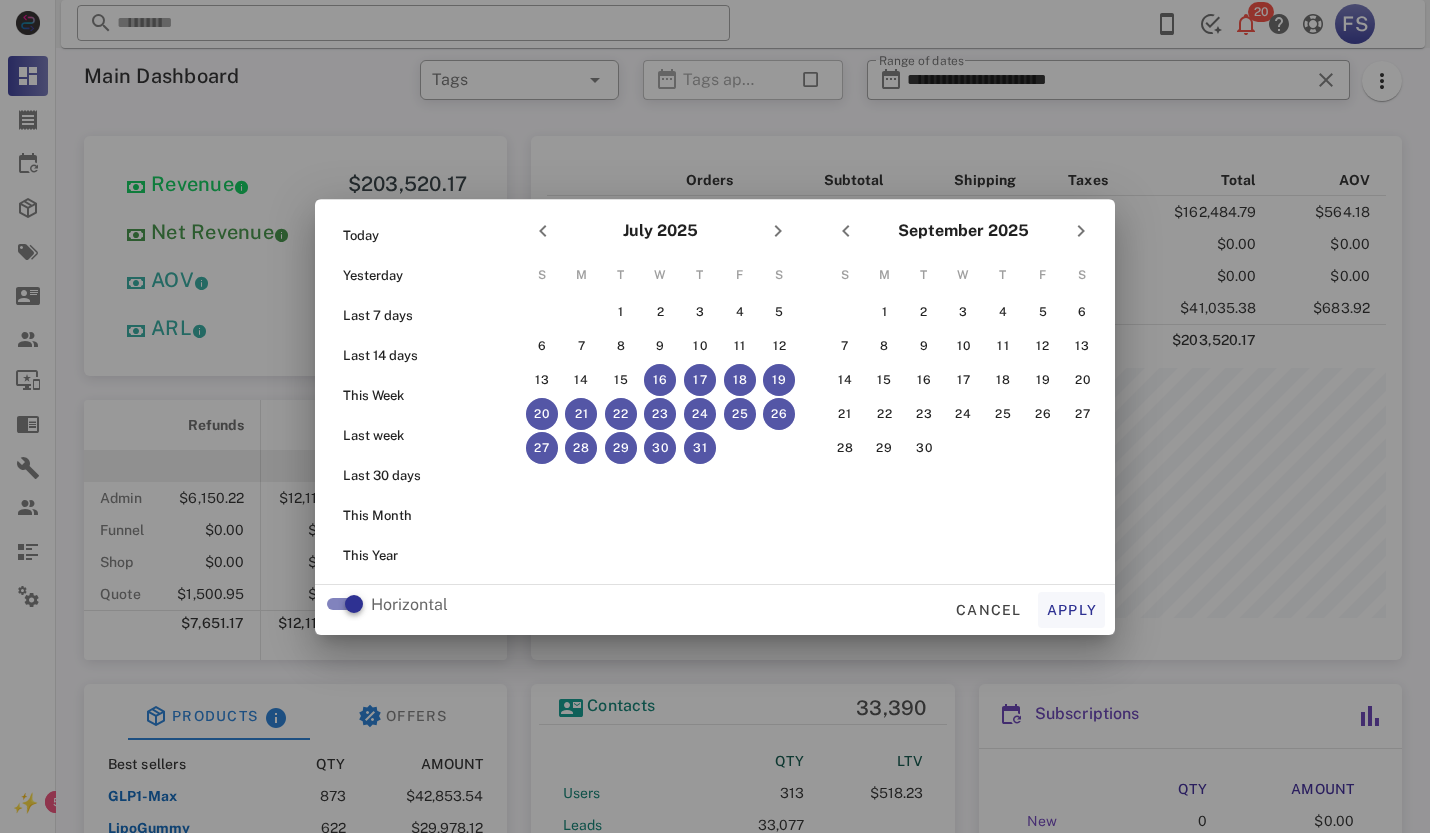type on "**********" 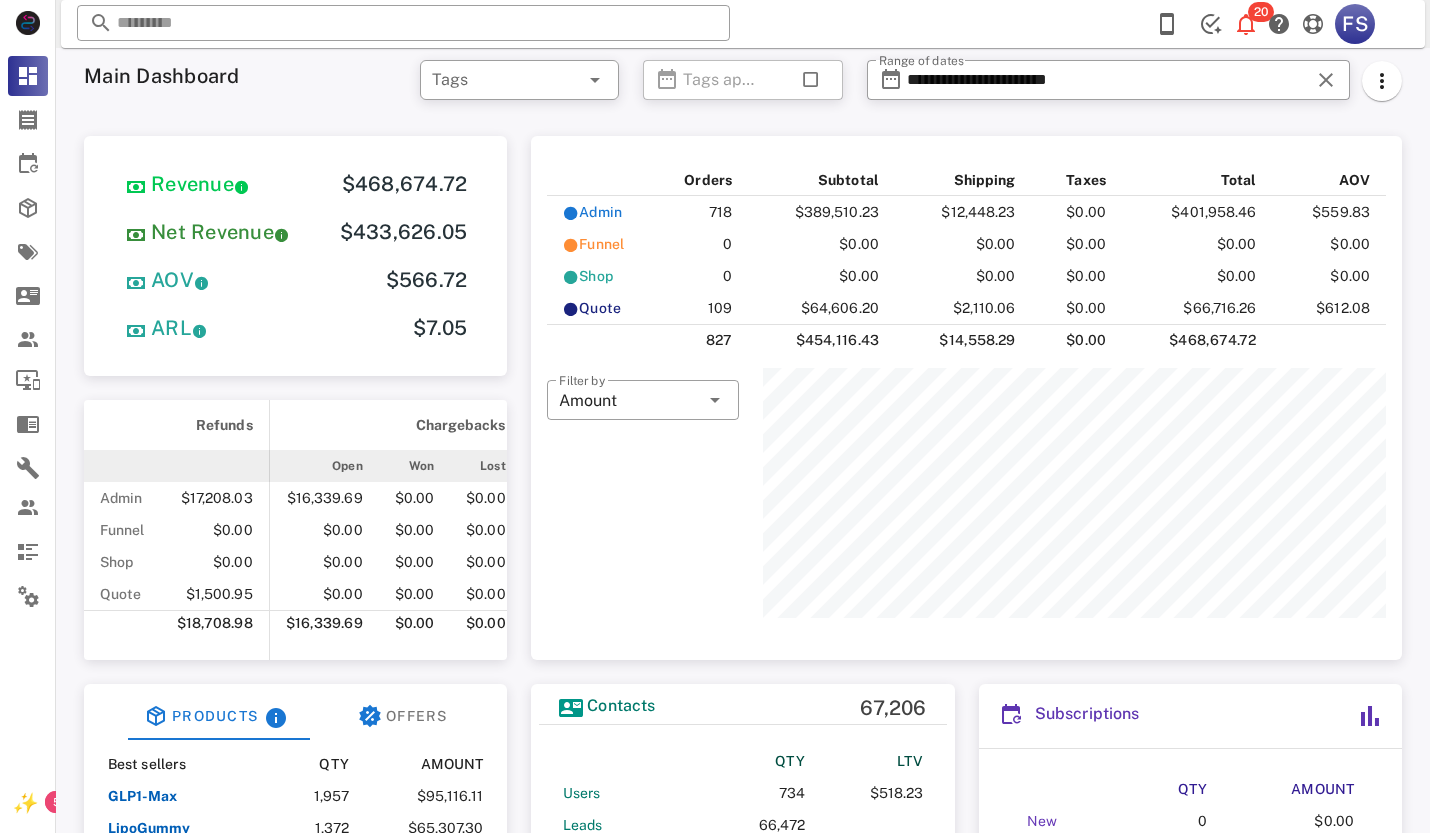 scroll, scrollTop: 999750, scrollLeft: 999376, axis: both 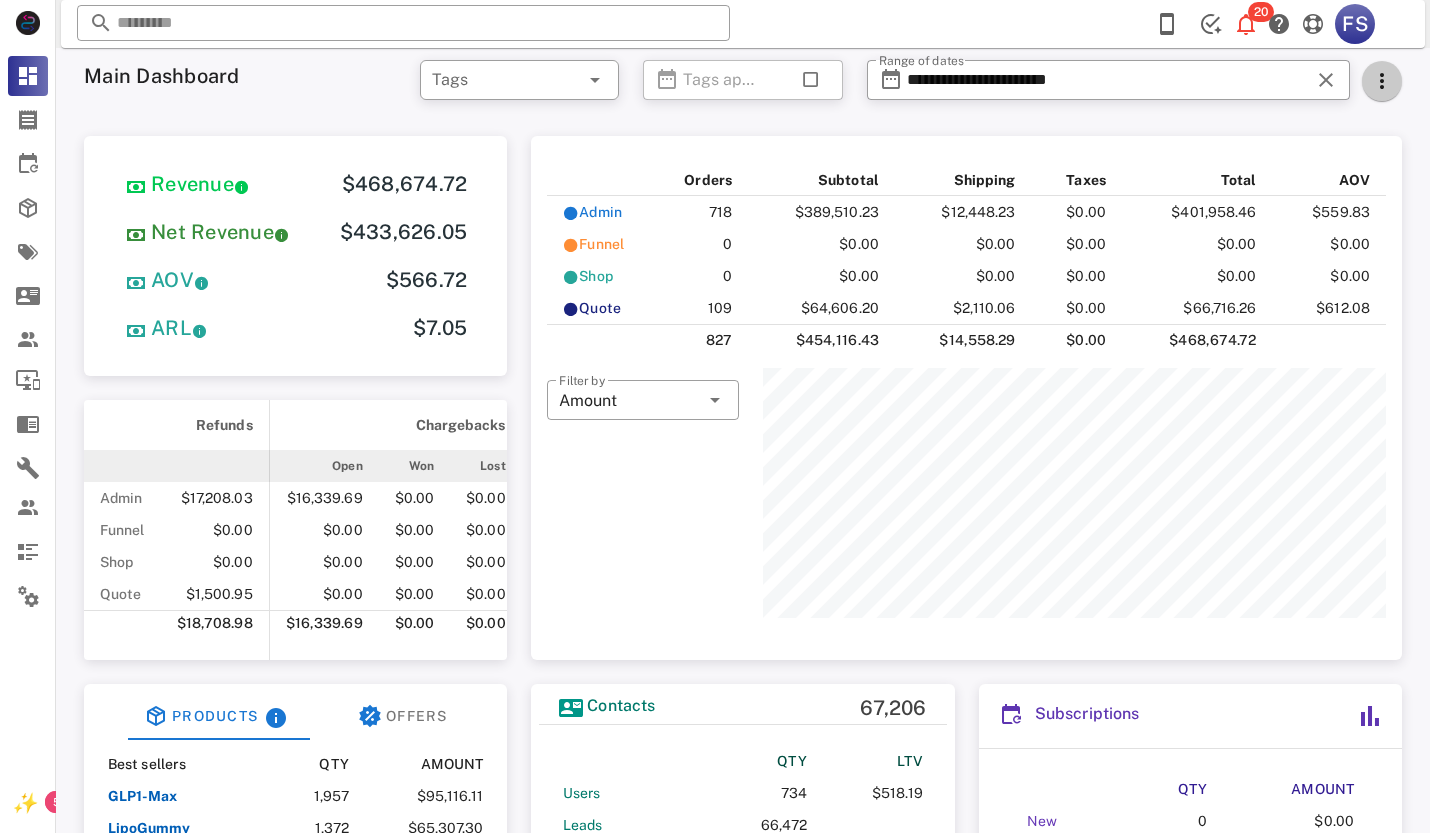 click at bounding box center [1382, 81] 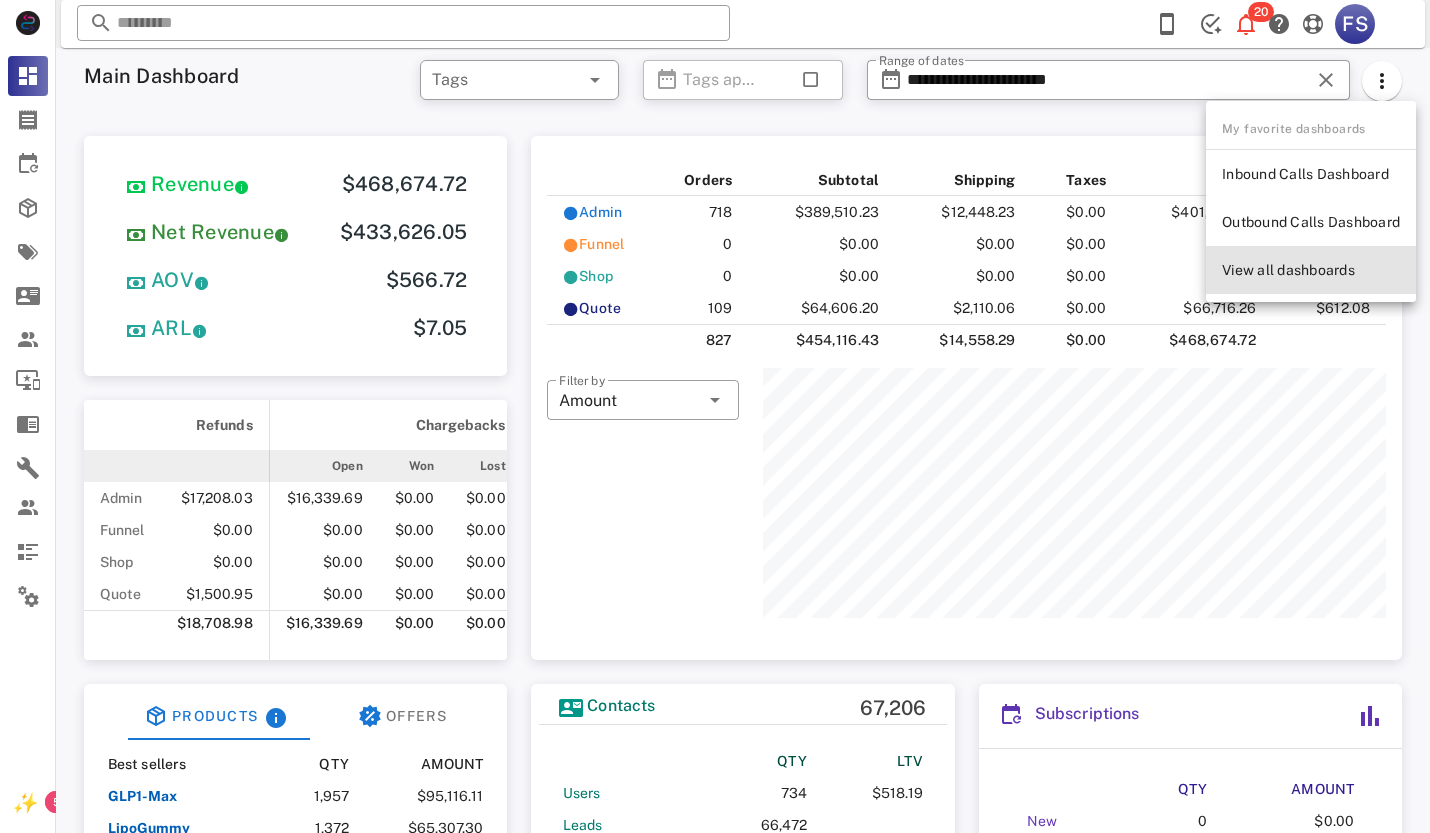 click on "View all dashboards" at bounding box center [1311, 270] 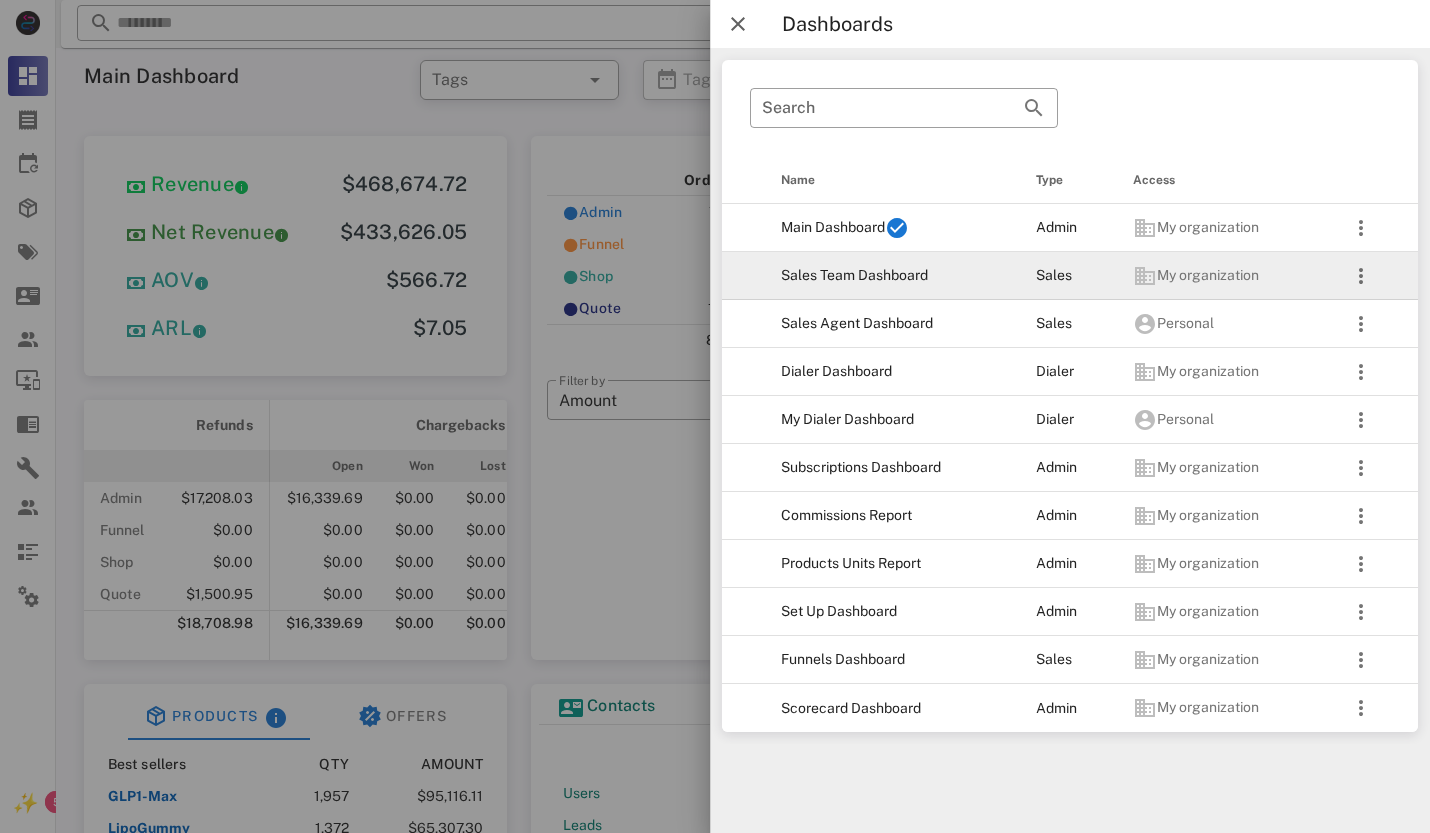 click on "Sales Team Dashboard" at bounding box center (893, 276) 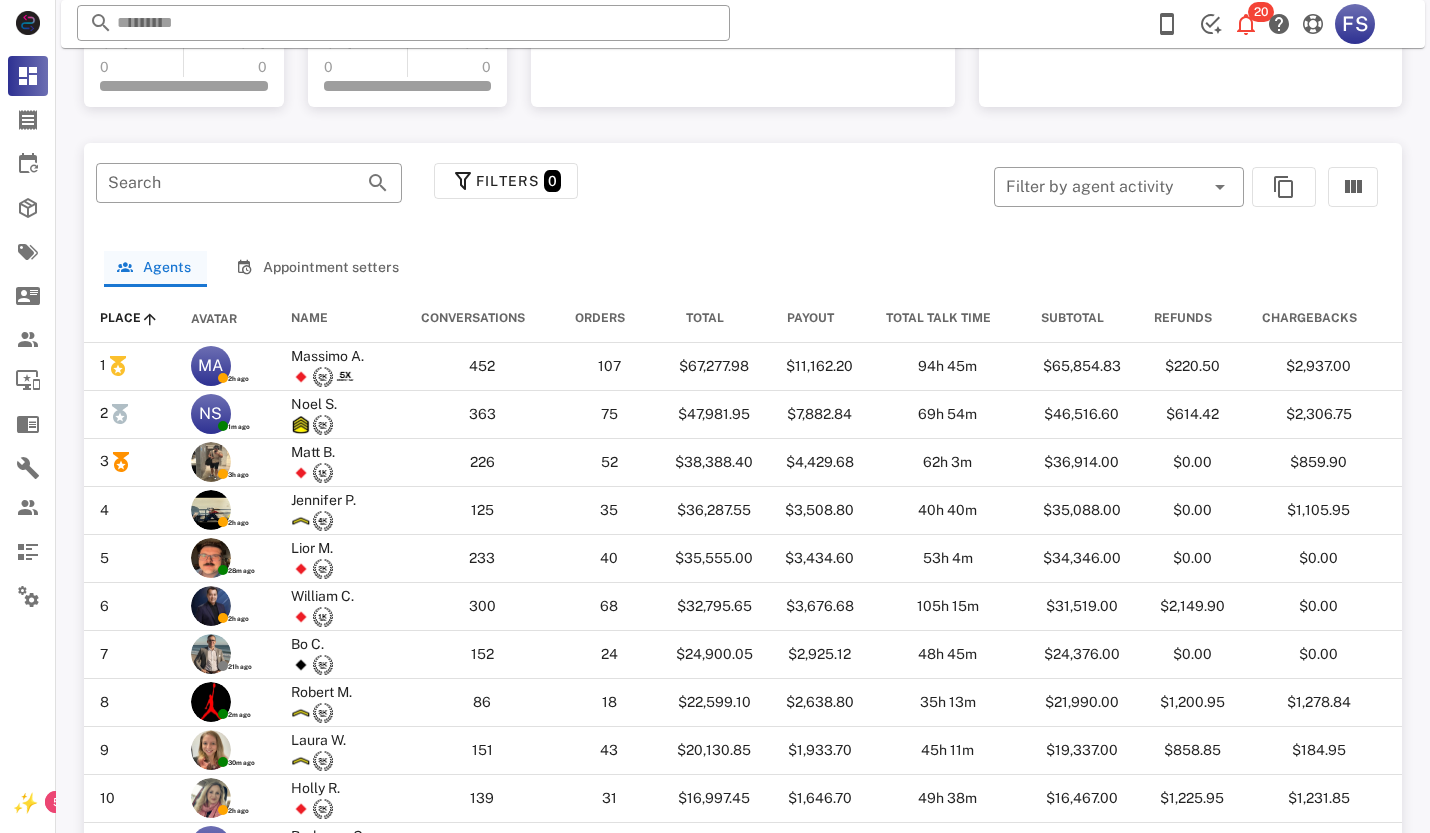 scroll, scrollTop: 910, scrollLeft: 0, axis: vertical 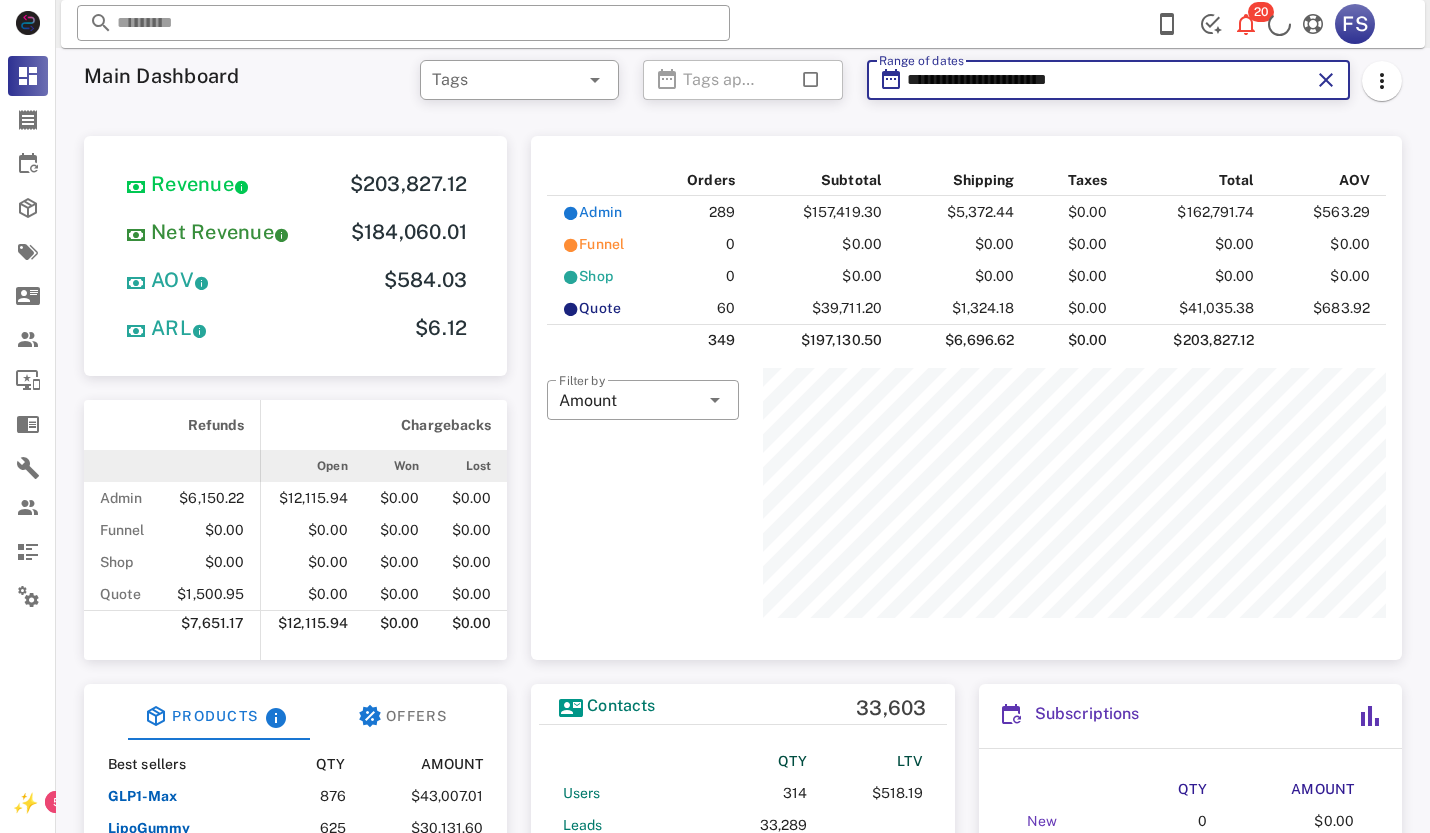 click on "**********" at bounding box center [1108, 80] 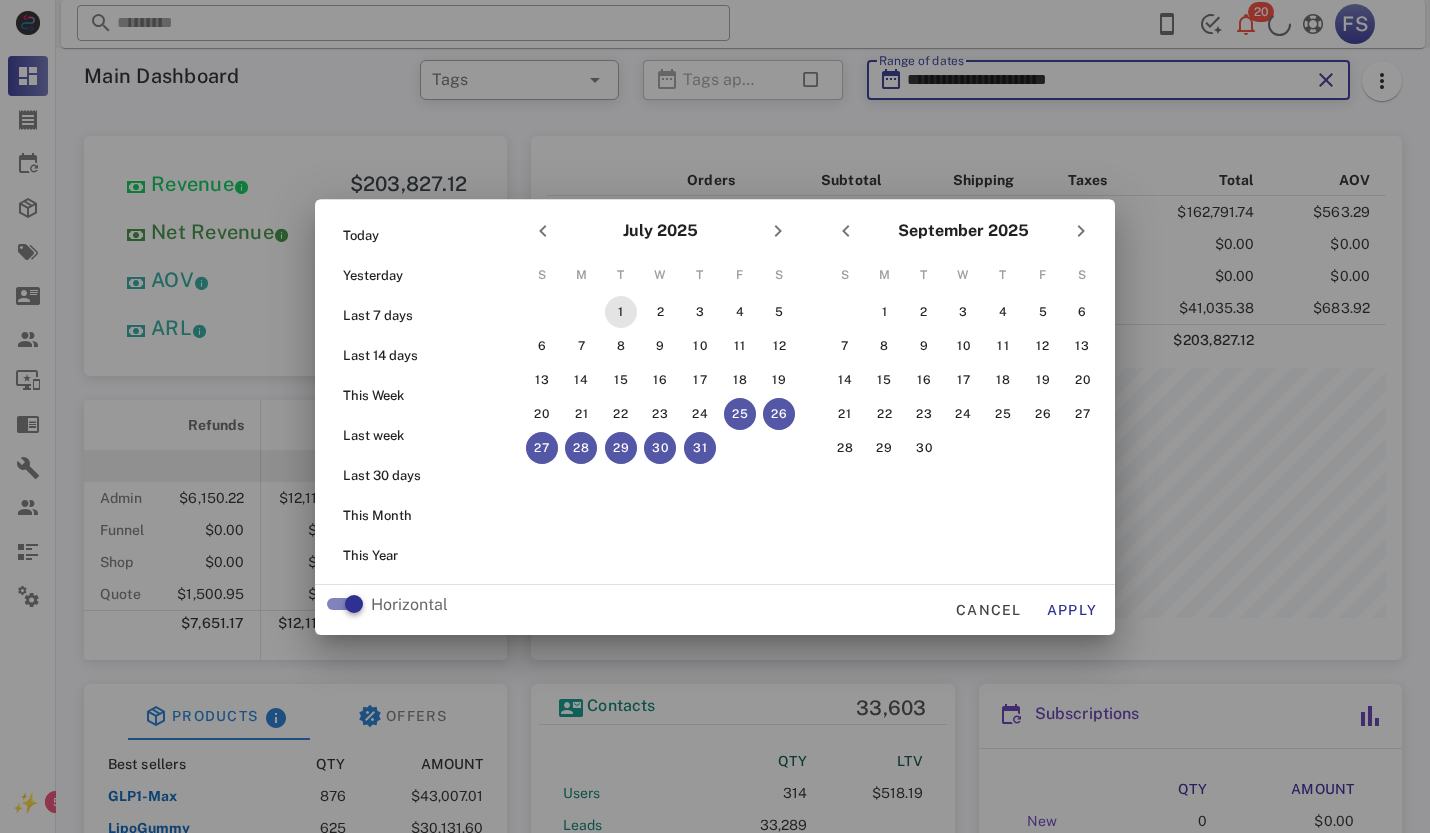 click on "1" at bounding box center (621, 312) 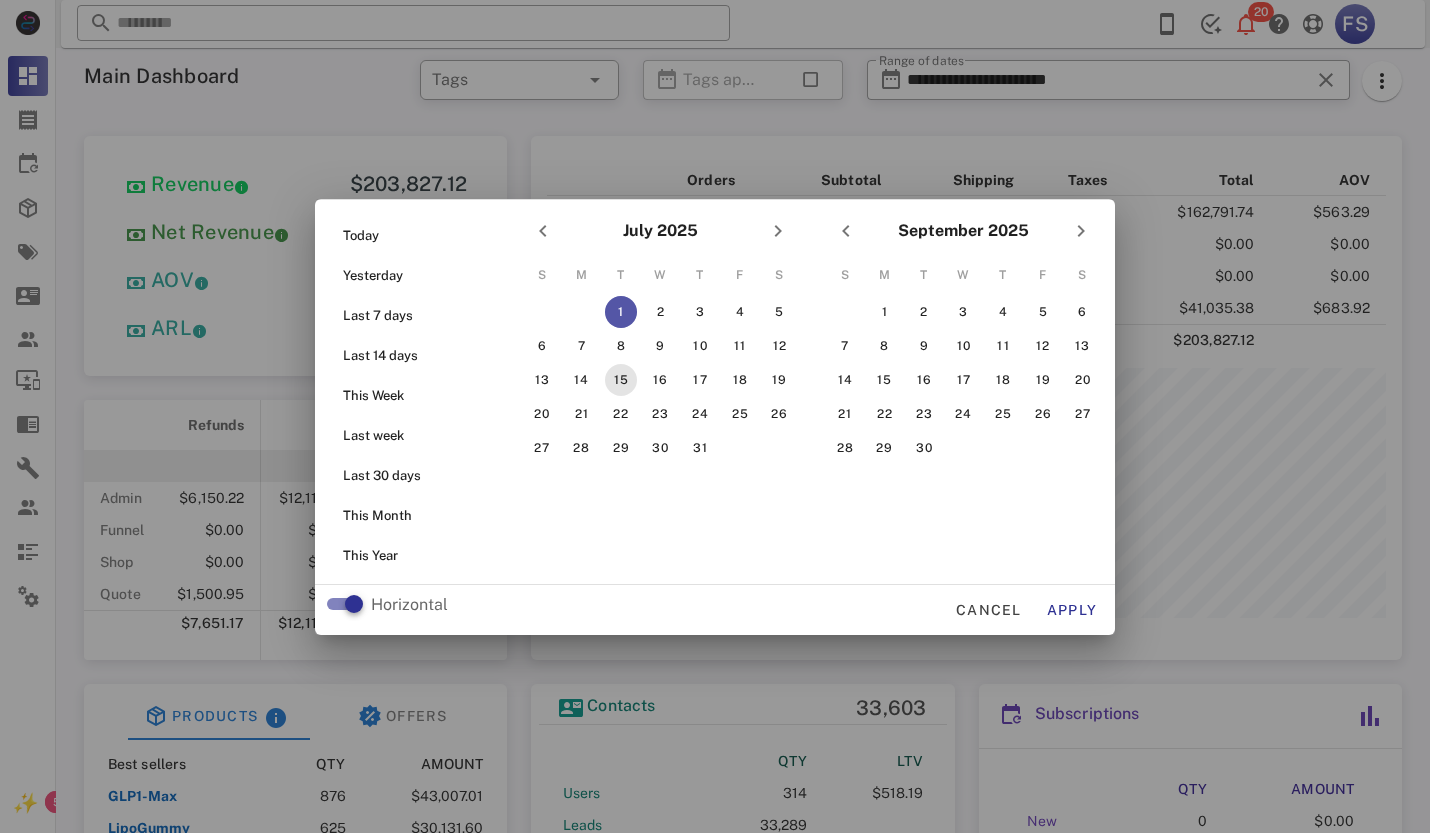 click on "15" at bounding box center [621, 380] 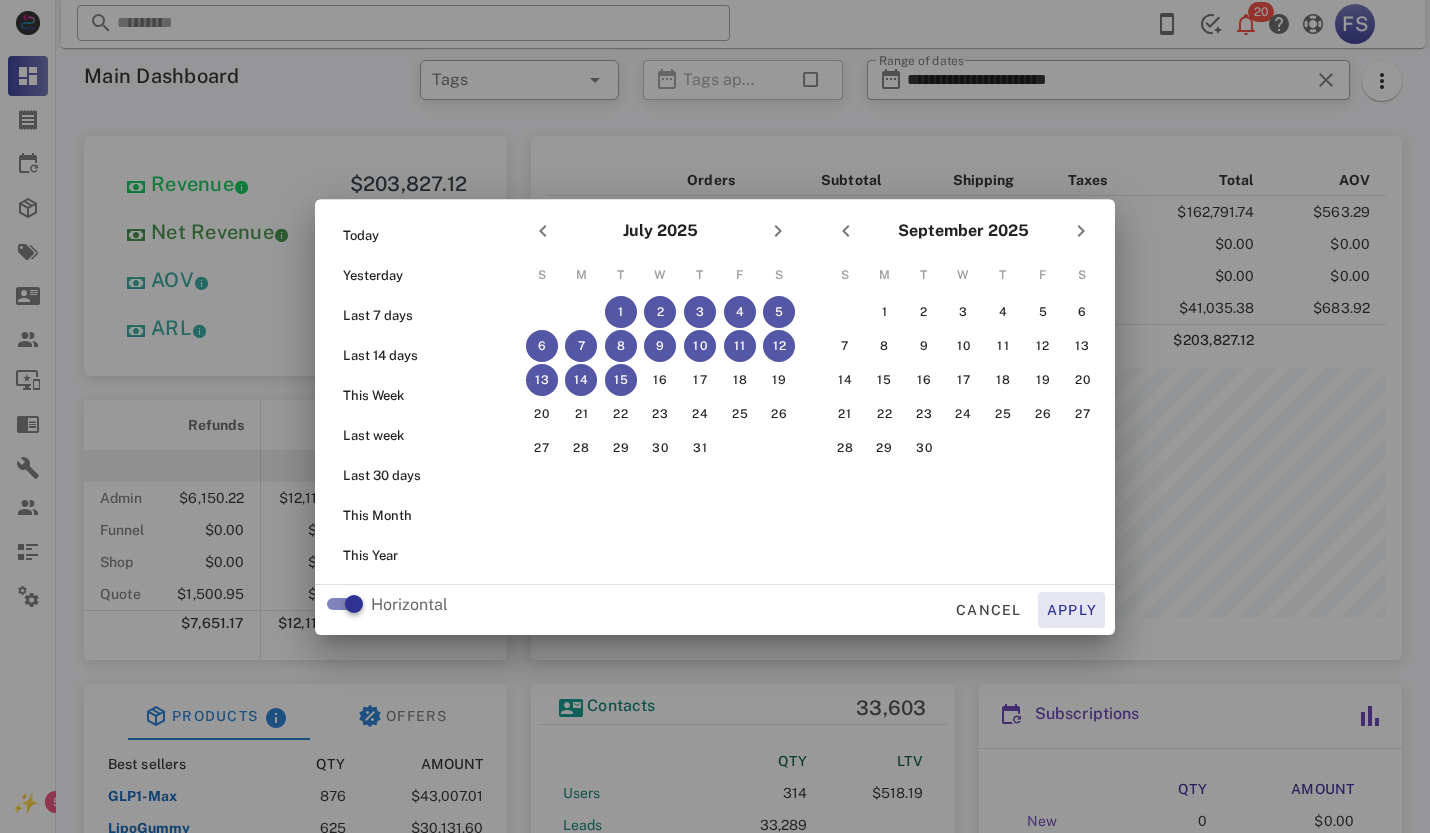 click on "Apply" at bounding box center (1072, 610) 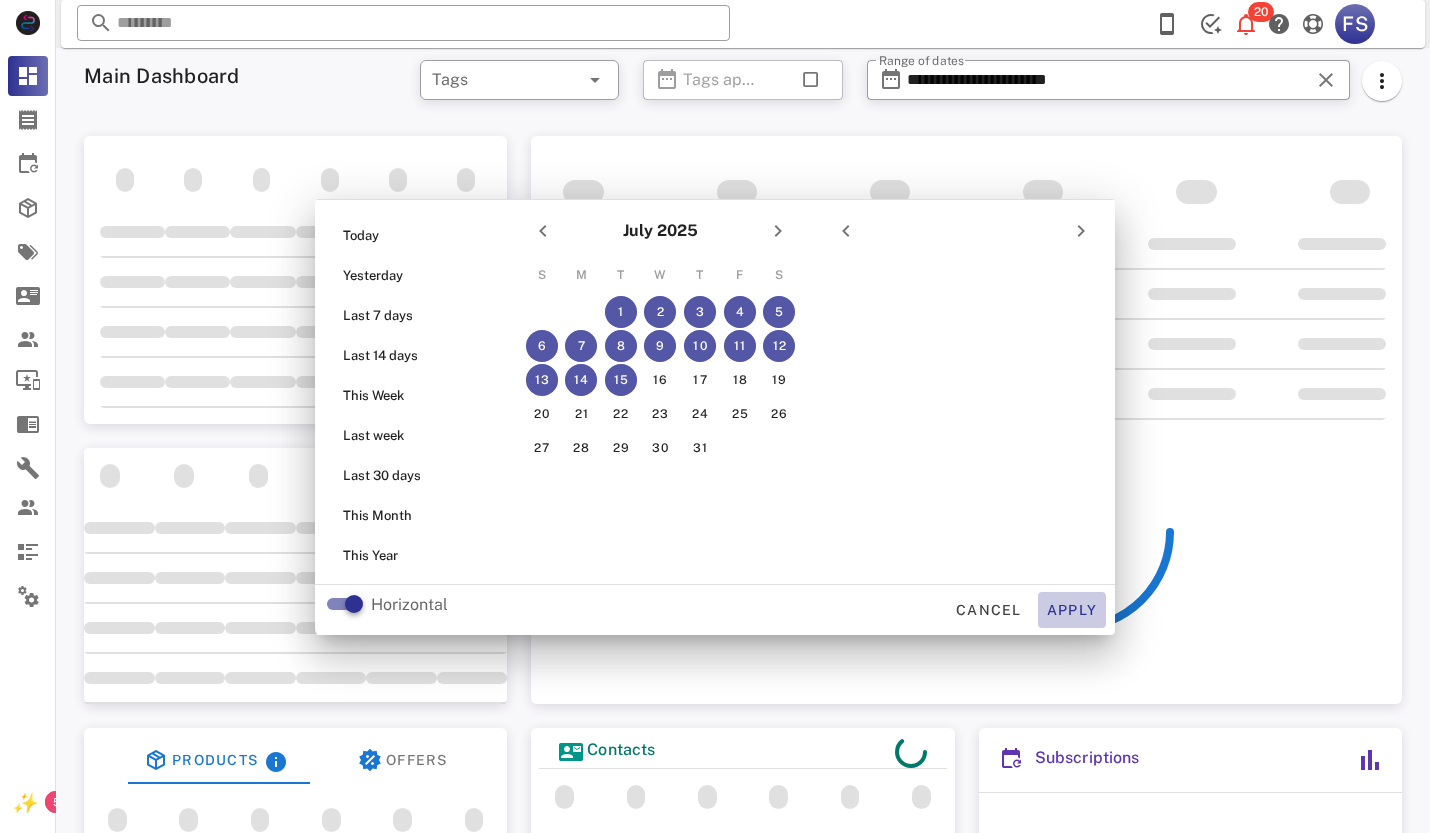 type on "**********" 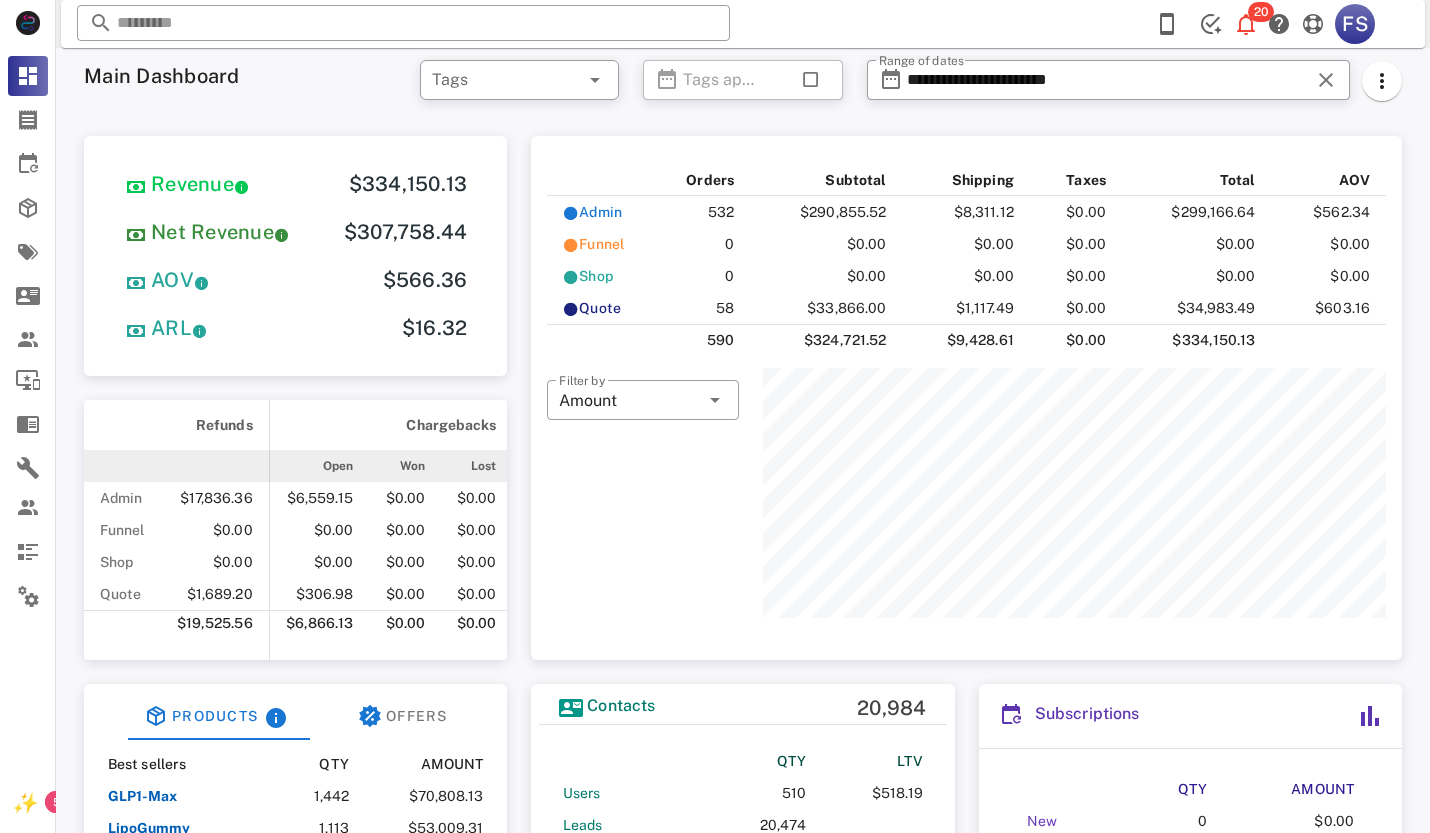 scroll, scrollTop: 999750, scrollLeft: 999376, axis: both 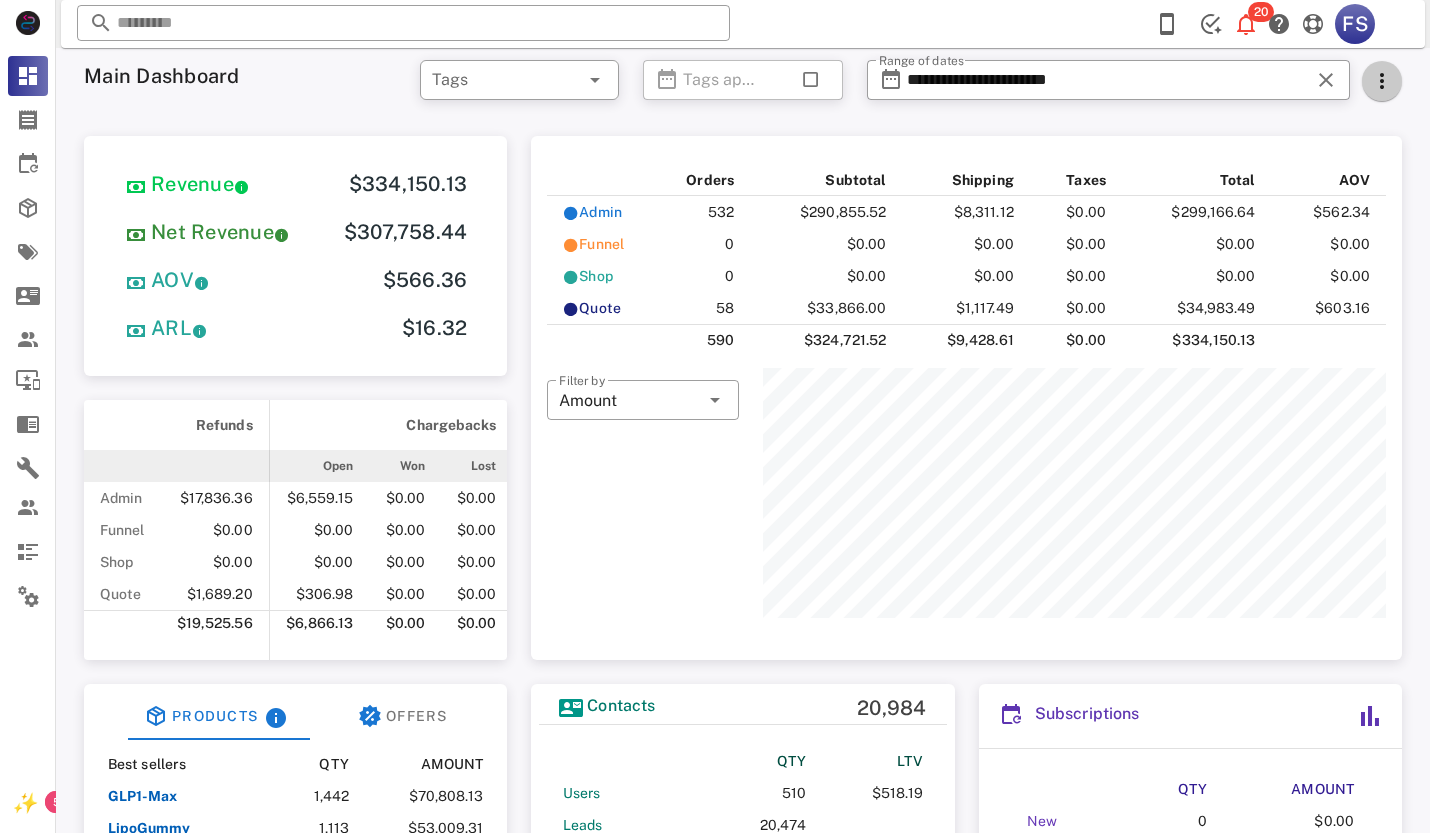 click at bounding box center (1382, 81) 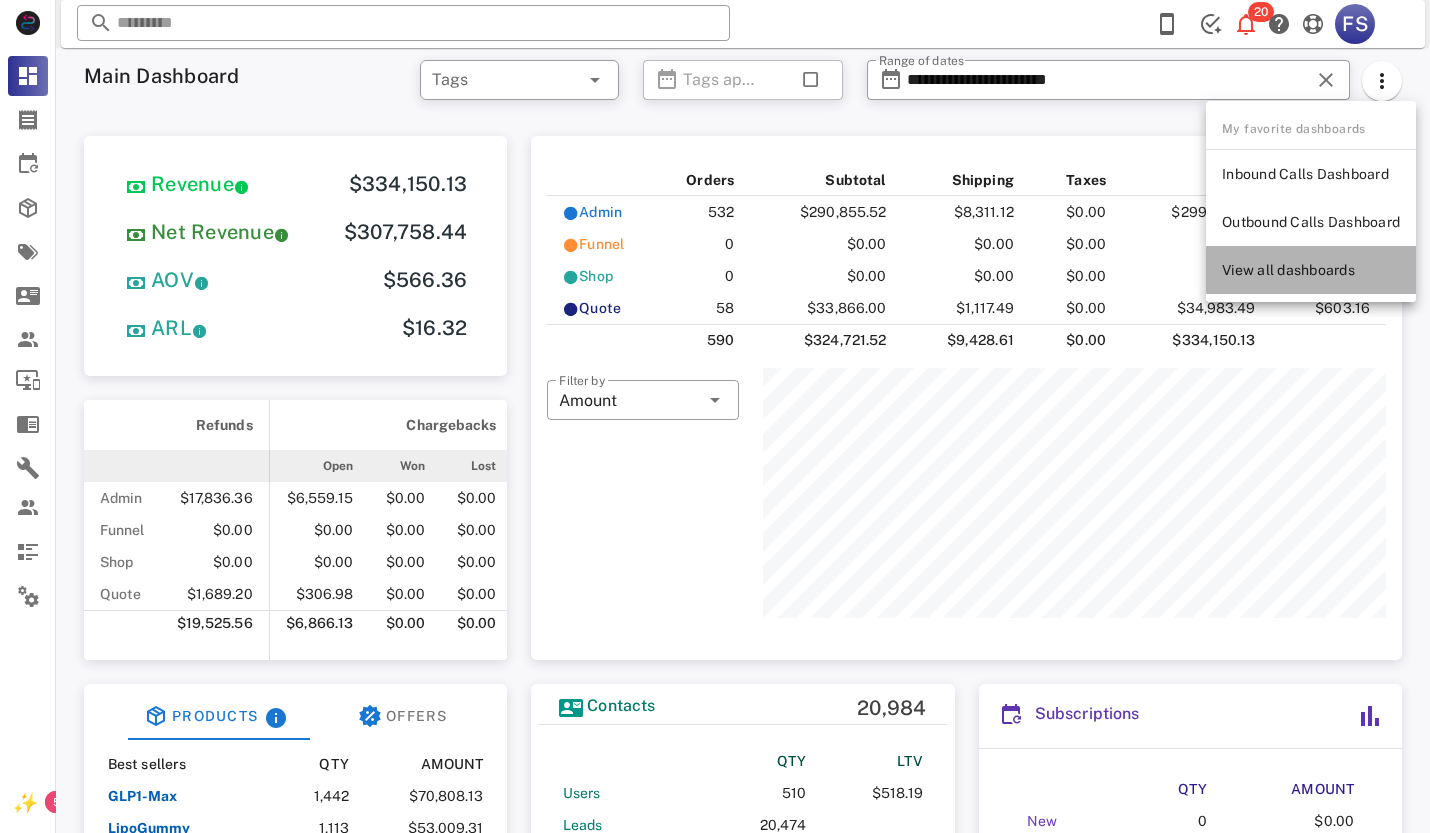 click on "View all dashboards" at bounding box center [1311, 270] 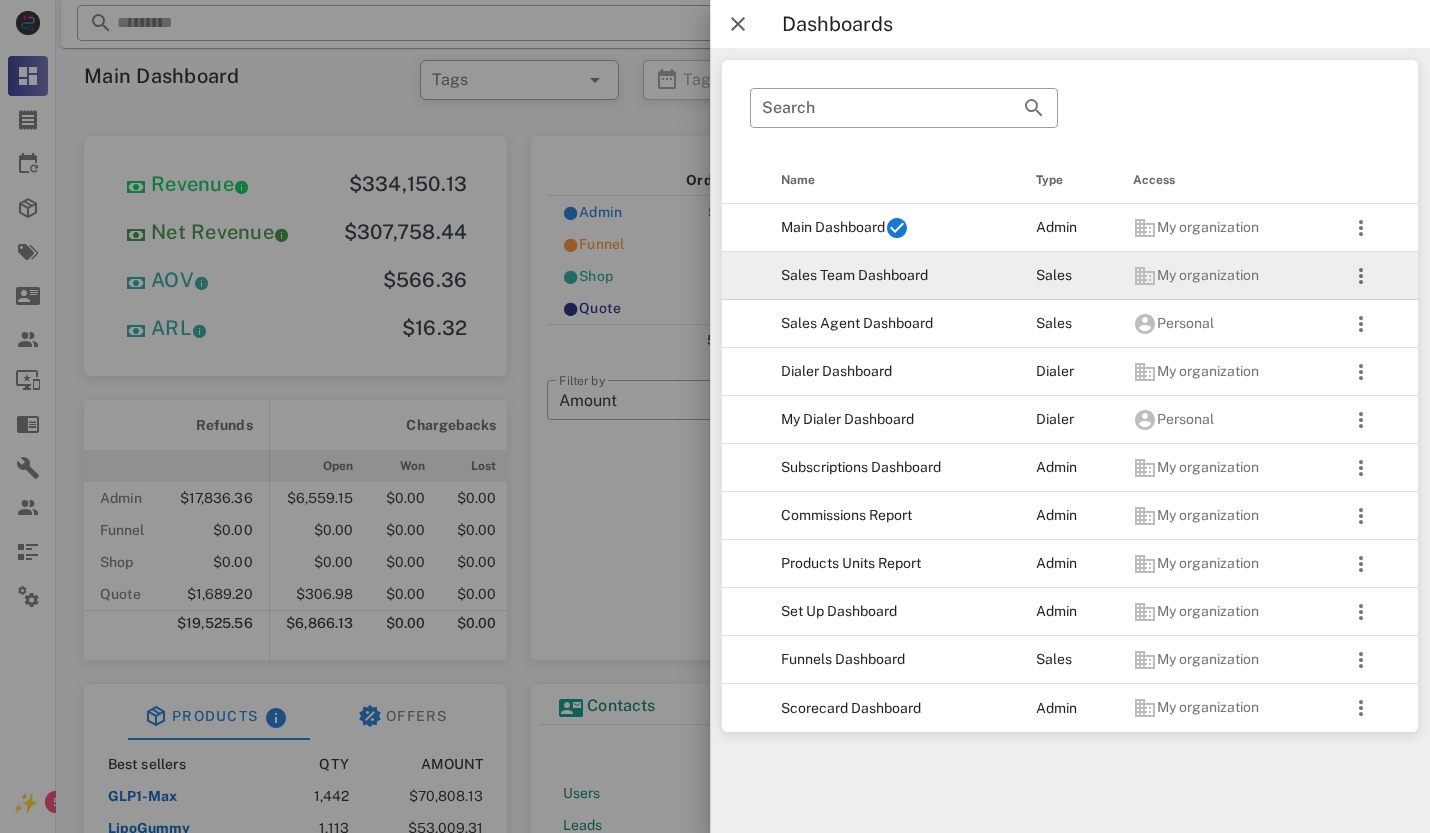 click on "Sales Team Dashboard" at bounding box center (893, 276) 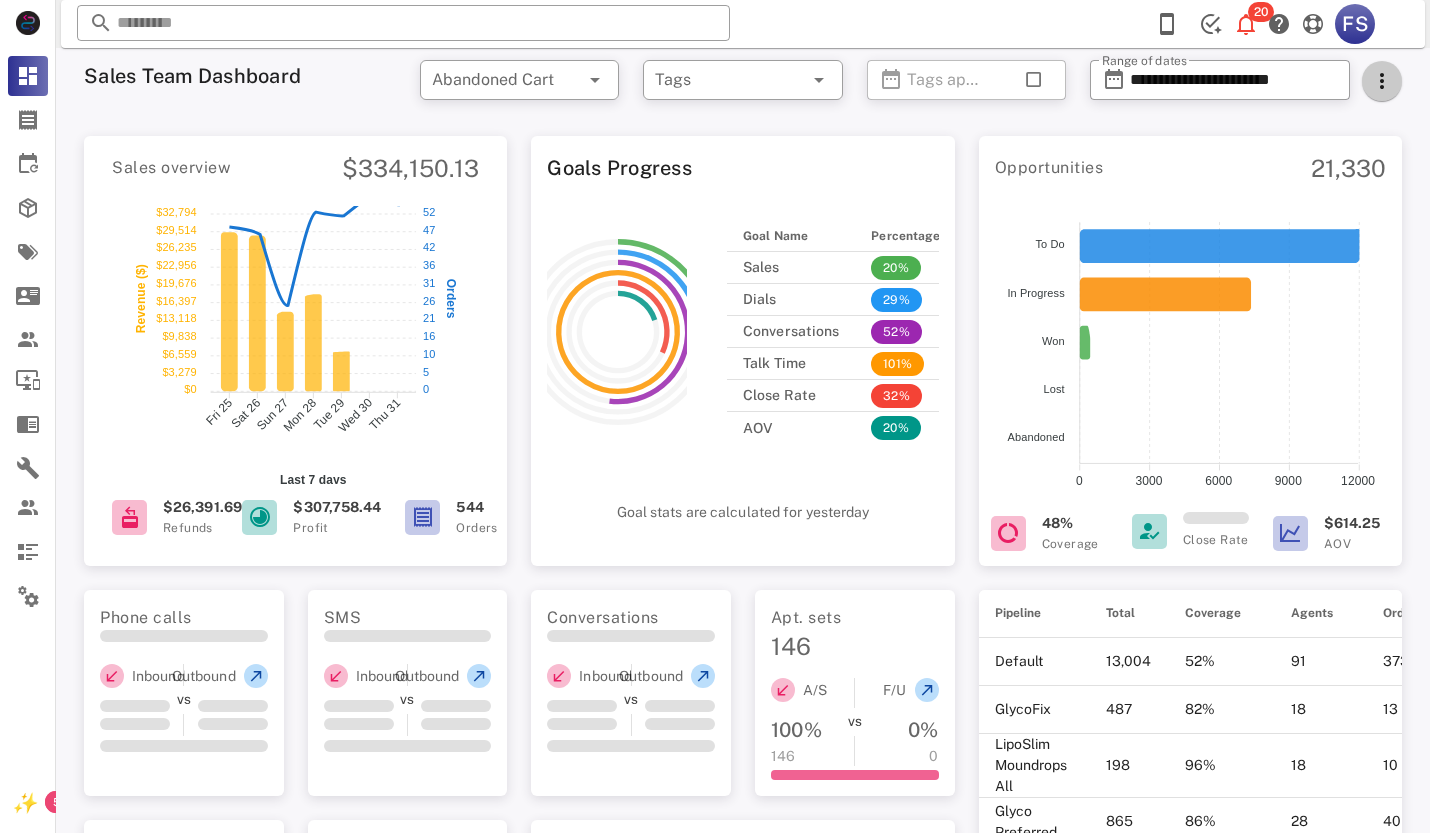 click at bounding box center (1382, 81) 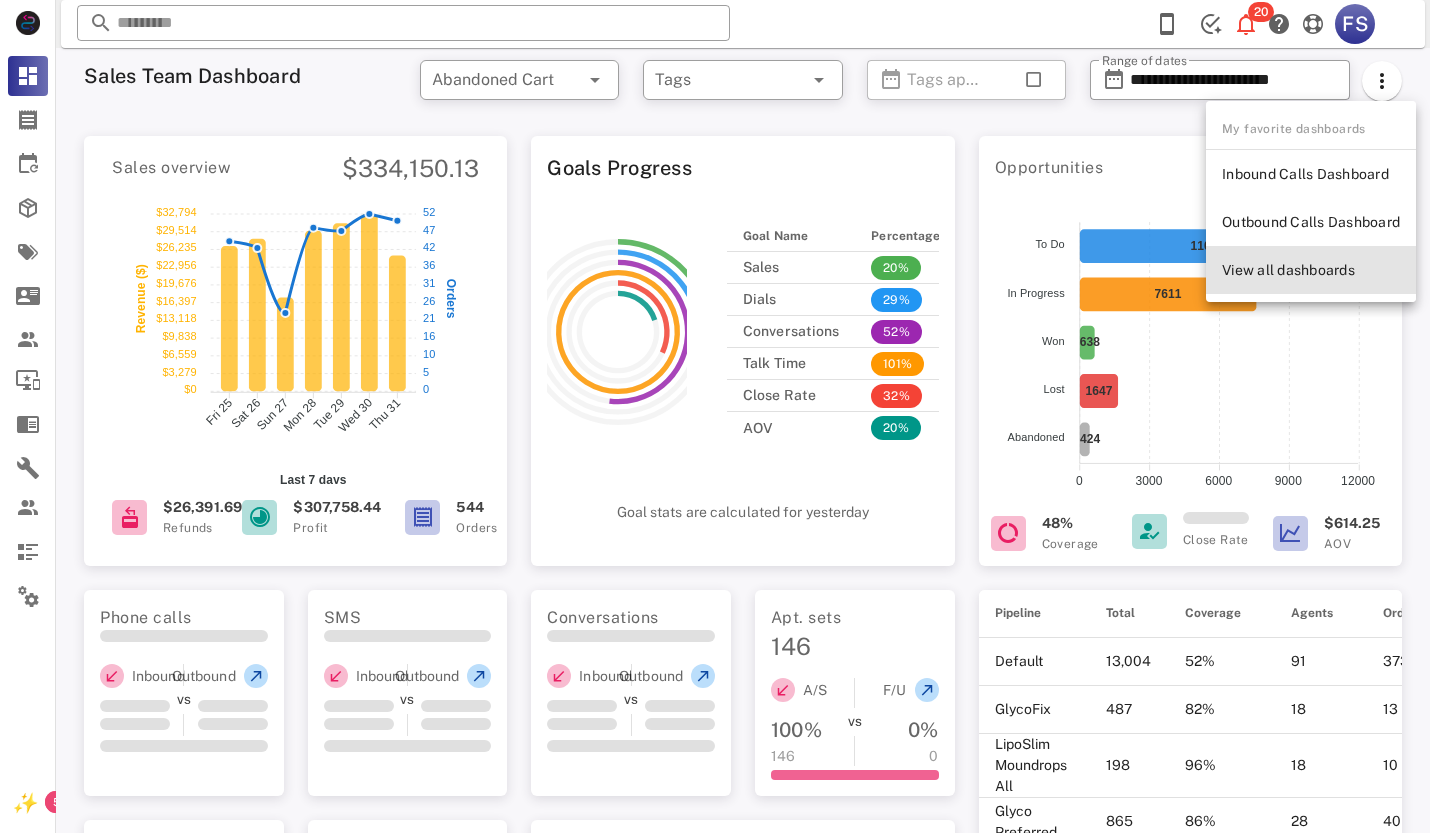 click on "View all dashboards" at bounding box center (1311, 270) 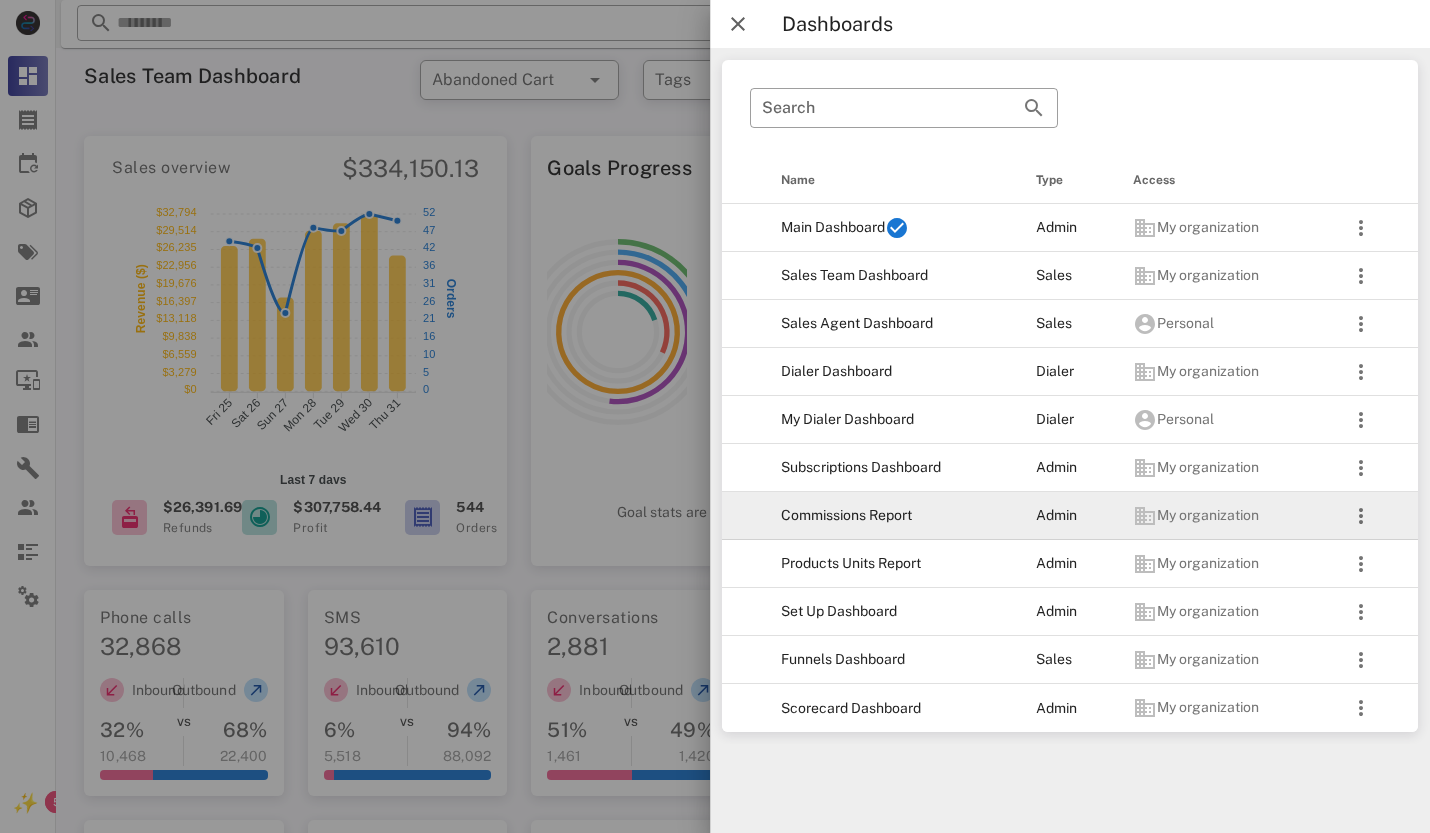 click on "Commissions Report" at bounding box center [893, 516] 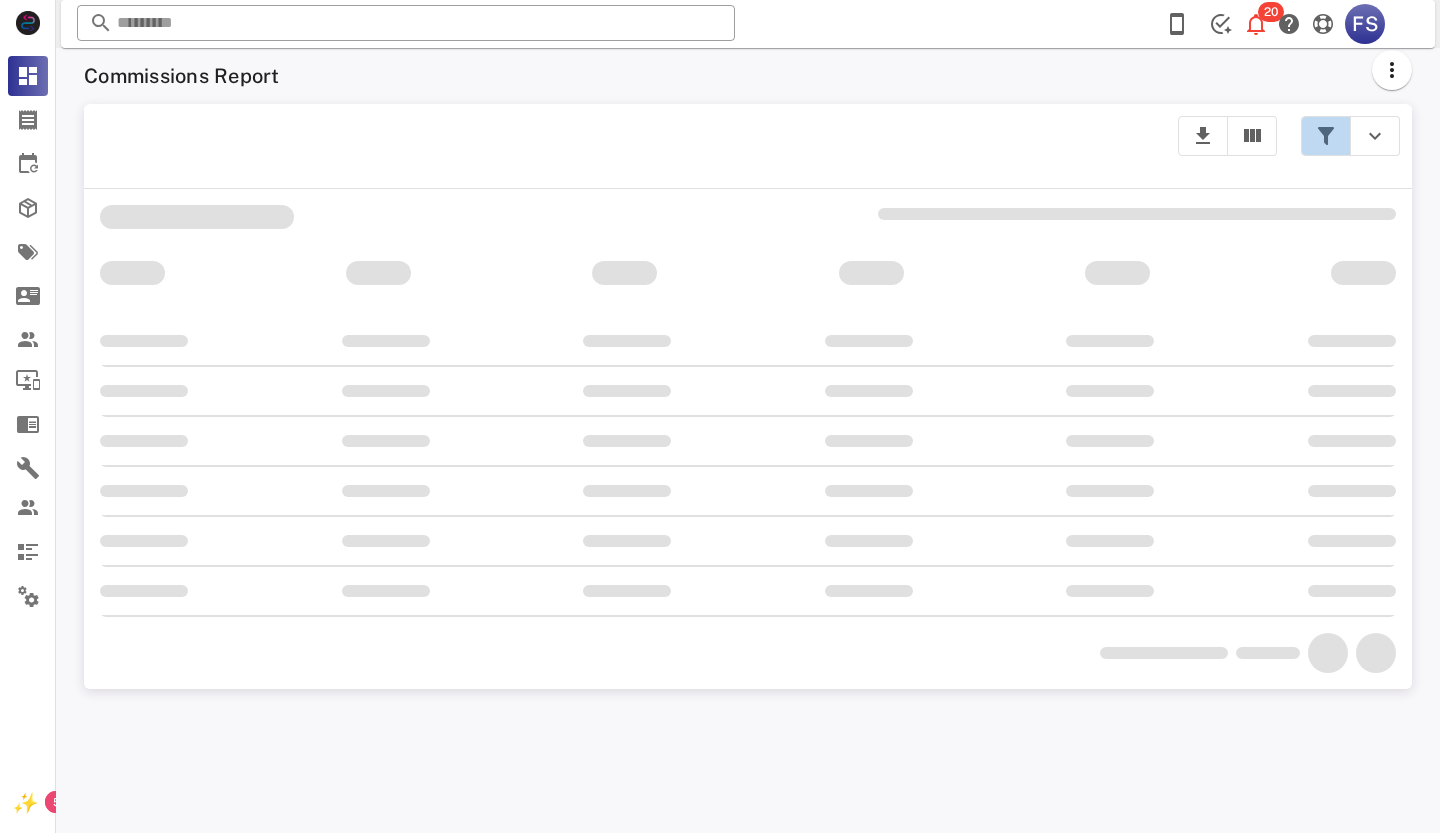 click at bounding box center (1326, 136) 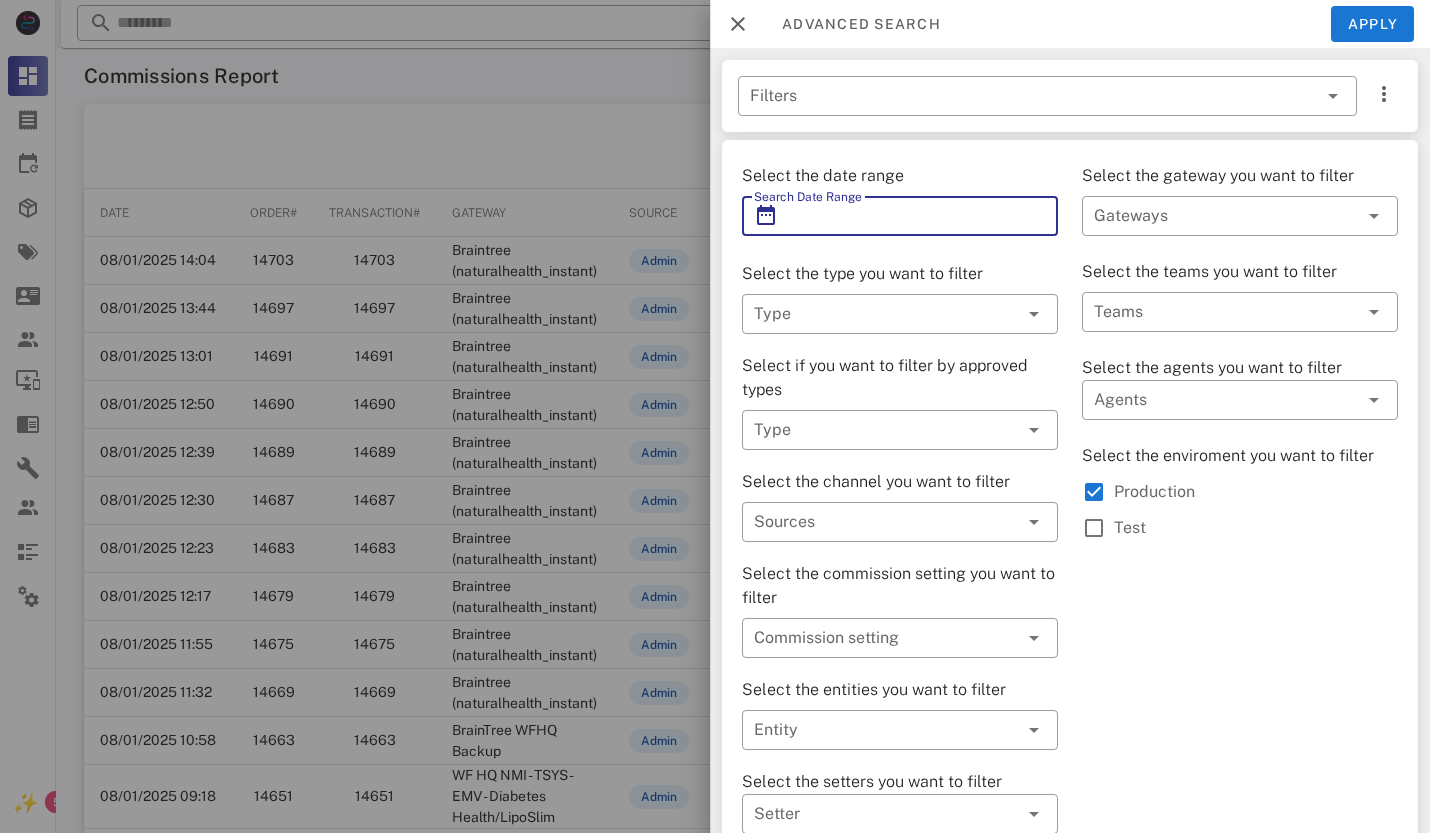 click on "Search Date Range" at bounding box center [900, 216] 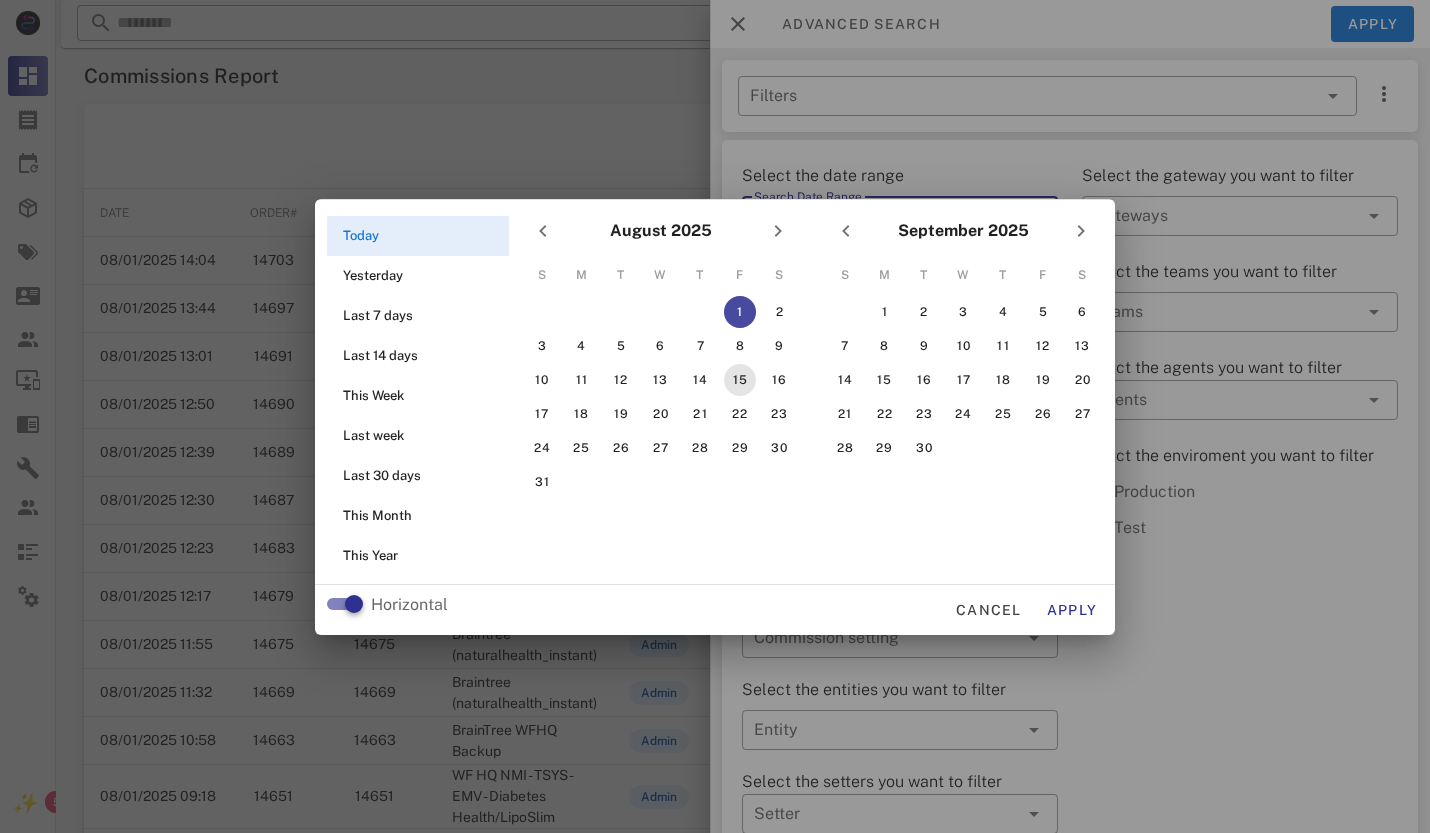 click on "15" at bounding box center (740, 380) 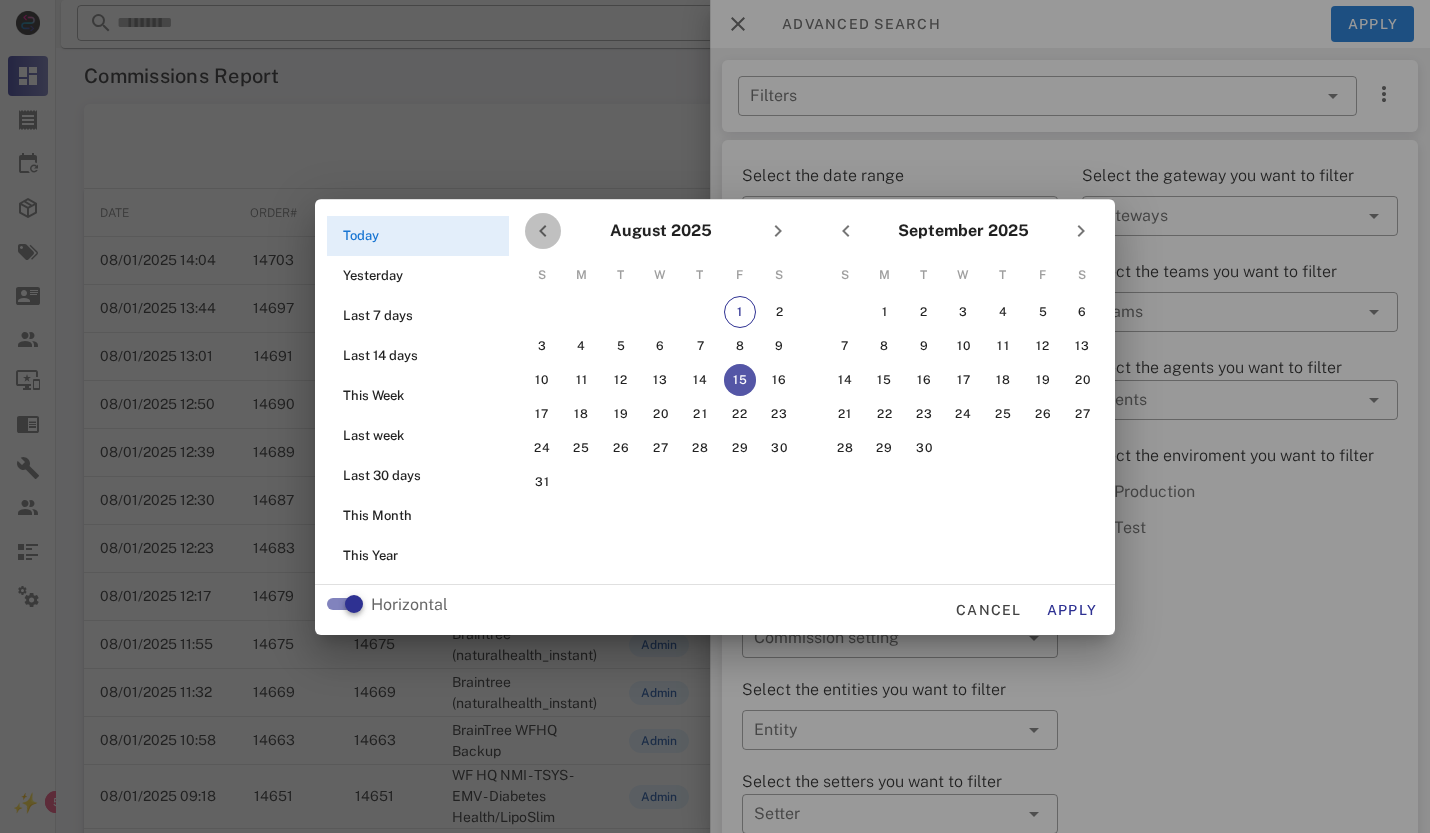 click at bounding box center [543, 231] 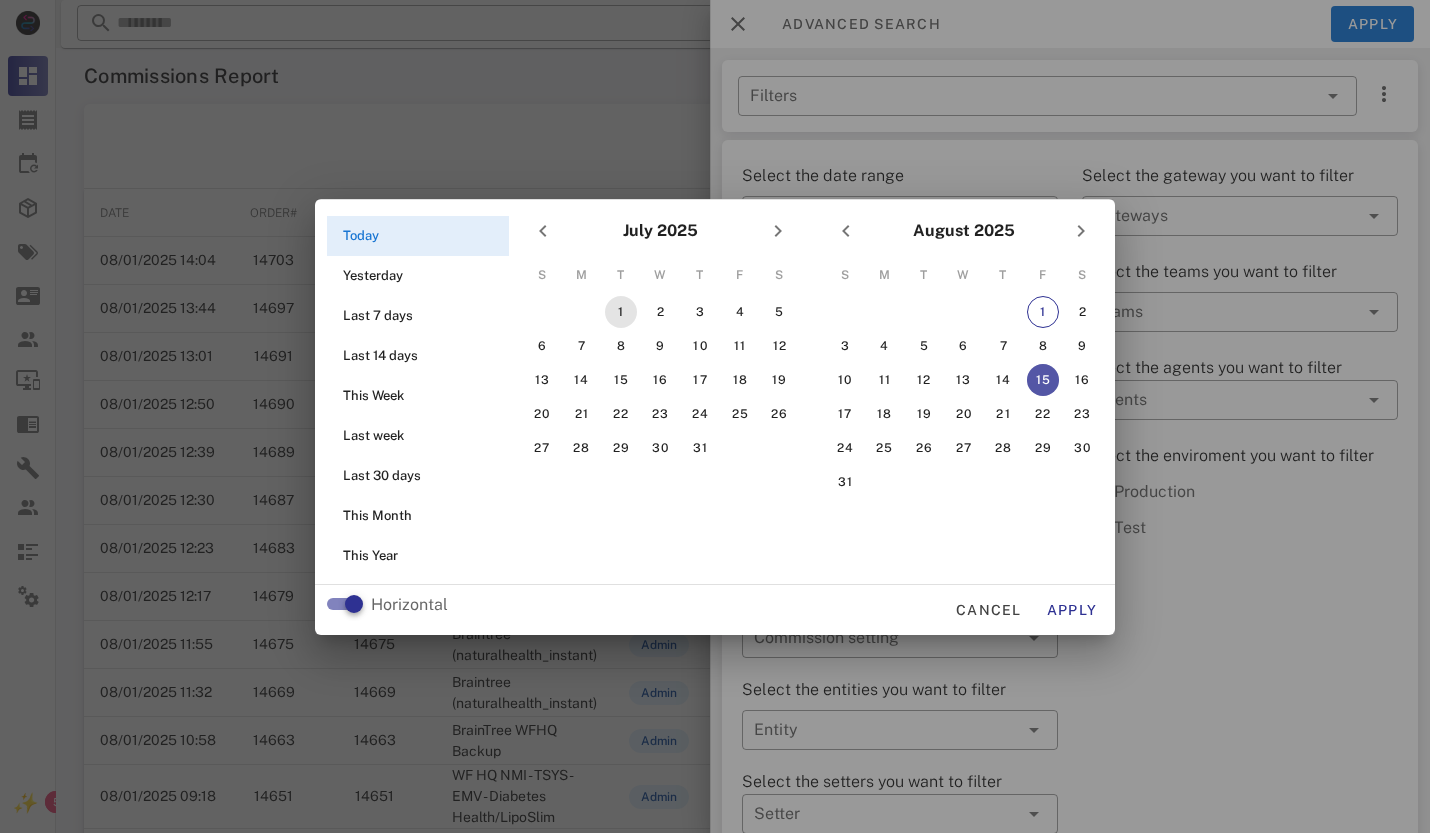 click on "1" at bounding box center (621, 312) 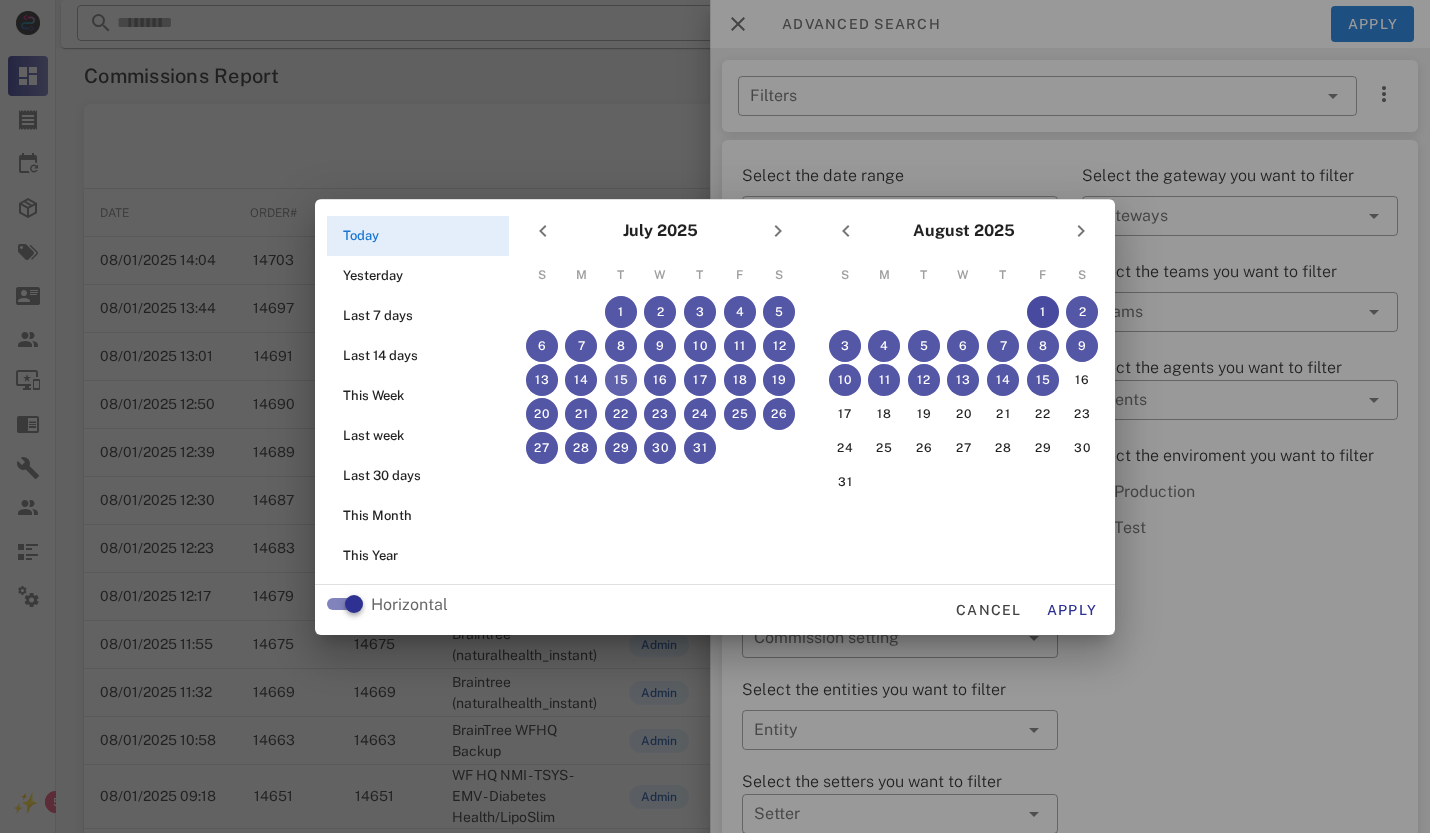 click on "15" at bounding box center [621, 380] 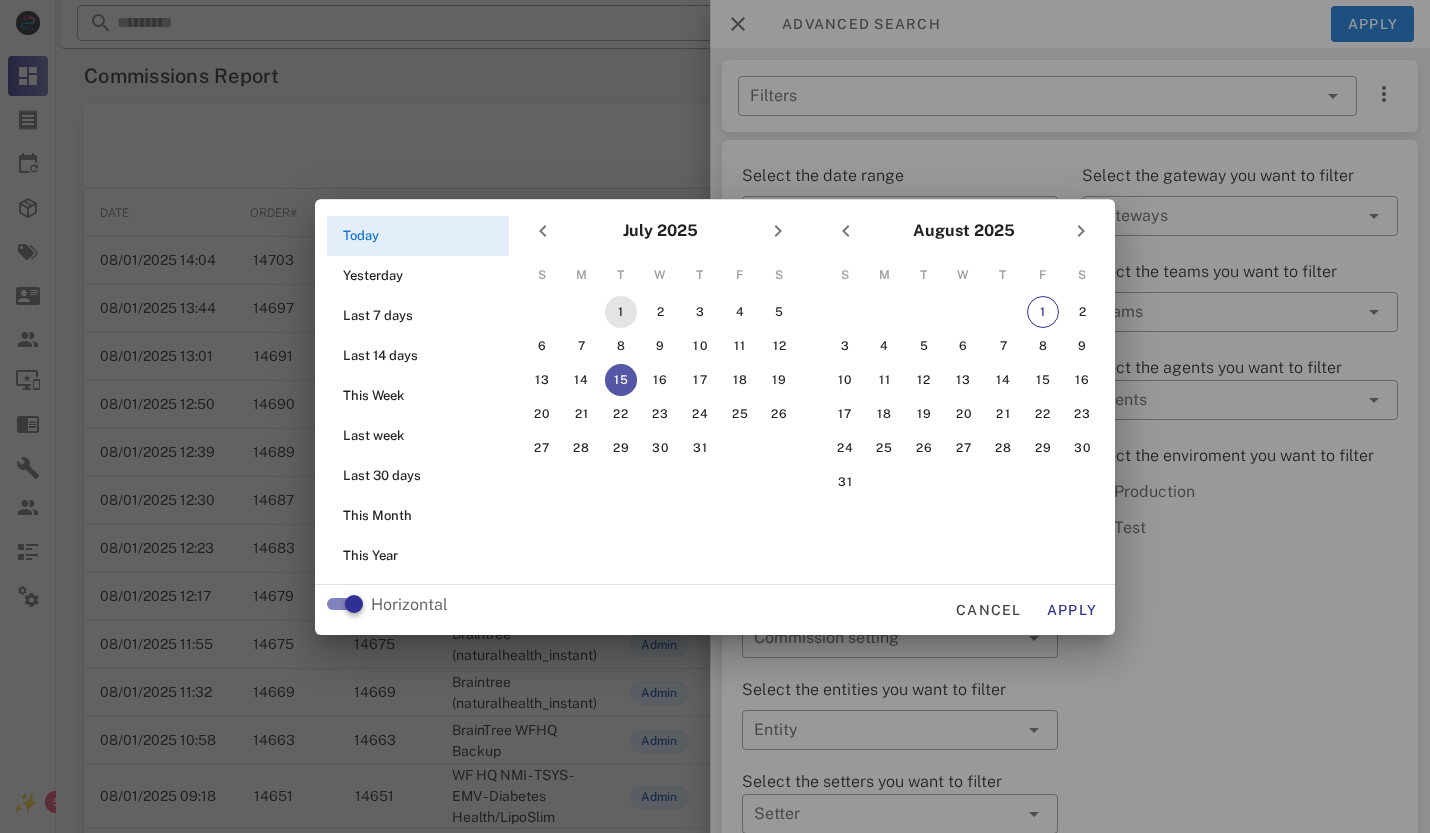 click on "1" at bounding box center (621, 312) 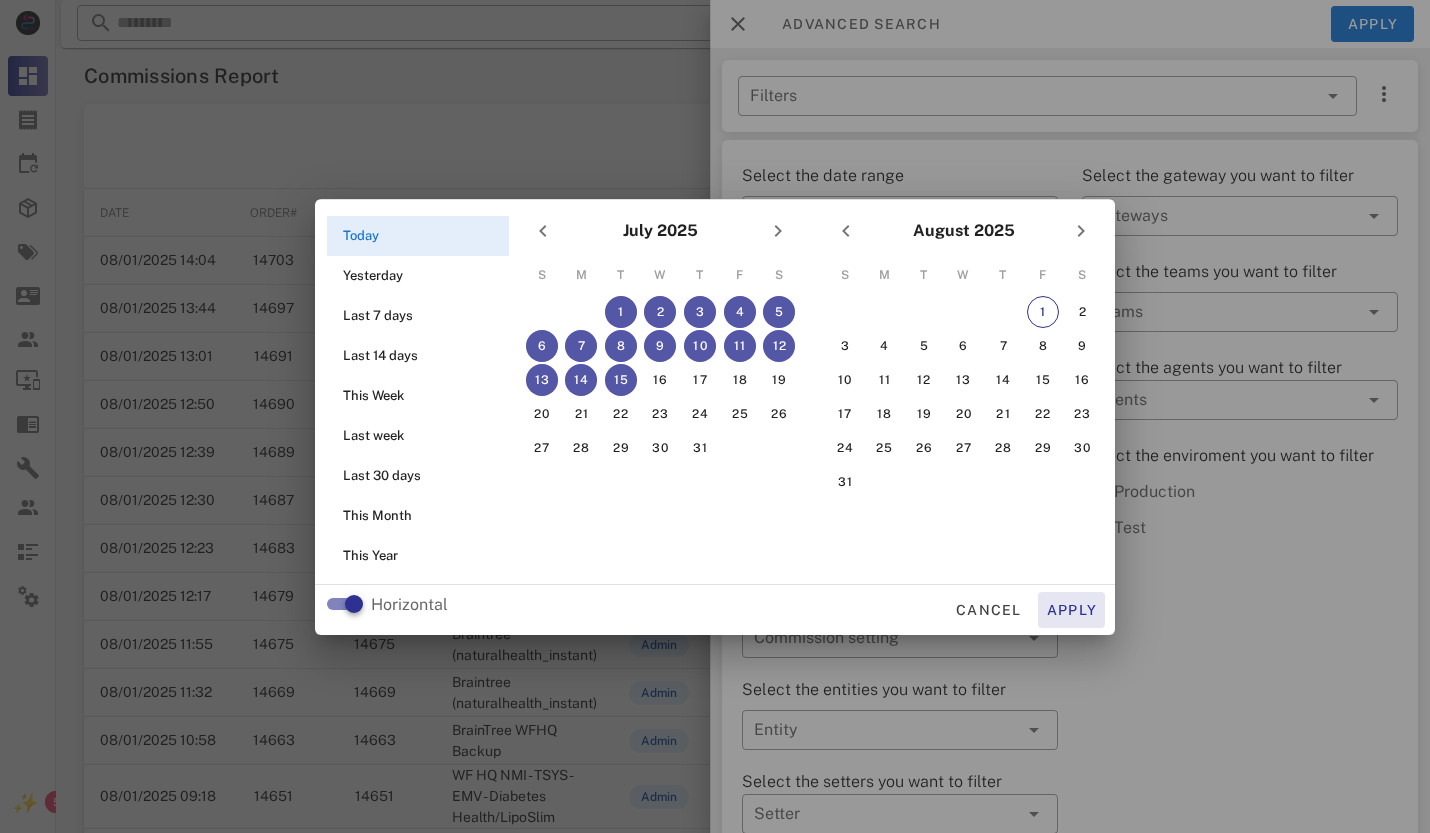 click on "Apply" at bounding box center [1072, 610] 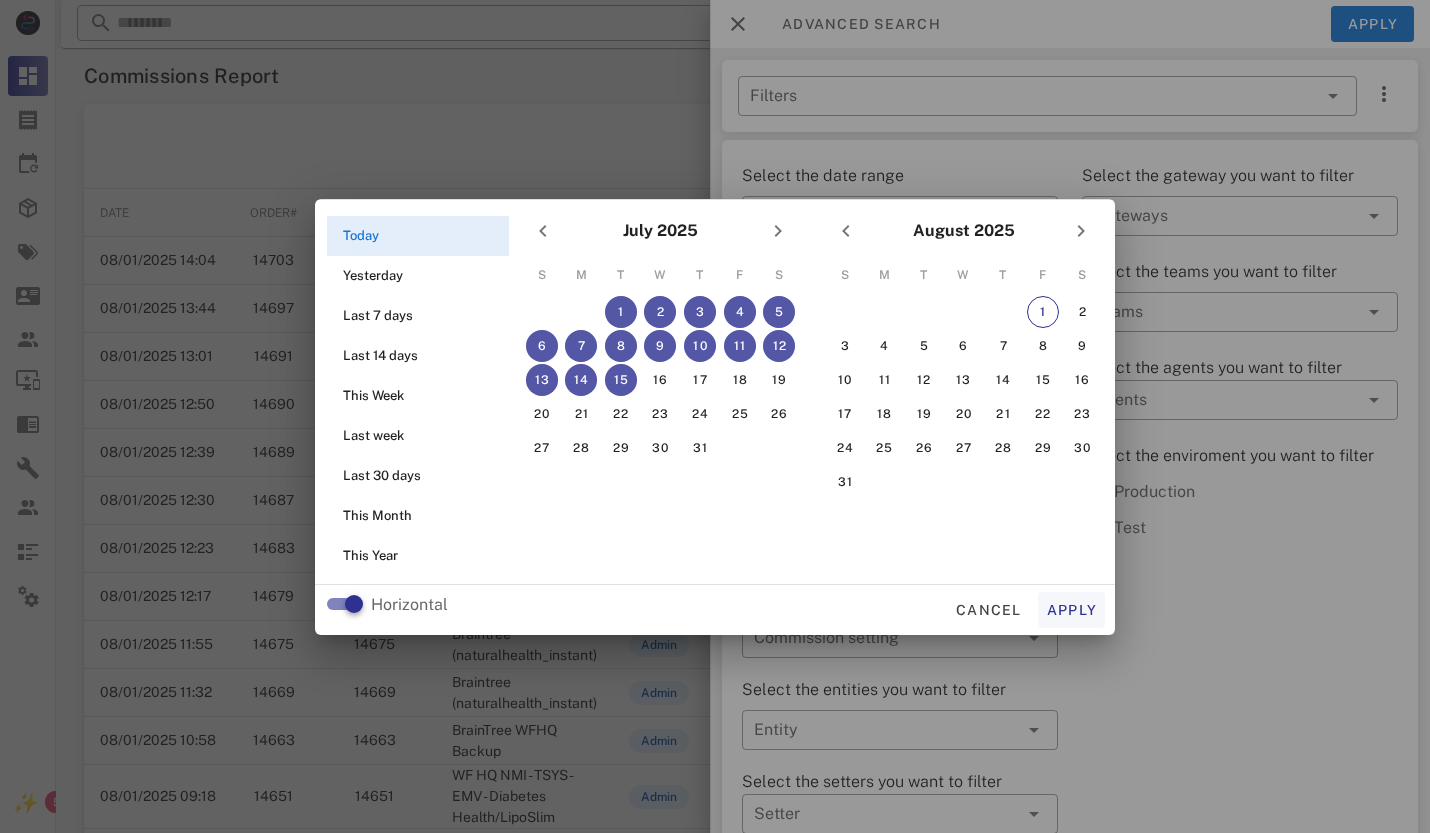 type on "**********" 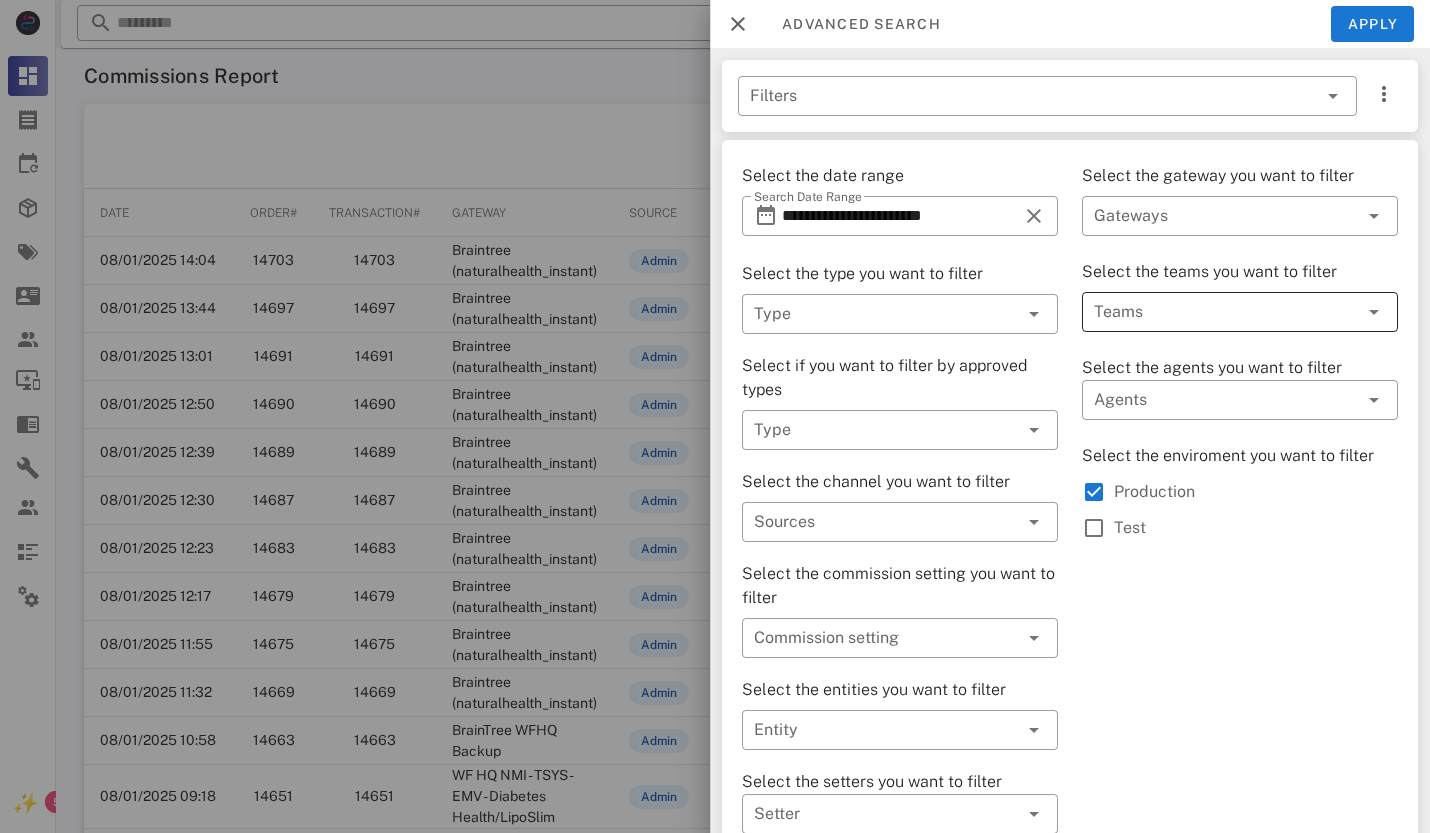 click at bounding box center [1212, 312] 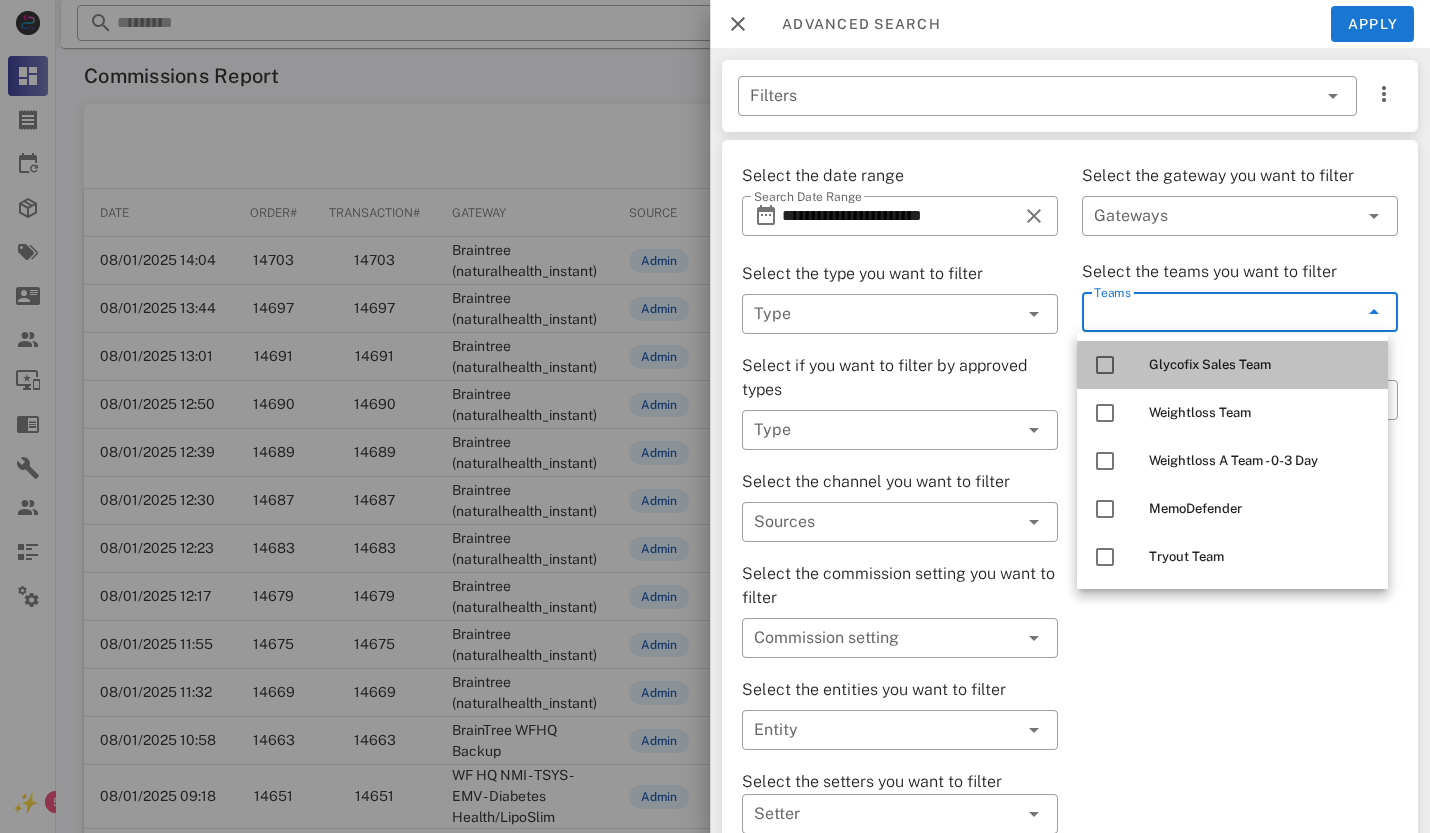 click at bounding box center (1105, 365) 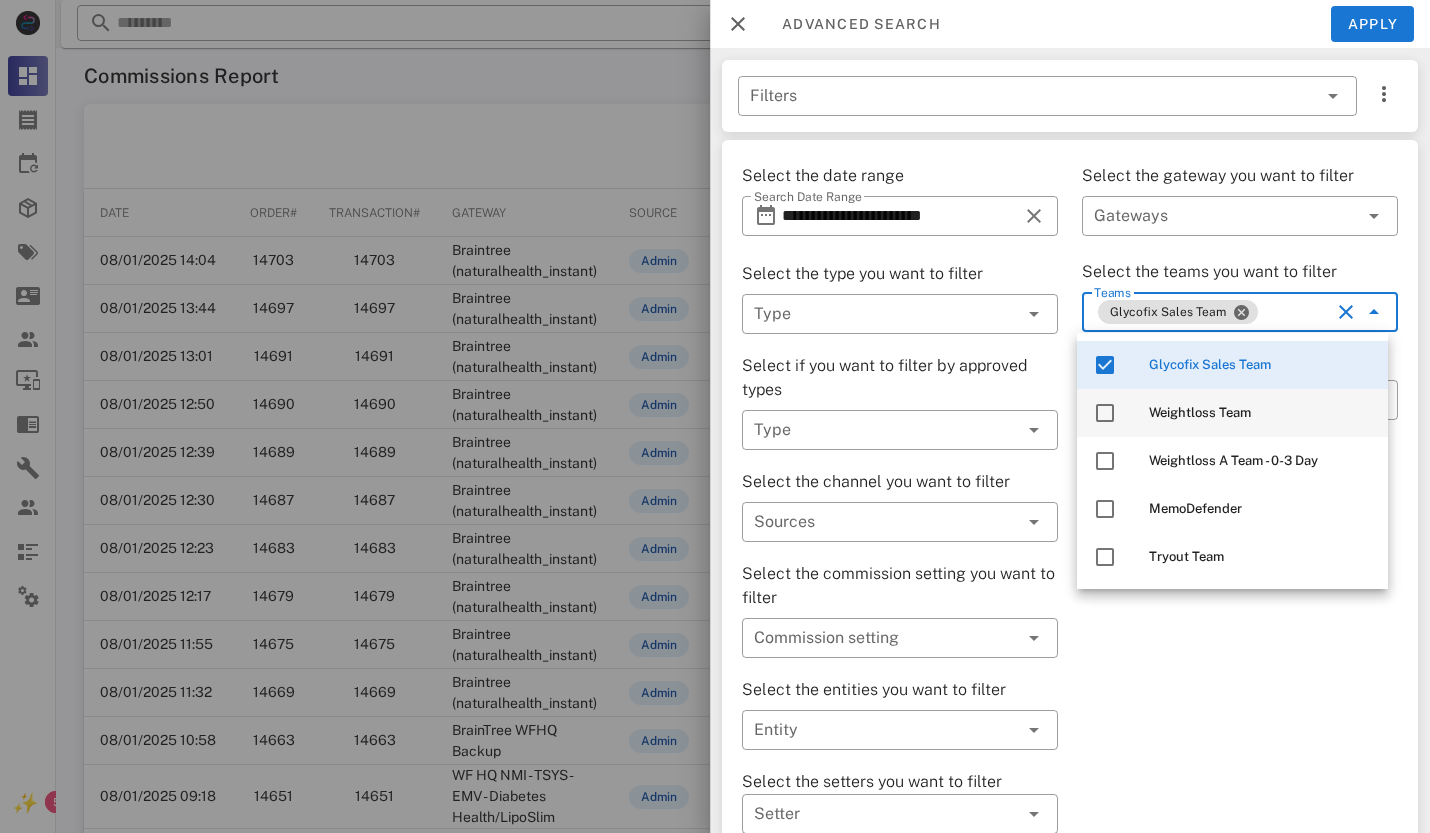 click at bounding box center [1105, 413] 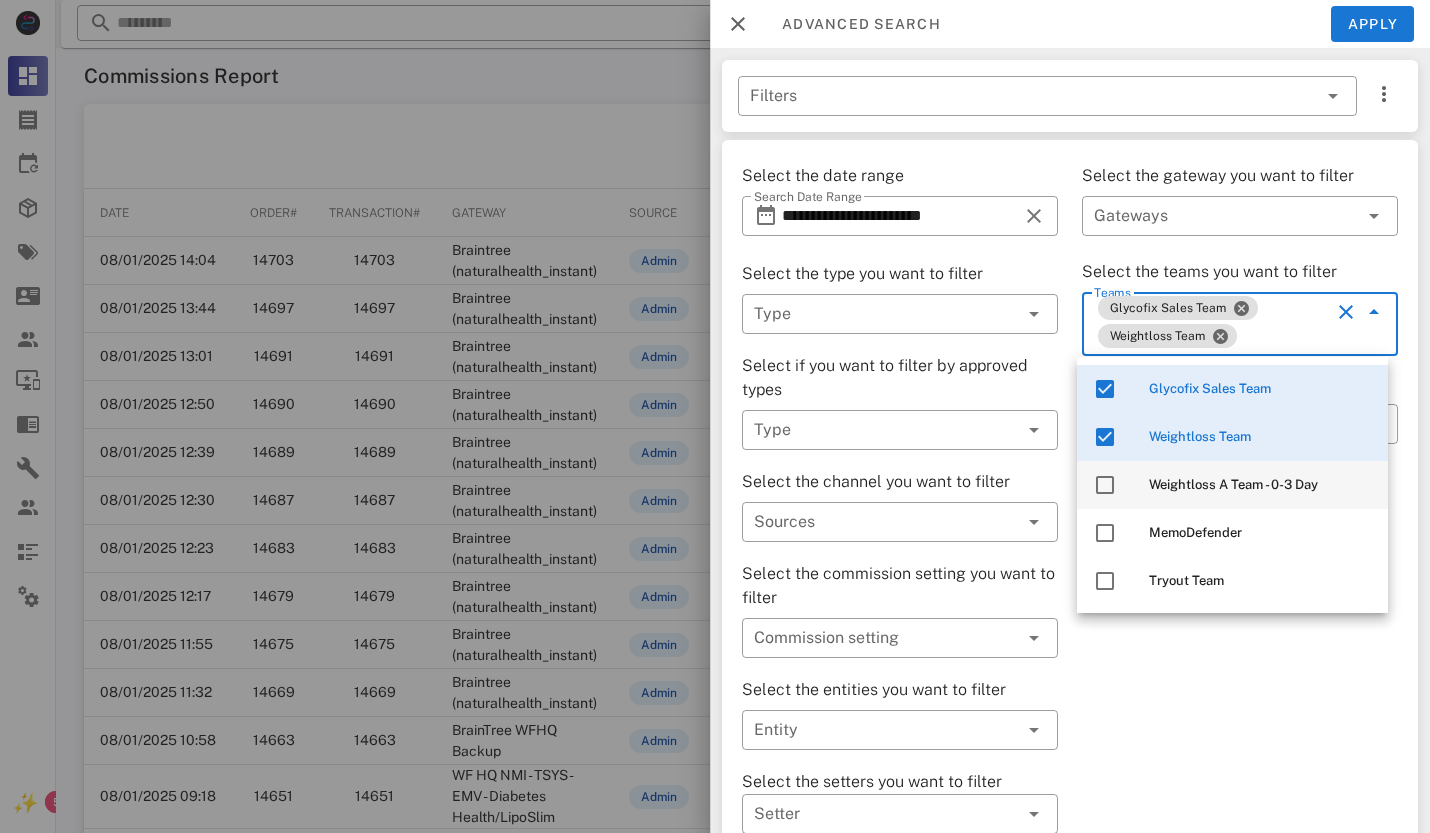 click at bounding box center [1105, 485] 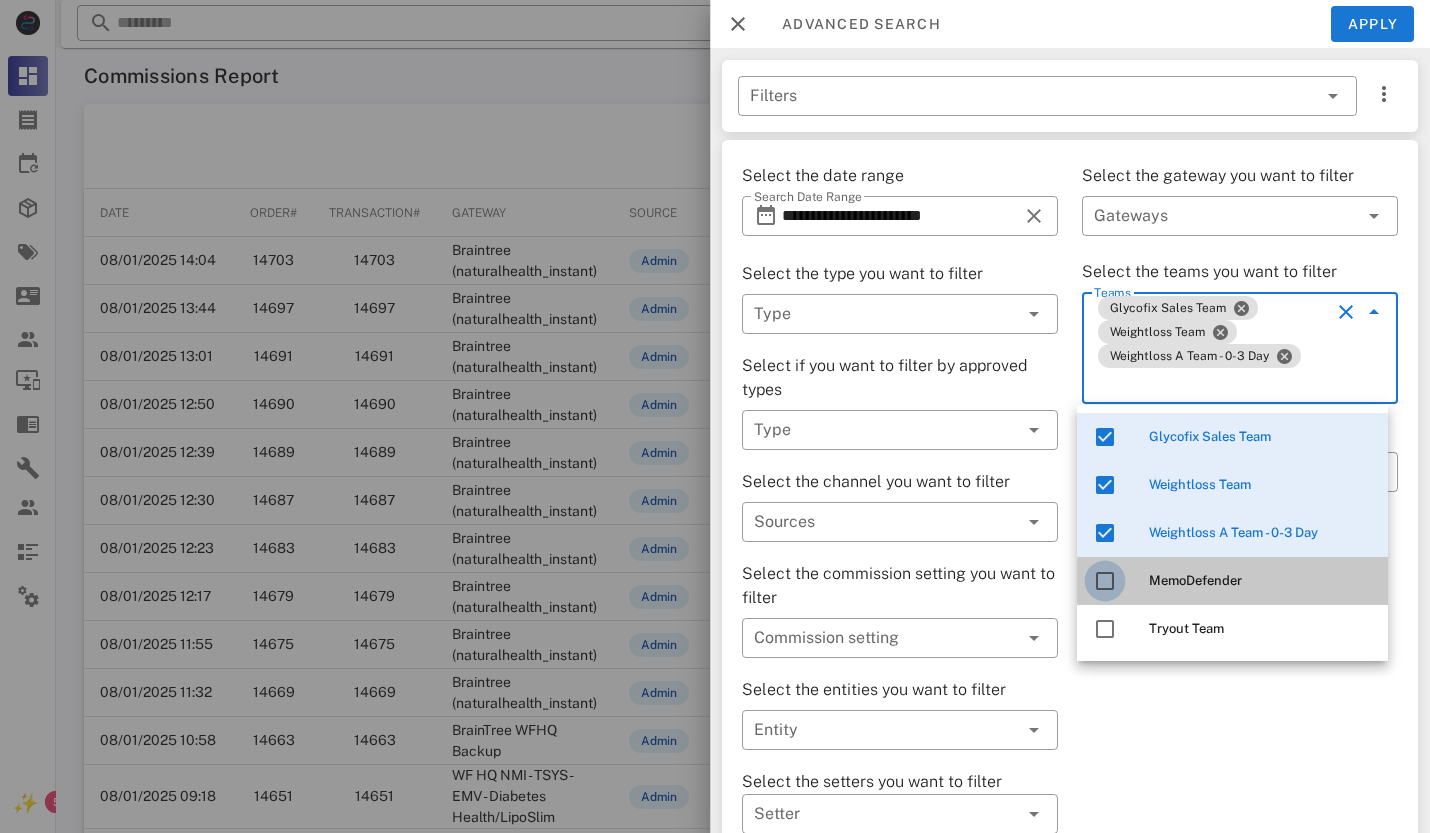 drag, startPoint x: 1108, startPoint y: 565, endPoint x: 1134, endPoint y: 653, distance: 91.76056 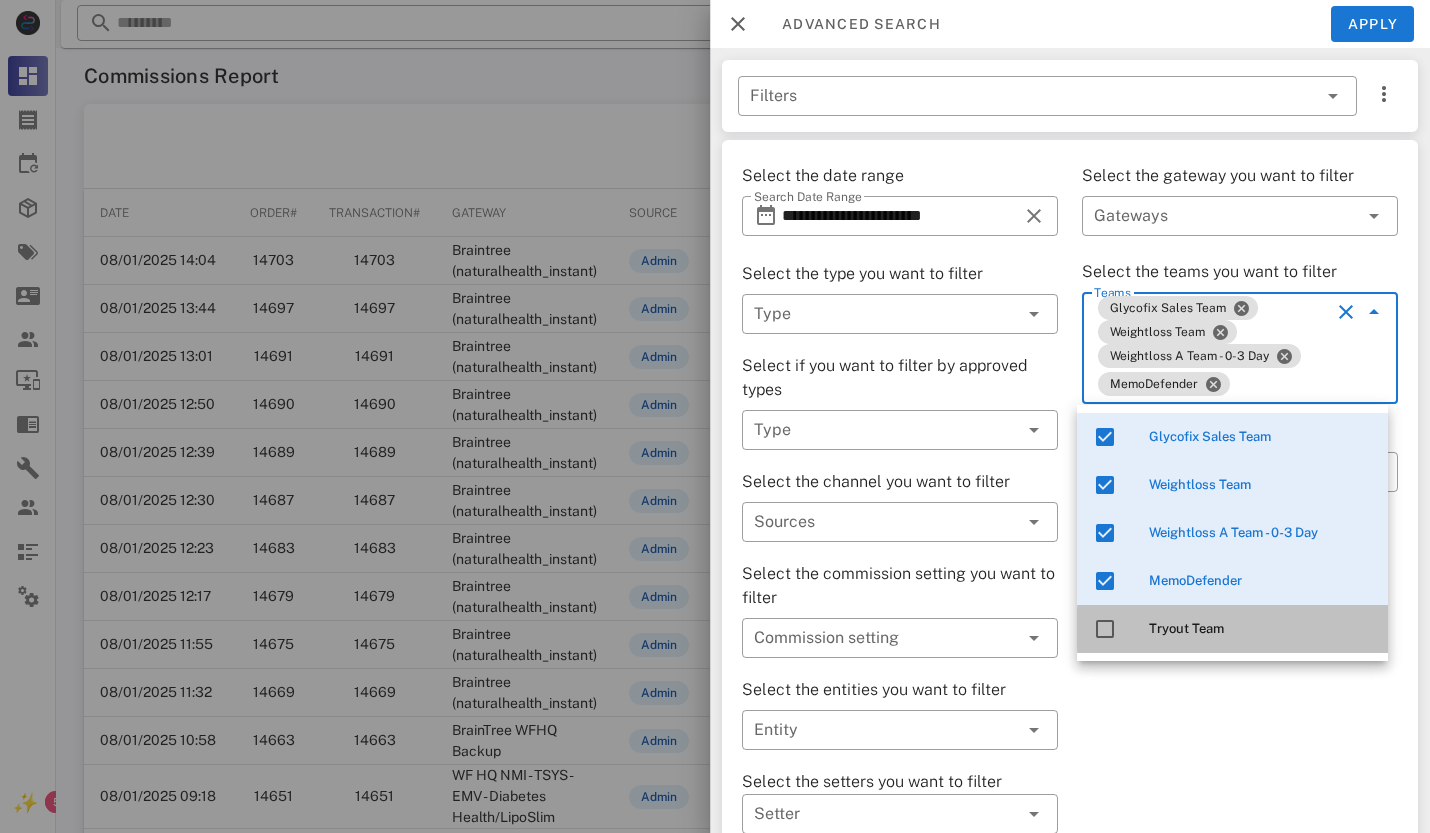 click at bounding box center (1105, 629) 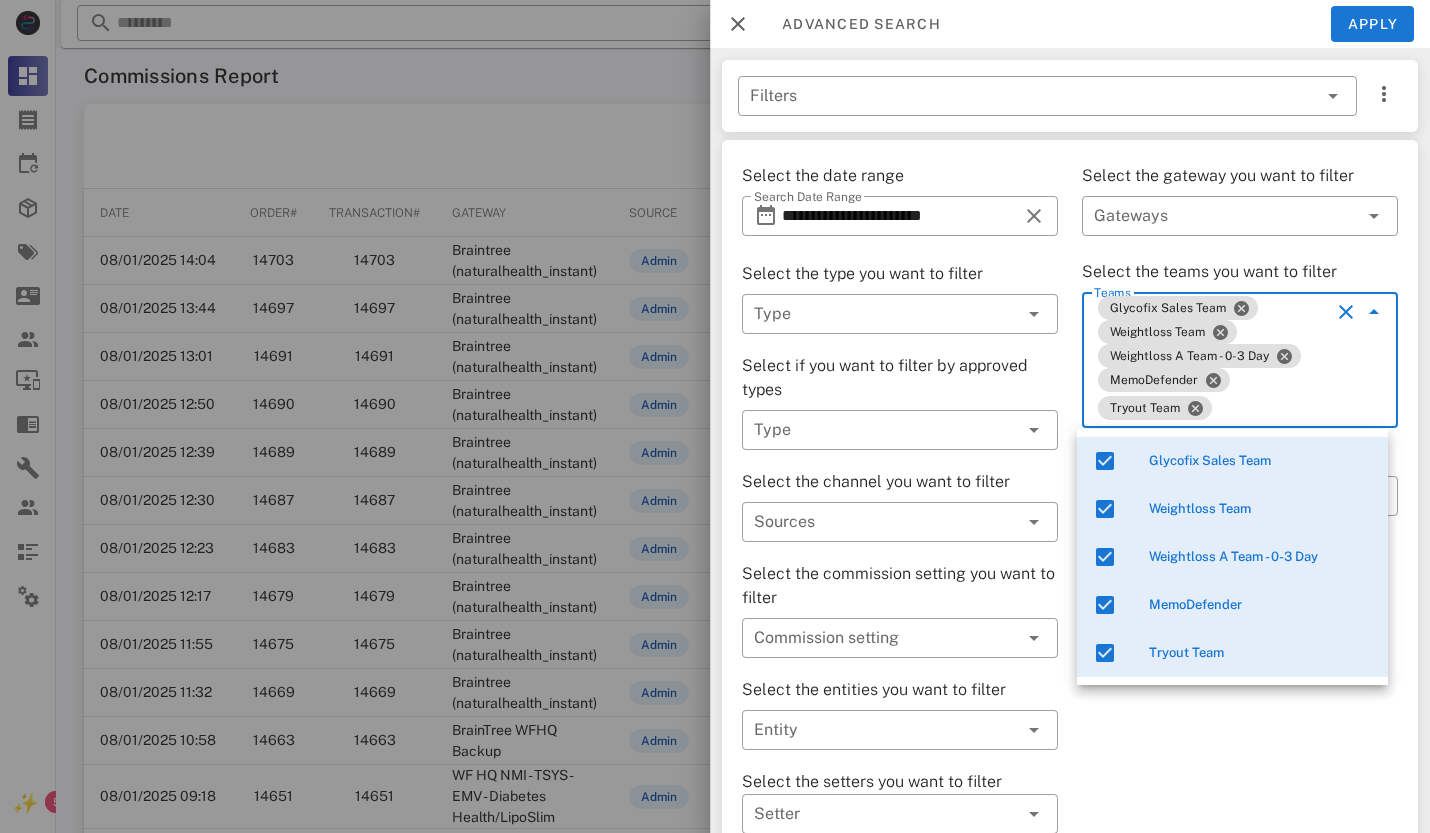 click on "Select the gateway you want to filter ​ Gateways Select the teams you want to filter ​ Teams Glycofix Sales Team Weightloss Team Weightloss A Team - 0-3 Day MemoDefender Tryout Team Select the agents you want to filter ​ Agents Select the enviroment you want to filter Production Test" at bounding box center (1240, 499) 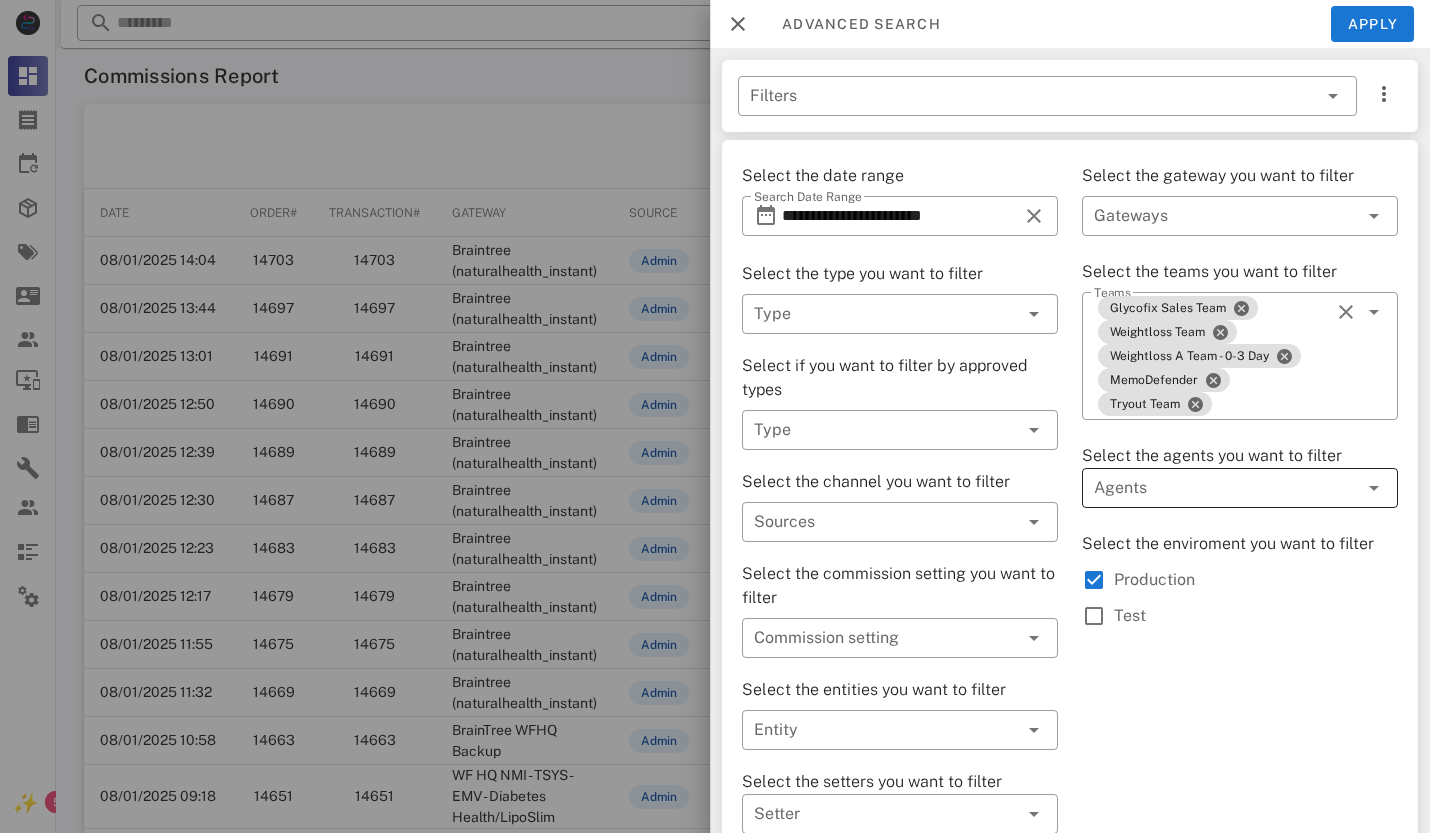 click at bounding box center (1212, 488) 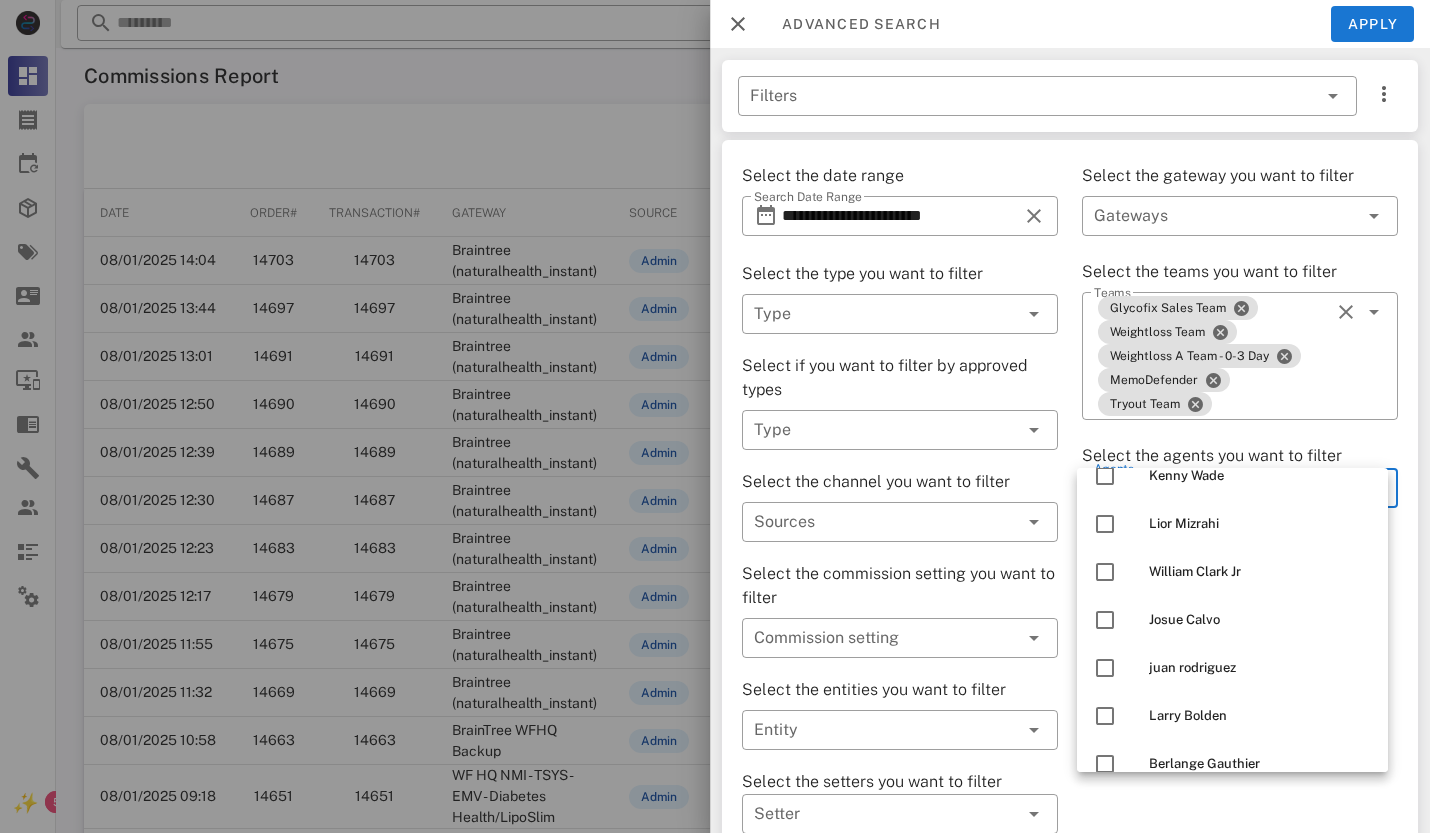 scroll, scrollTop: 200, scrollLeft: 0, axis: vertical 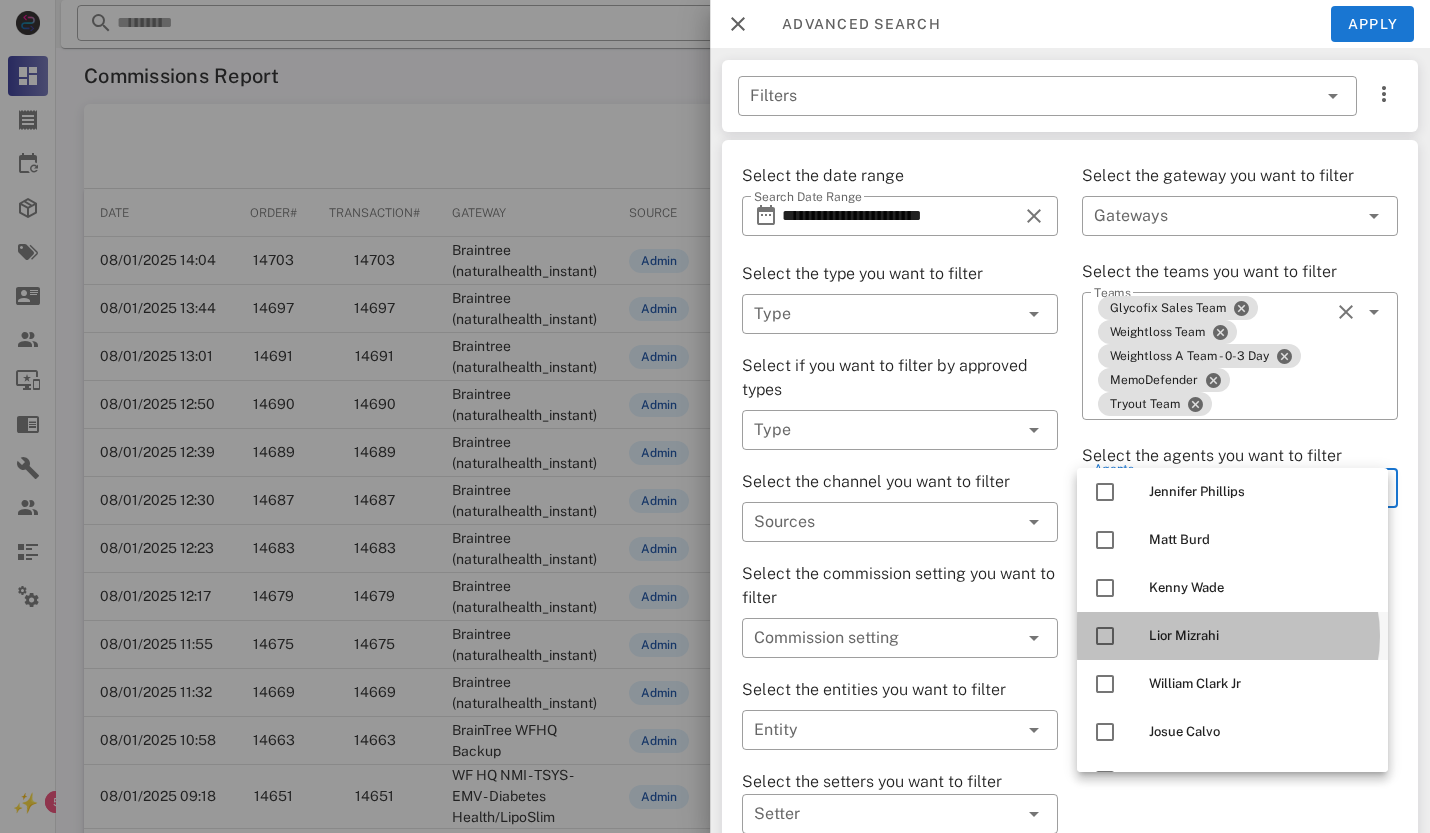 click at bounding box center [1105, 636] 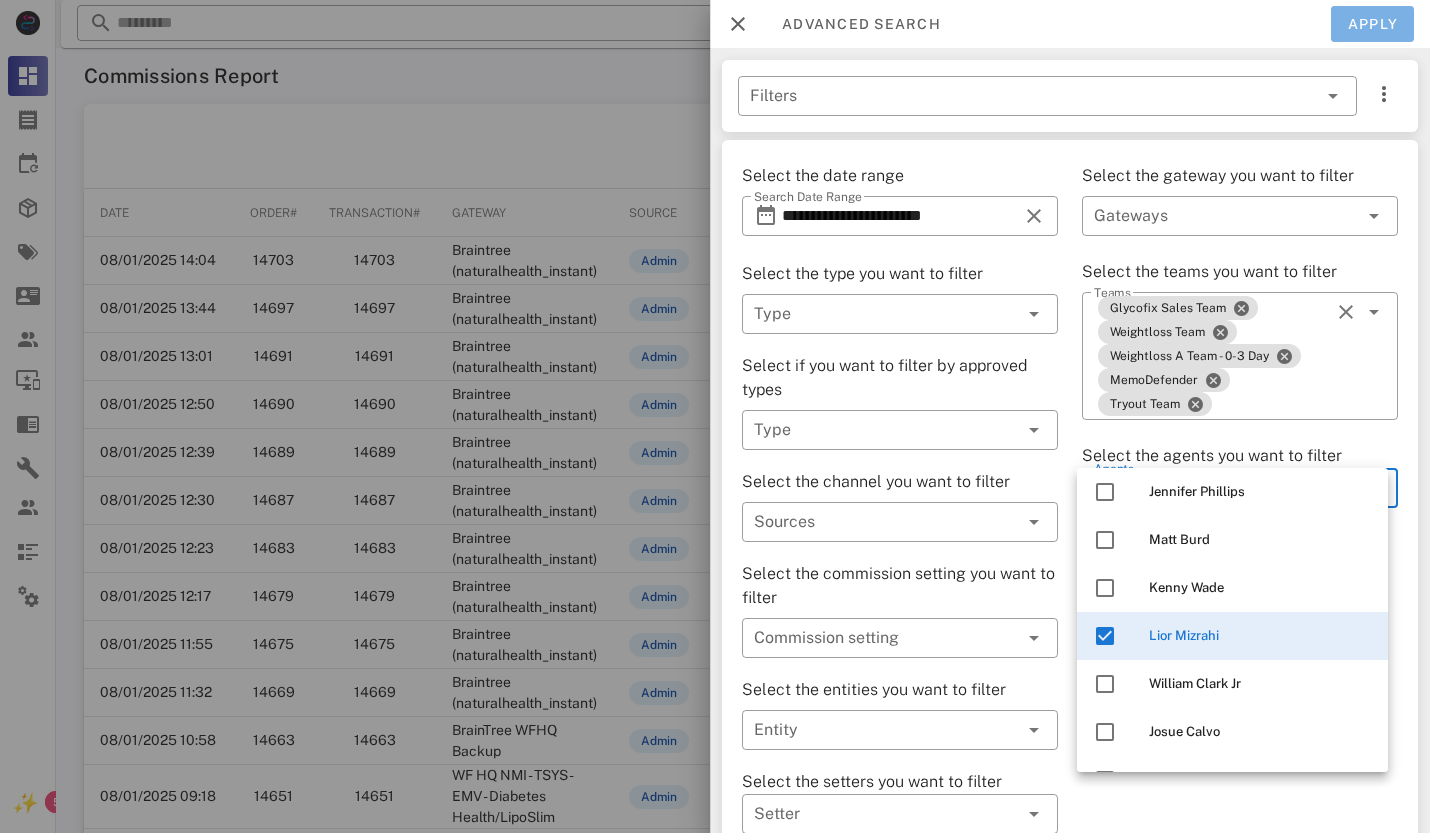 click on "Apply" at bounding box center (1373, 24) 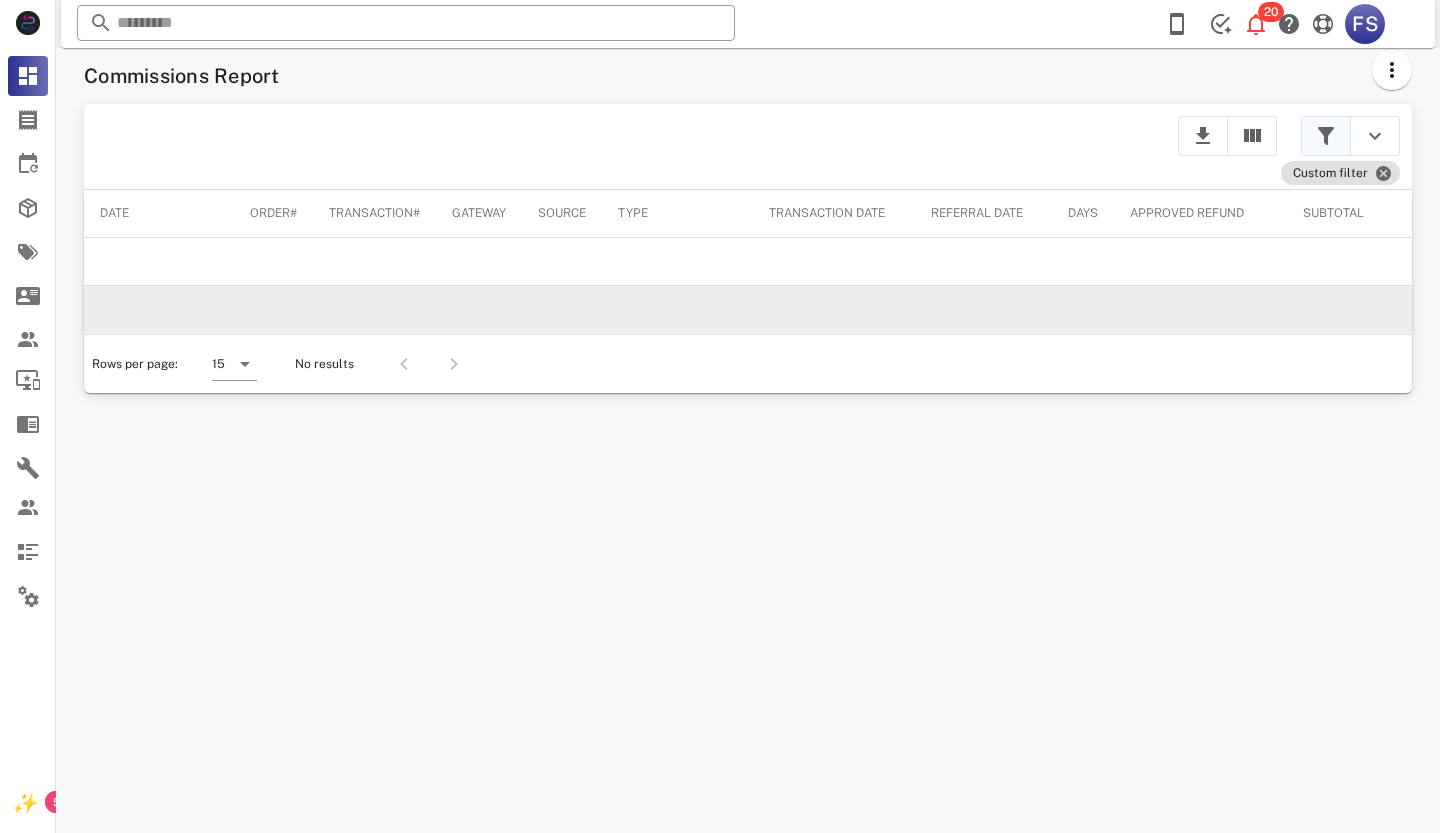 click at bounding box center [1326, 136] 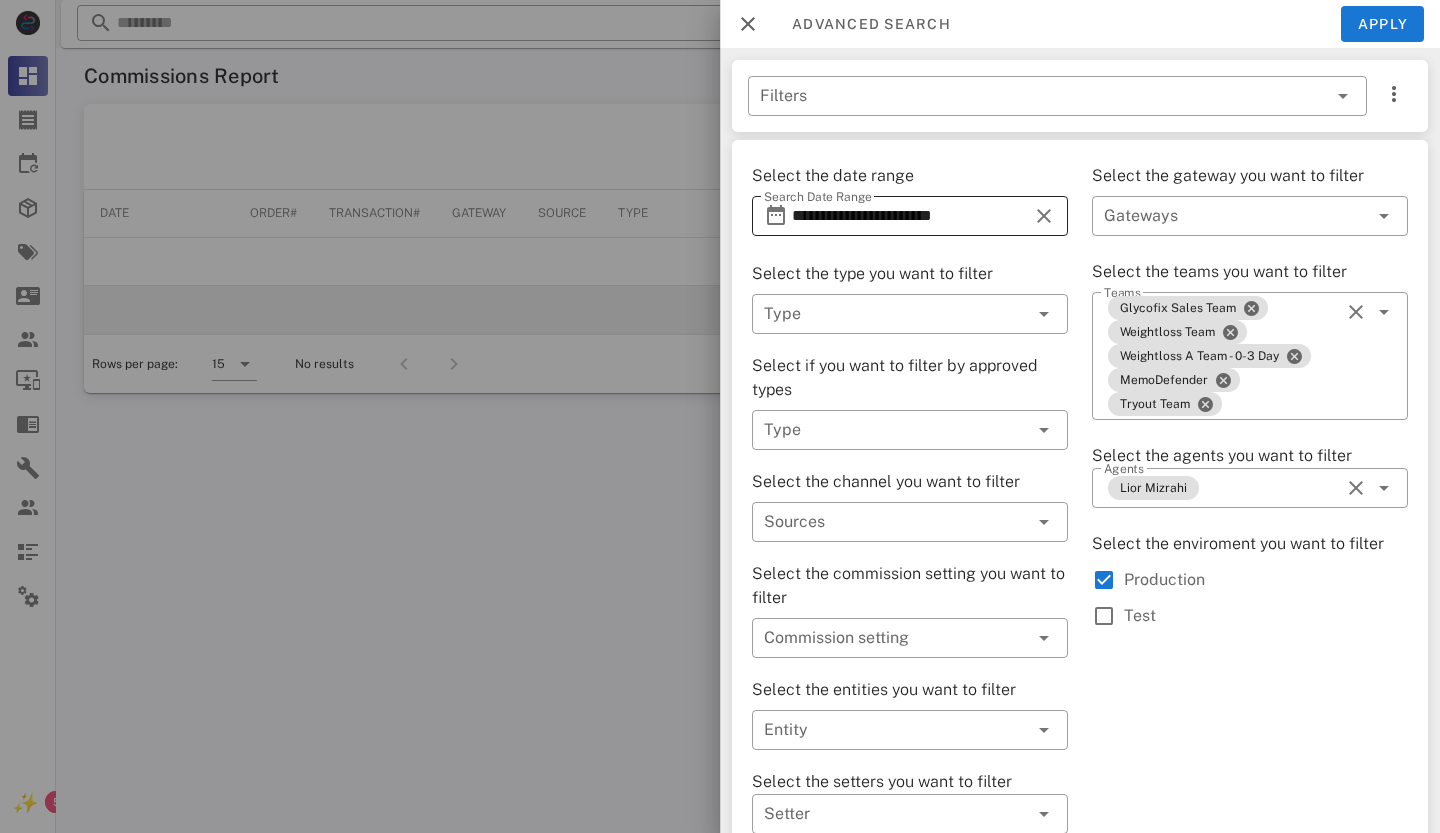 click at bounding box center [1044, 216] 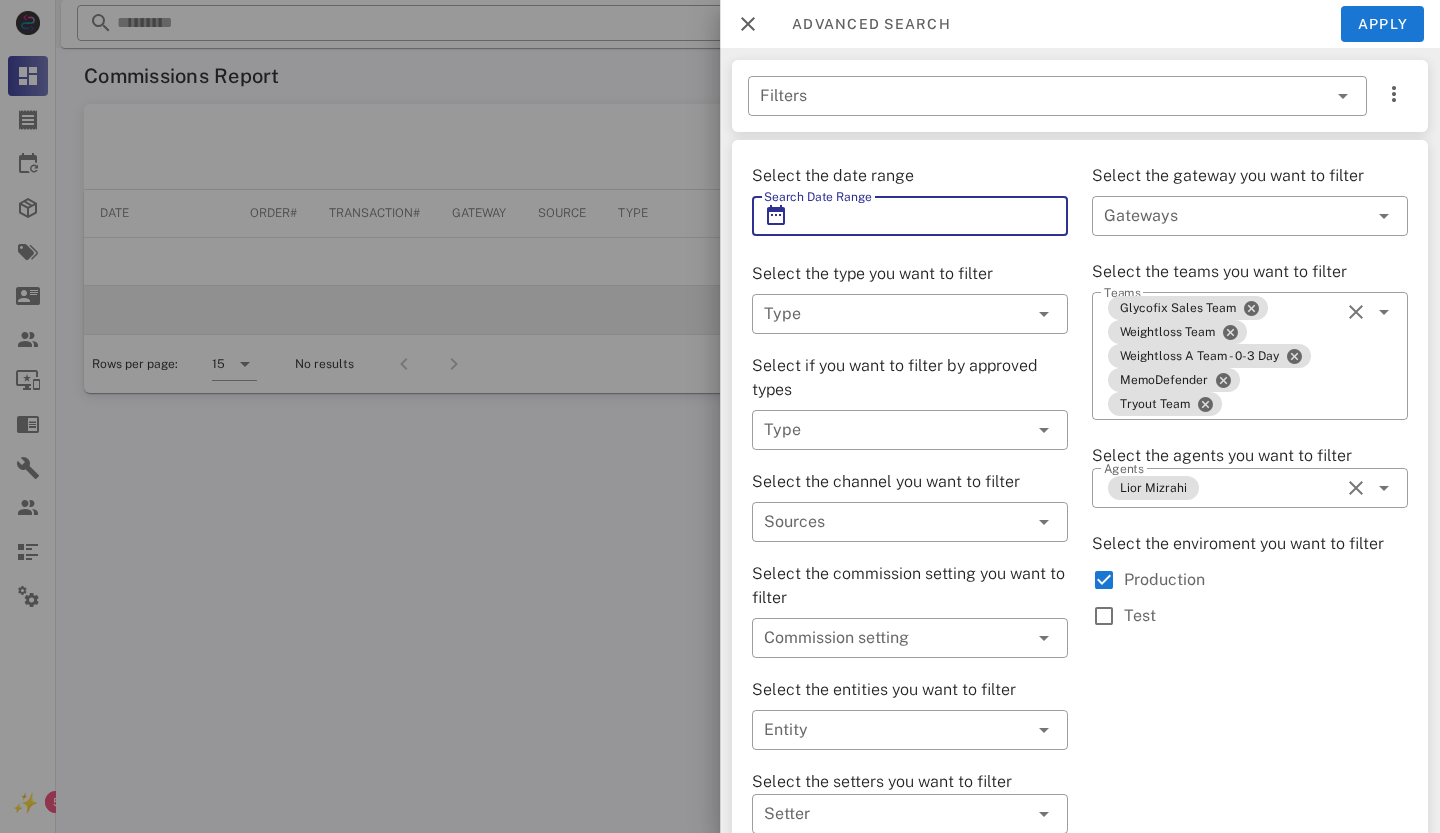 click on "Search Date Range" at bounding box center [910, 216] 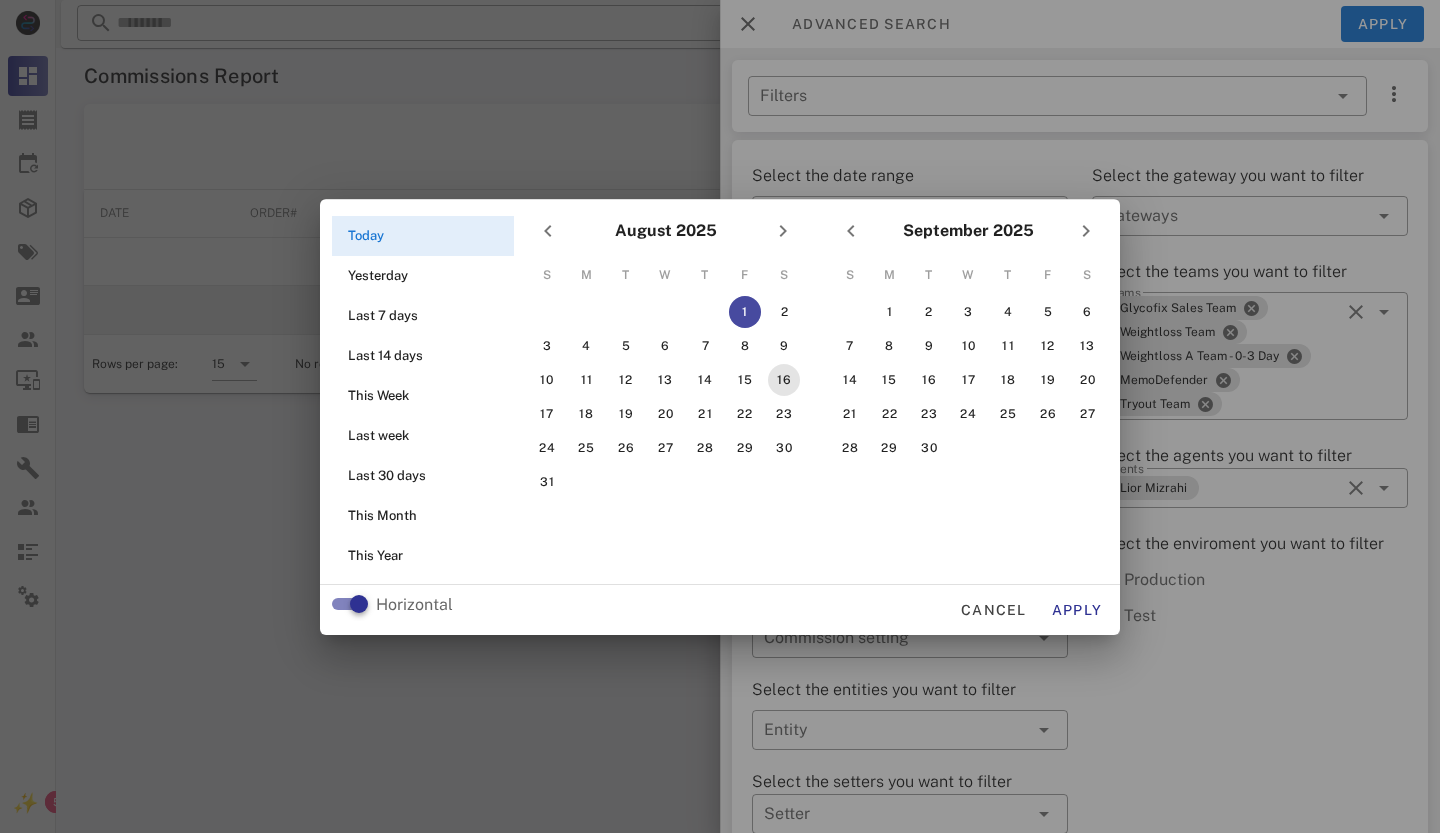 click on "16" at bounding box center [784, 380] 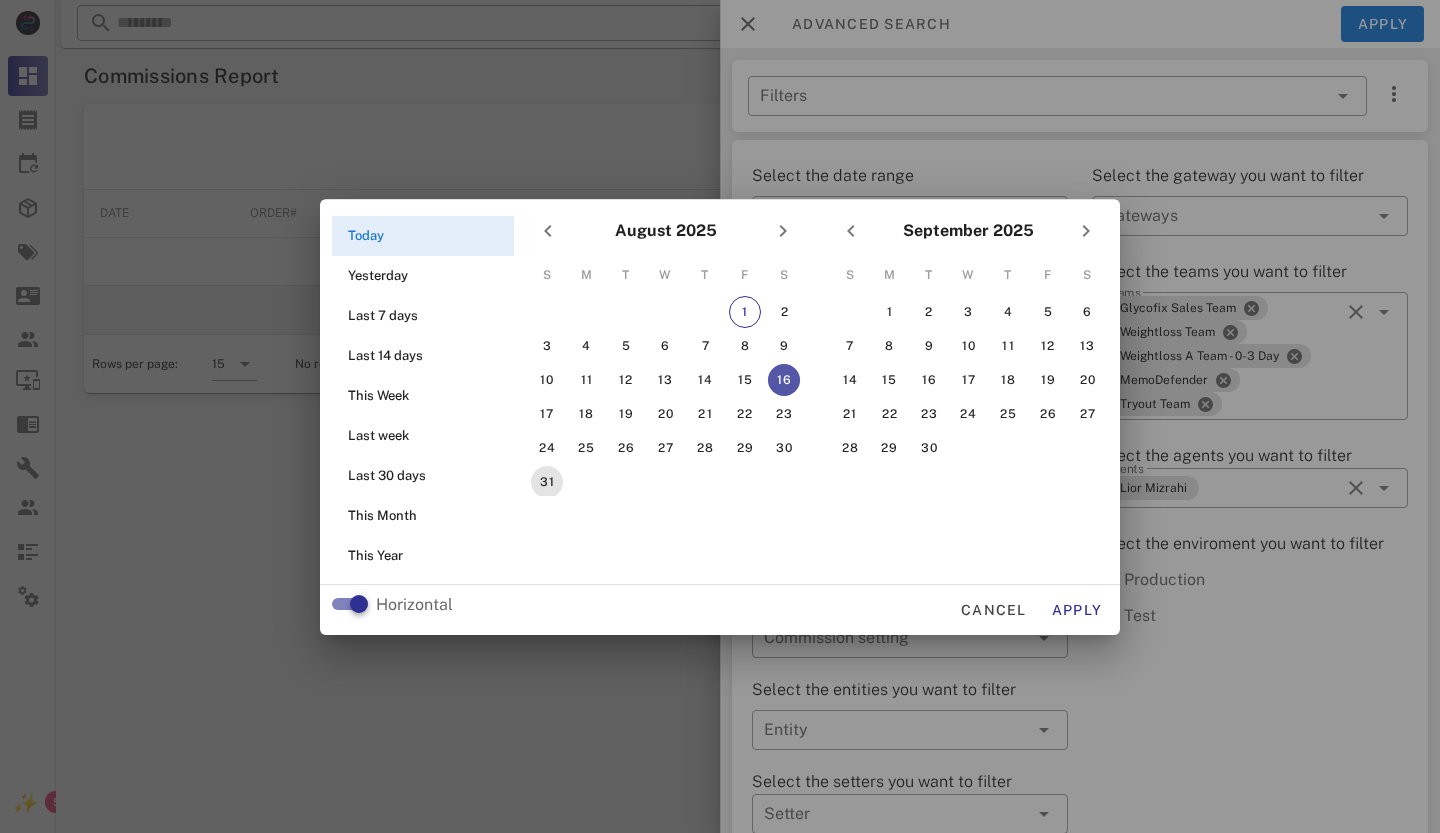 click on "31" at bounding box center (547, 482) 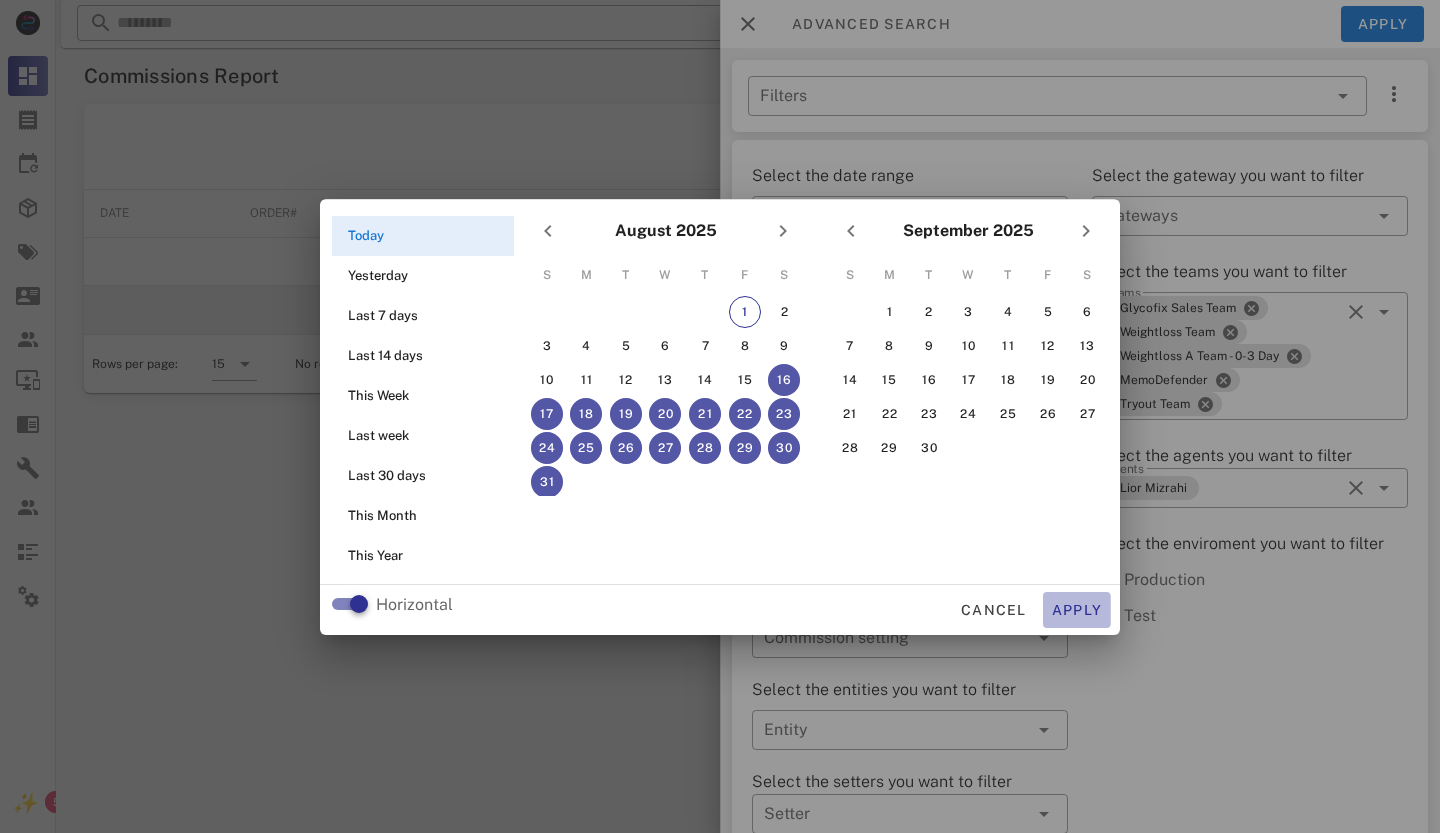 click on "Apply" at bounding box center [1077, 610] 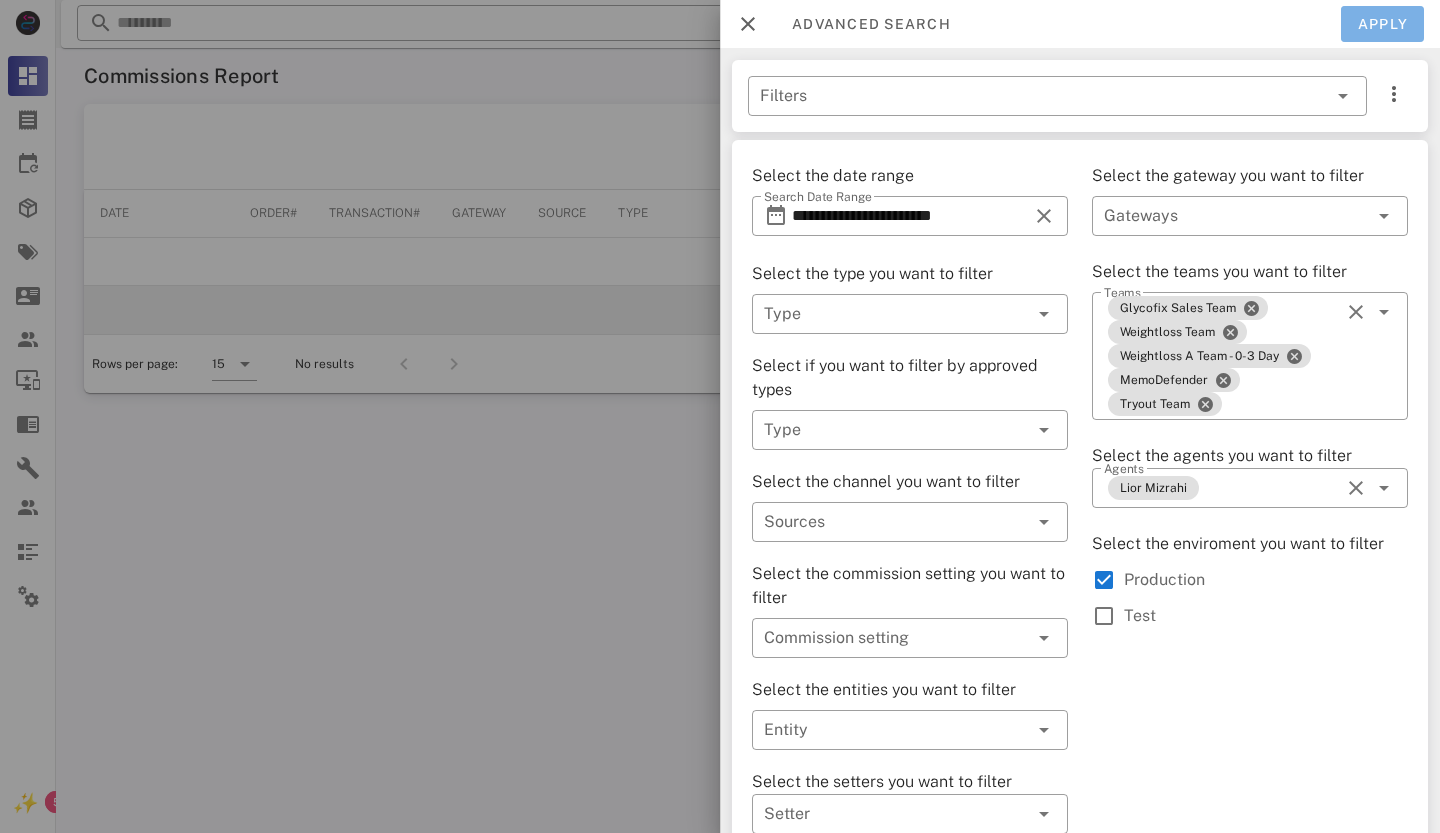 click on "Apply" at bounding box center (1383, 24) 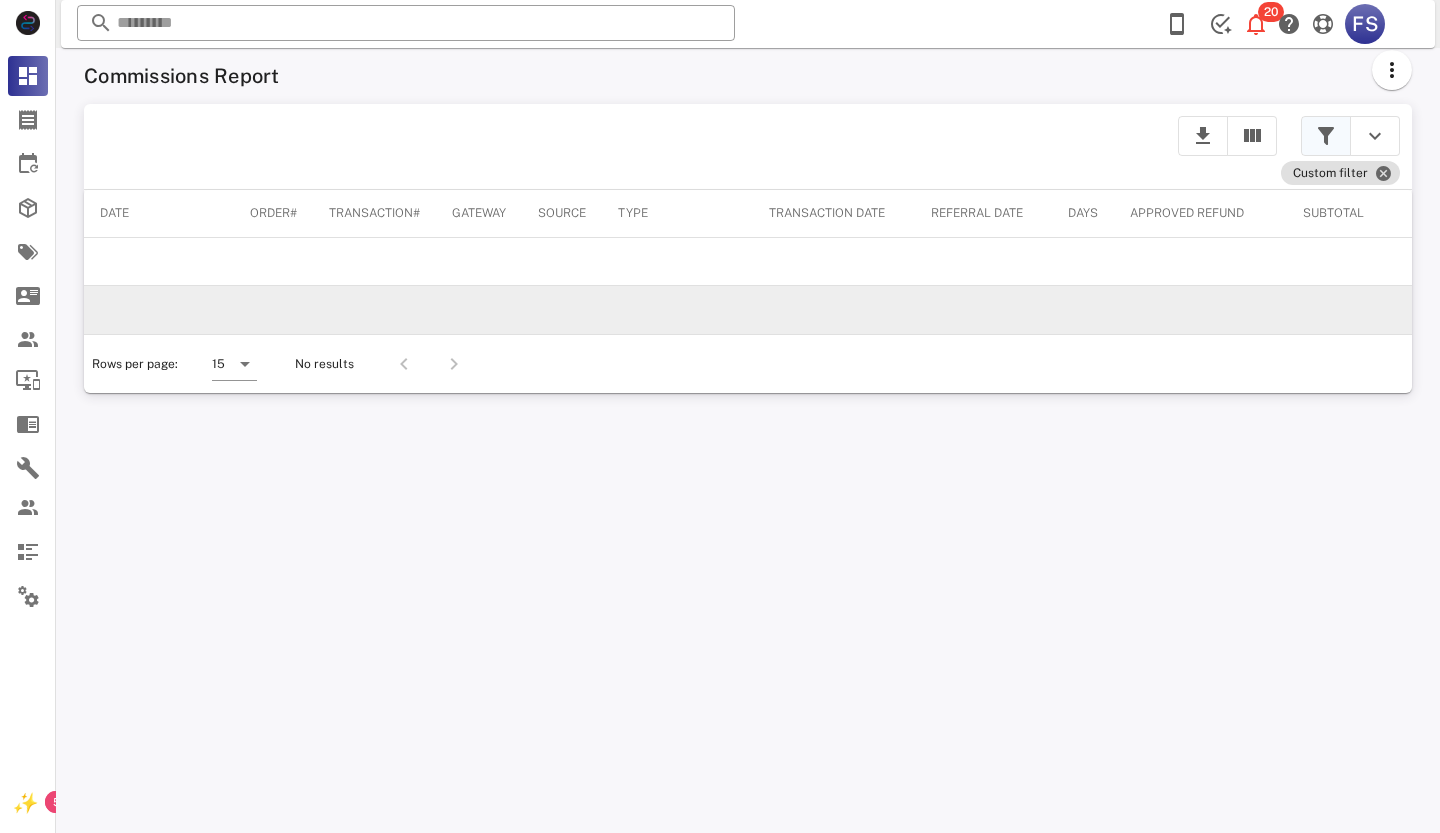 click at bounding box center [1326, 136] 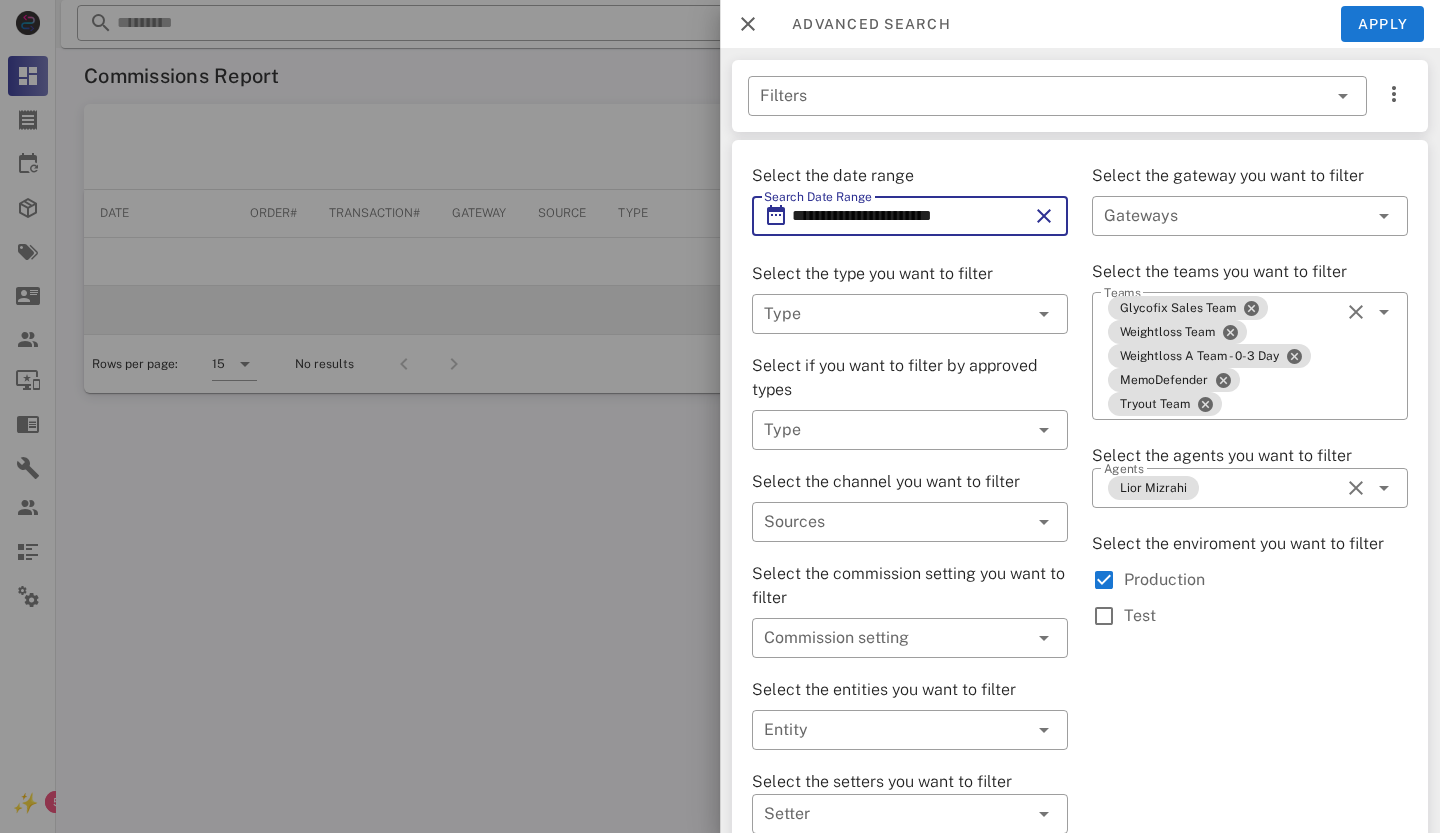 click on "**********" at bounding box center [910, 216] 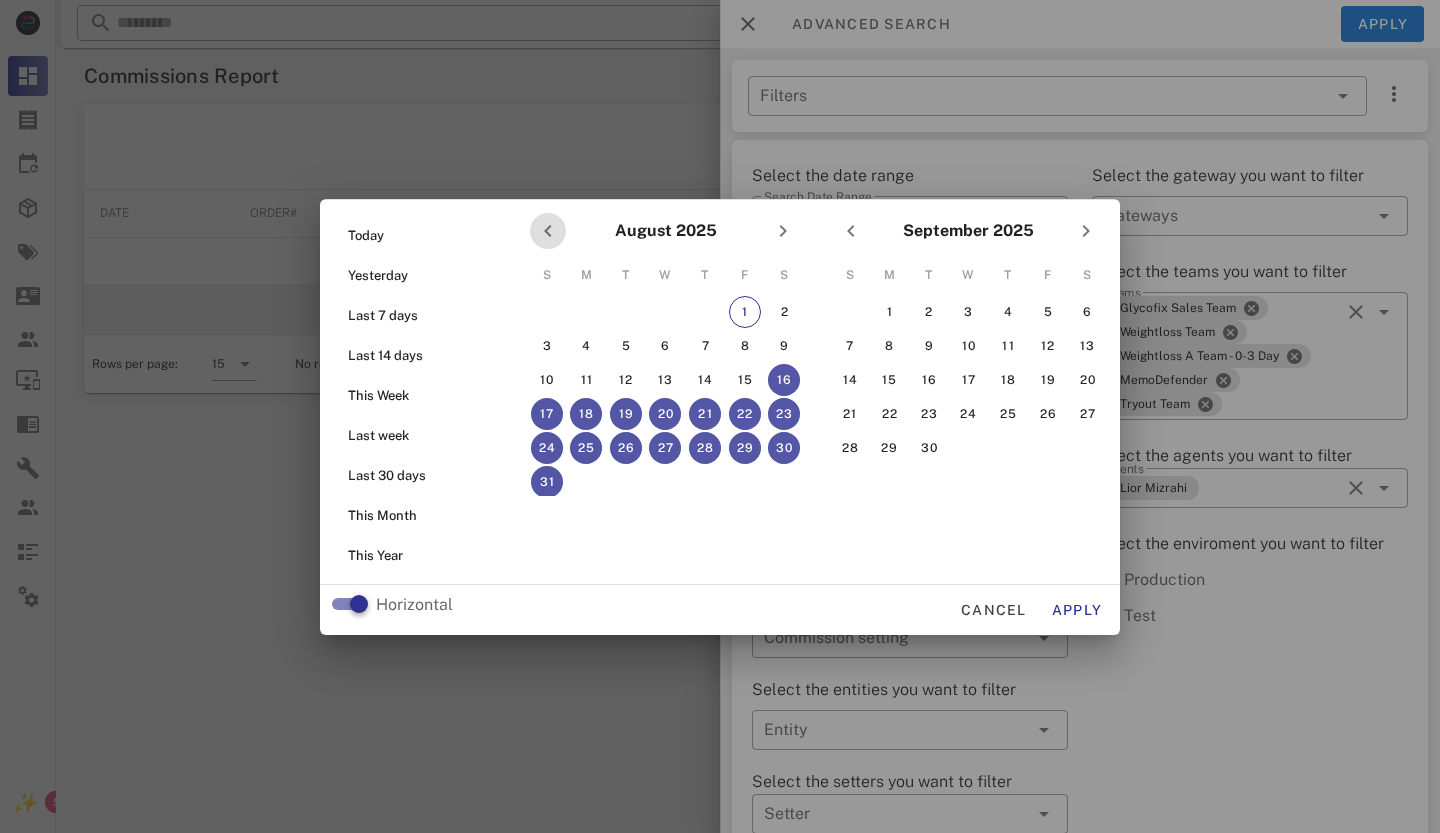 click at bounding box center (548, 231) 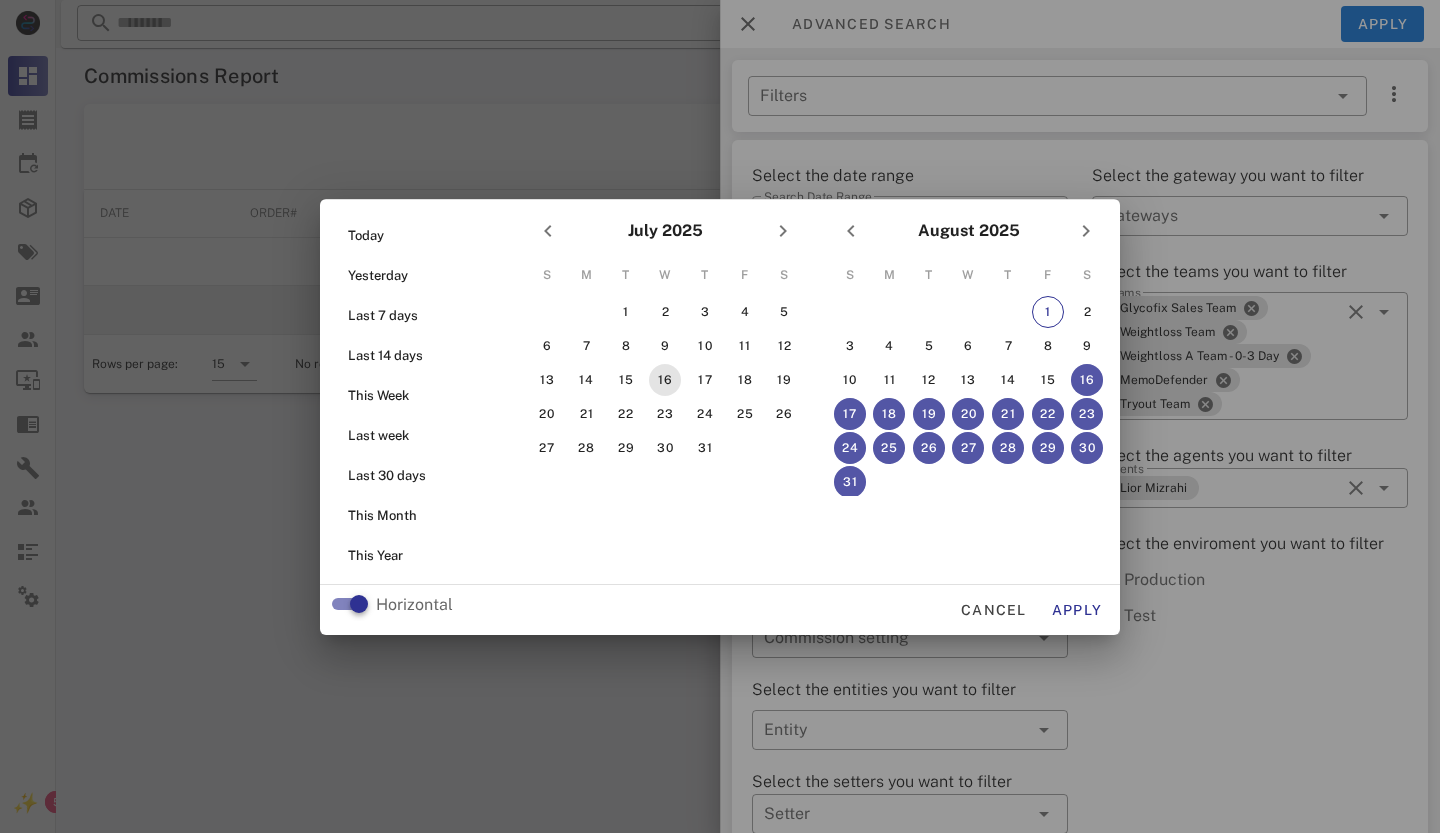 click on "16" at bounding box center [665, 380] 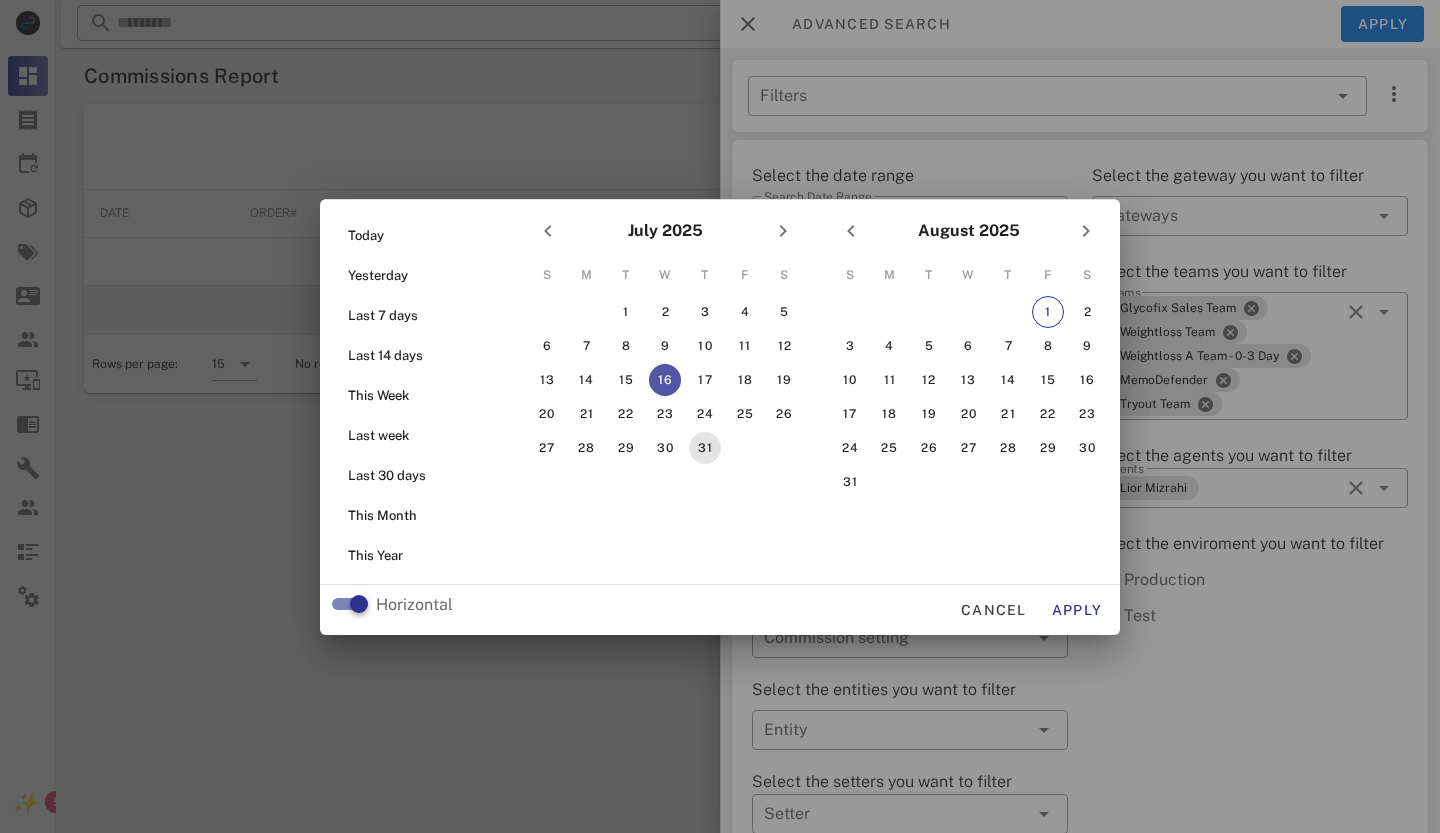 click on "31" at bounding box center [705, 448] 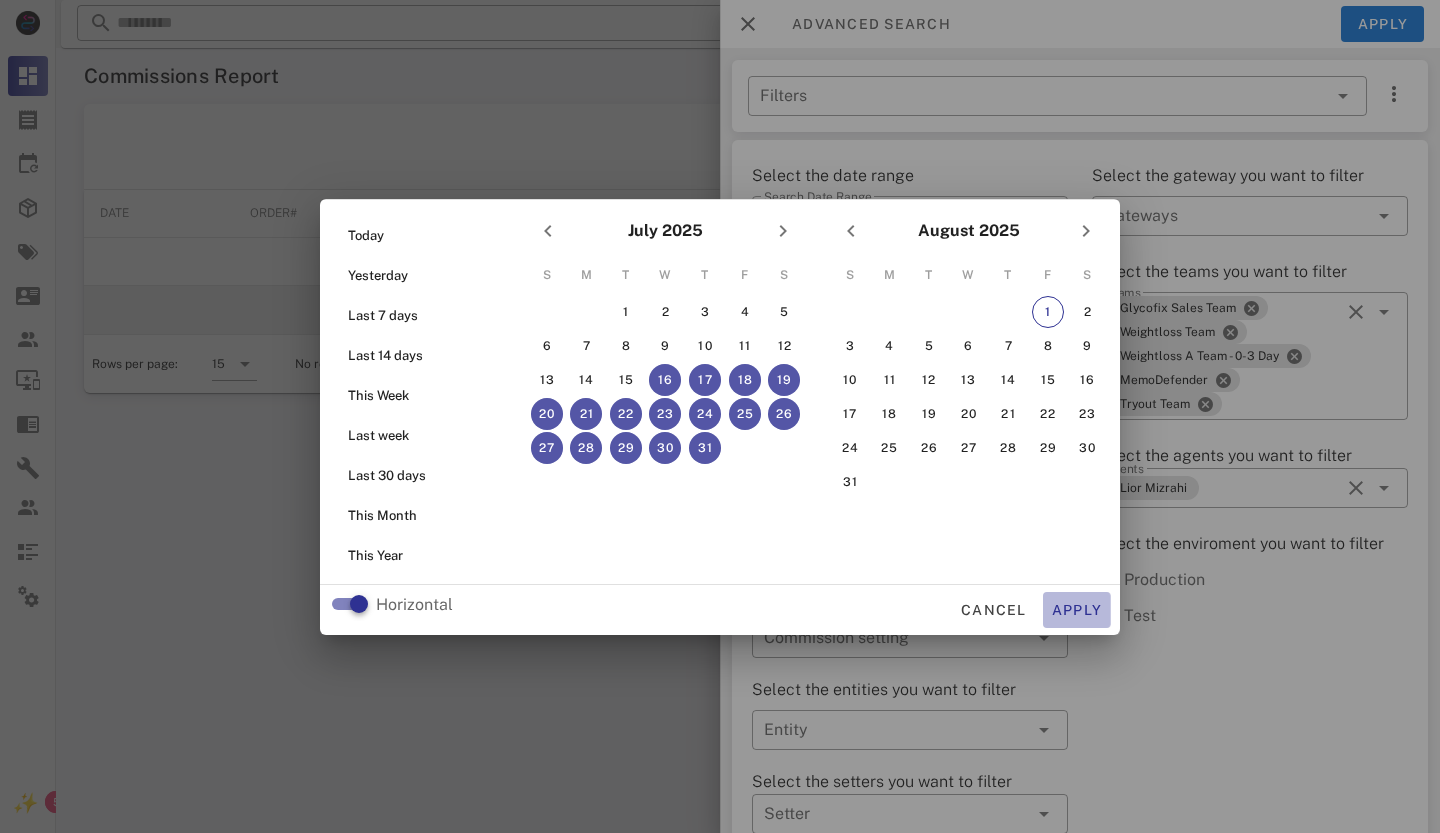 click on "Apply" at bounding box center [1077, 610] 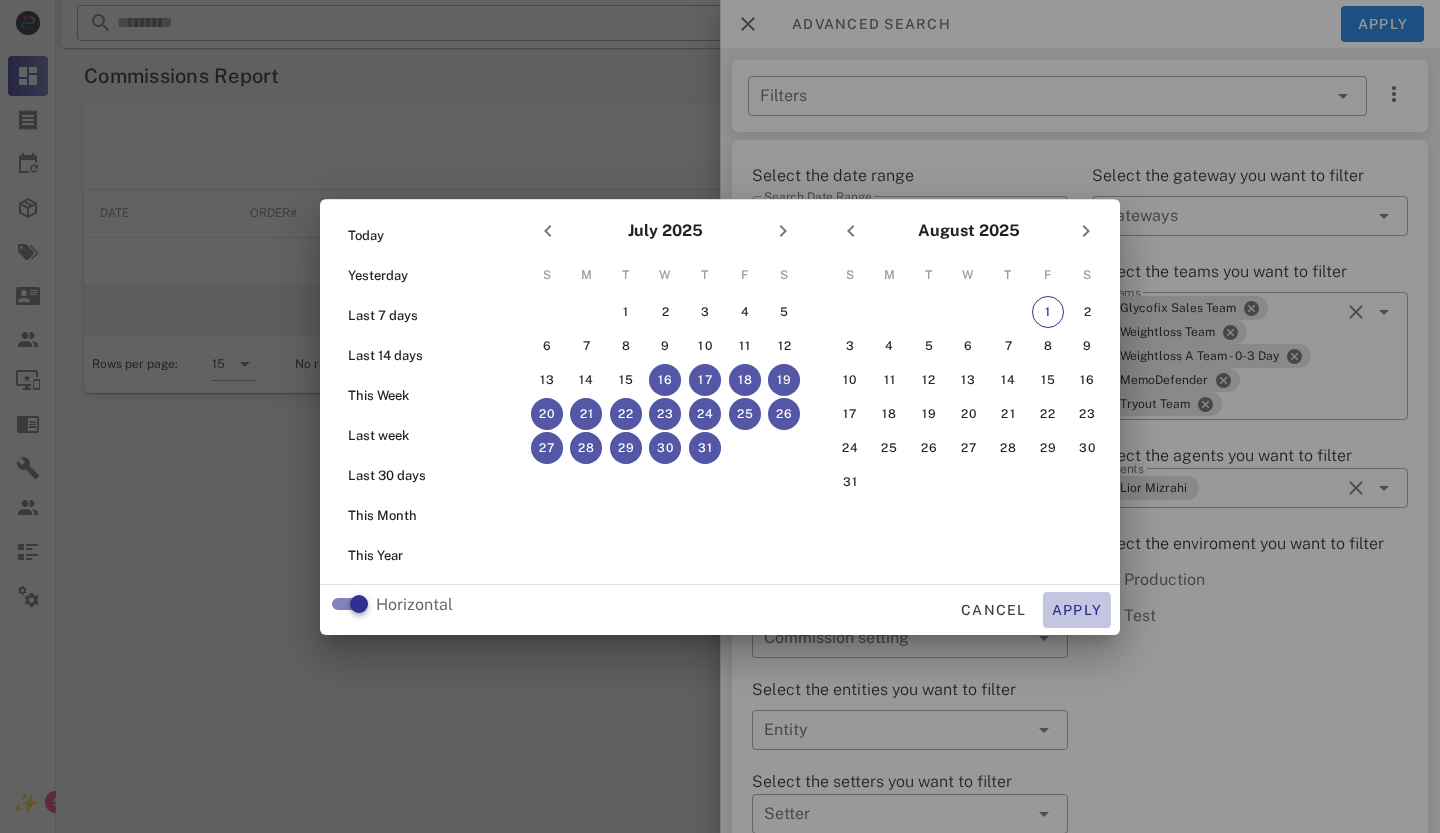 type on "**********" 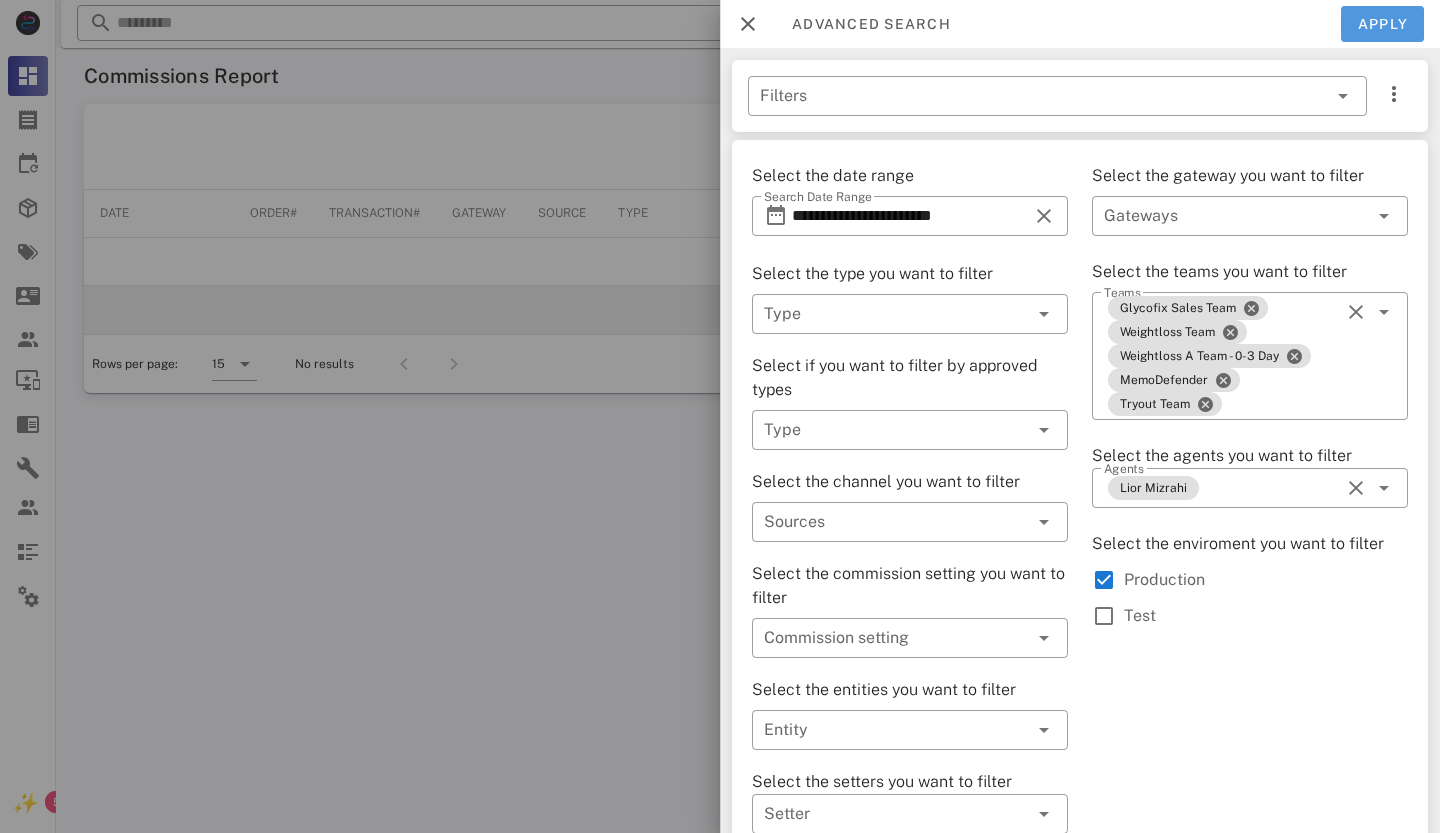 click on "Apply" at bounding box center (1383, 24) 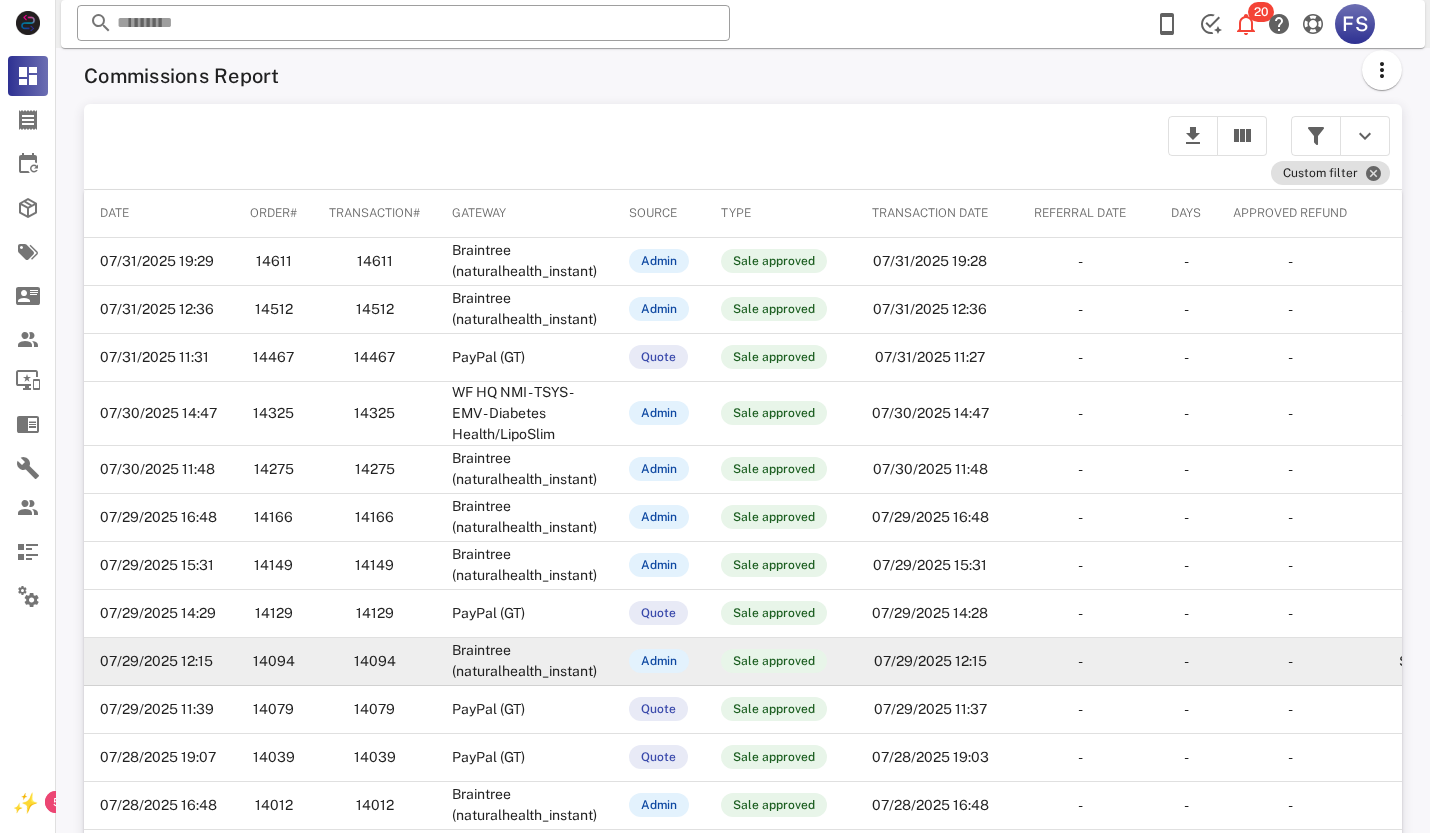 scroll, scrollTop: 321, scrollLeft: 0, axis: vertical 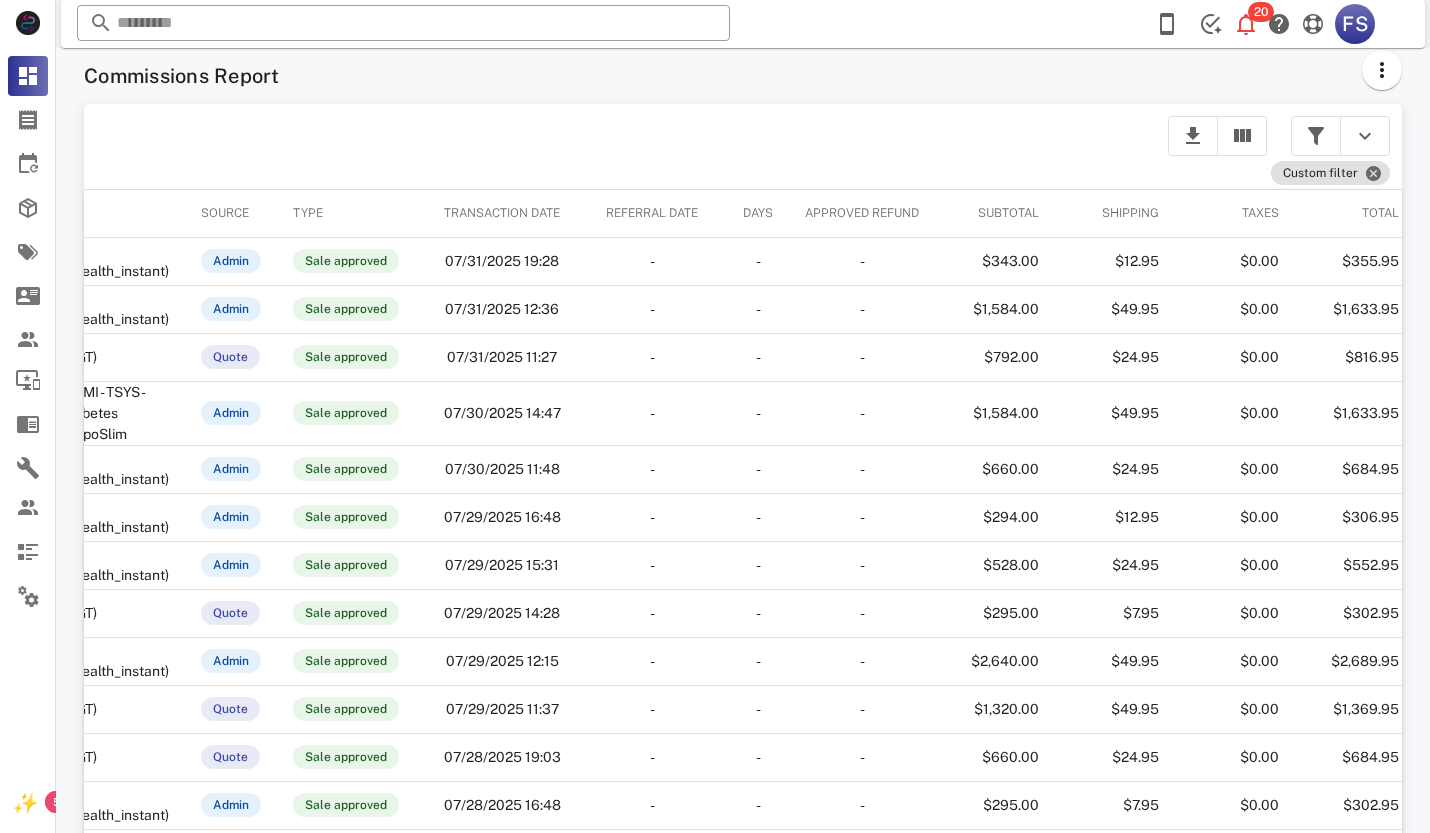 click at bounding box center (1316, 136) 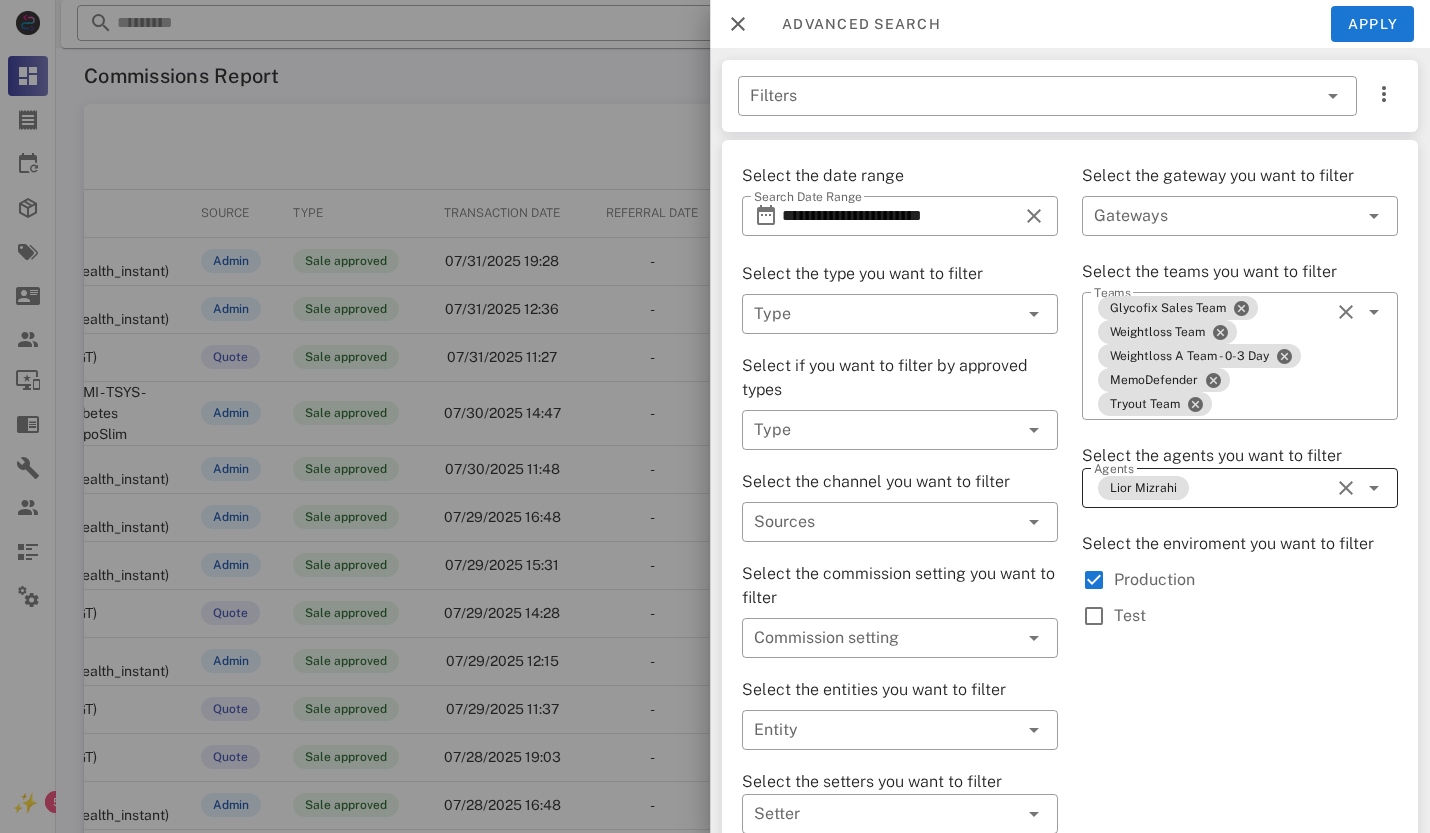 click at bounding box center (1346, 488) 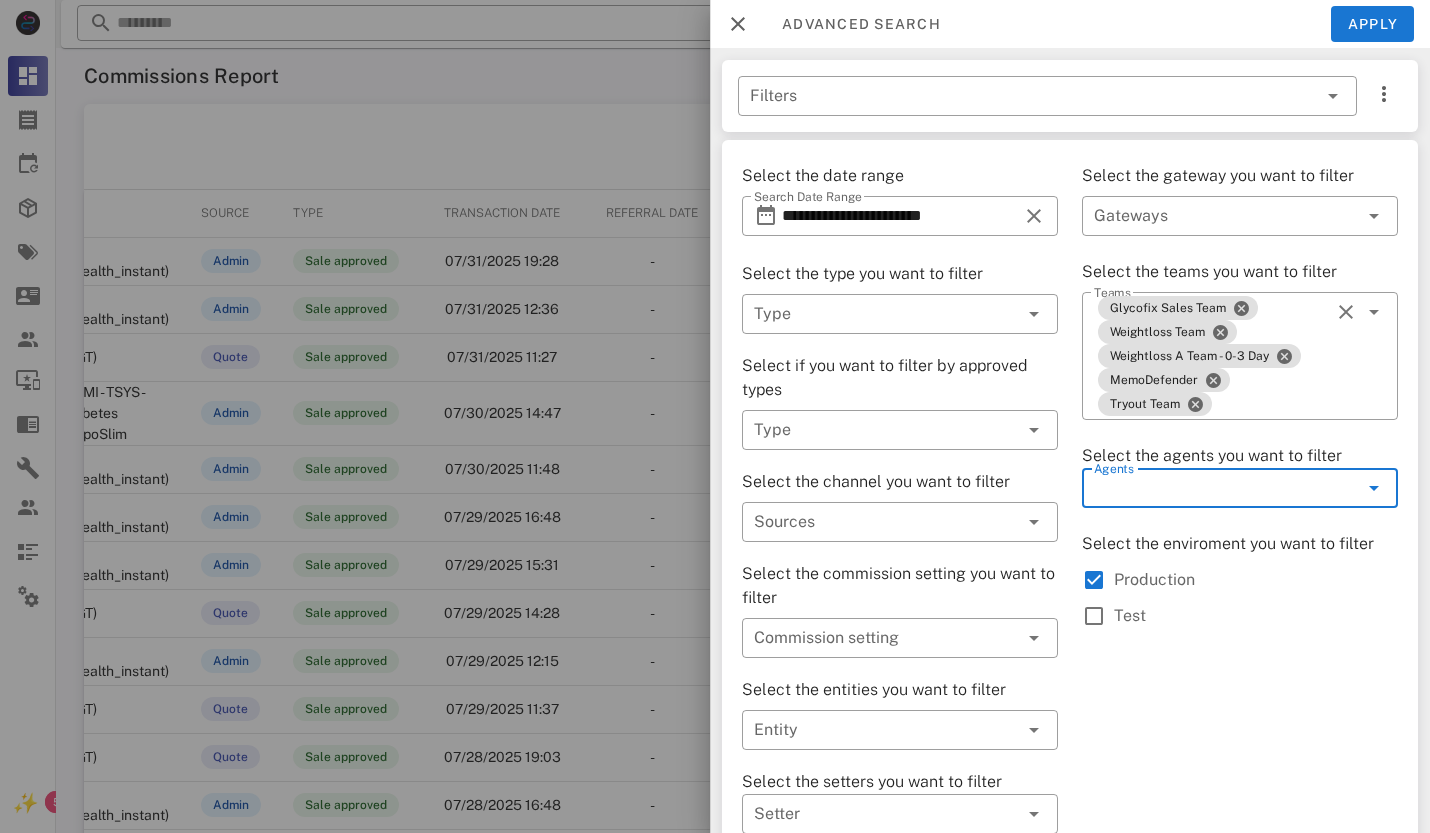click at bounding box center (1374, 488) 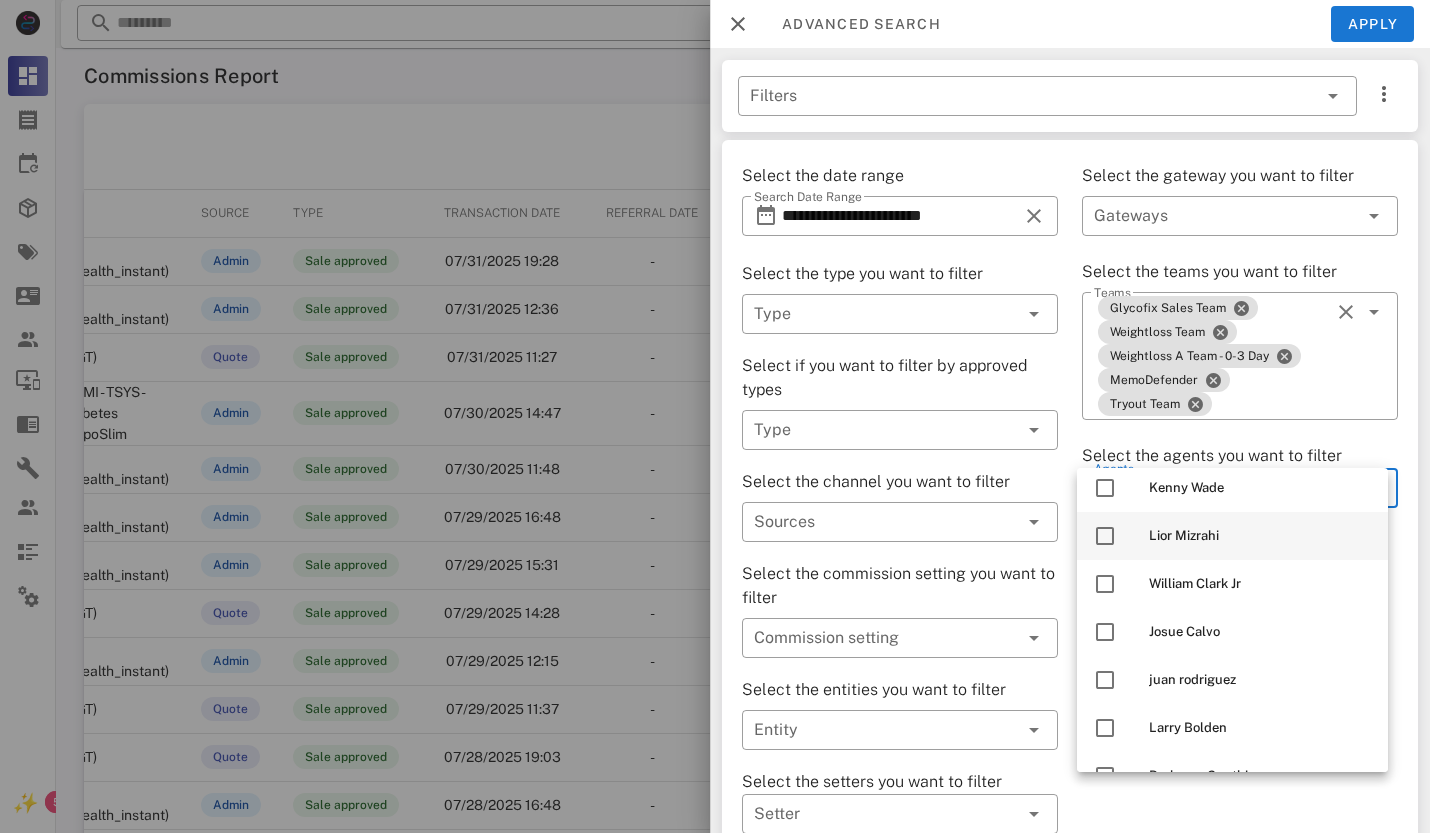 scroll, scrollTop: 0, scrollLeft: 0, axis: both 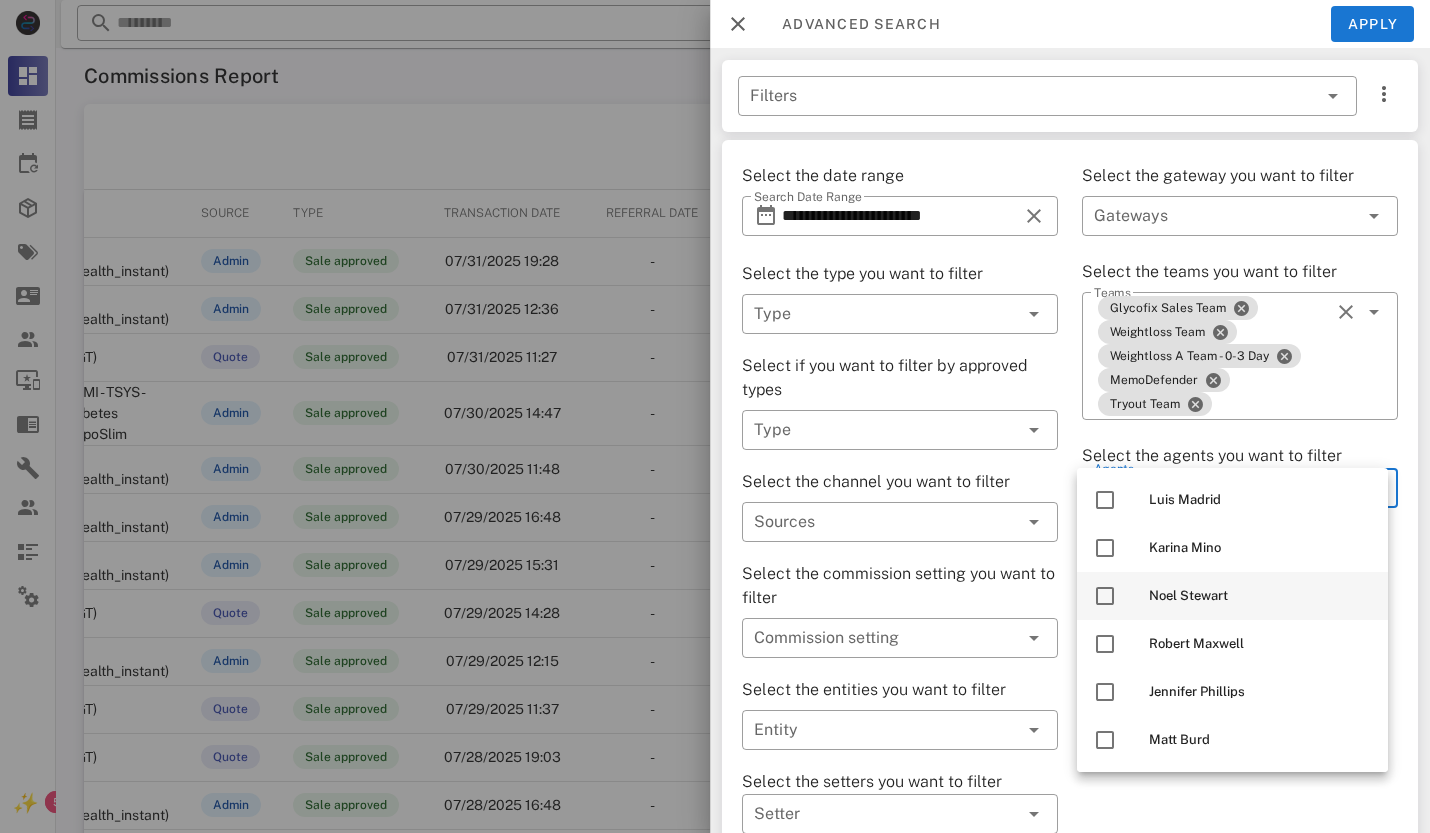 click at bounding box center (1105, 596) 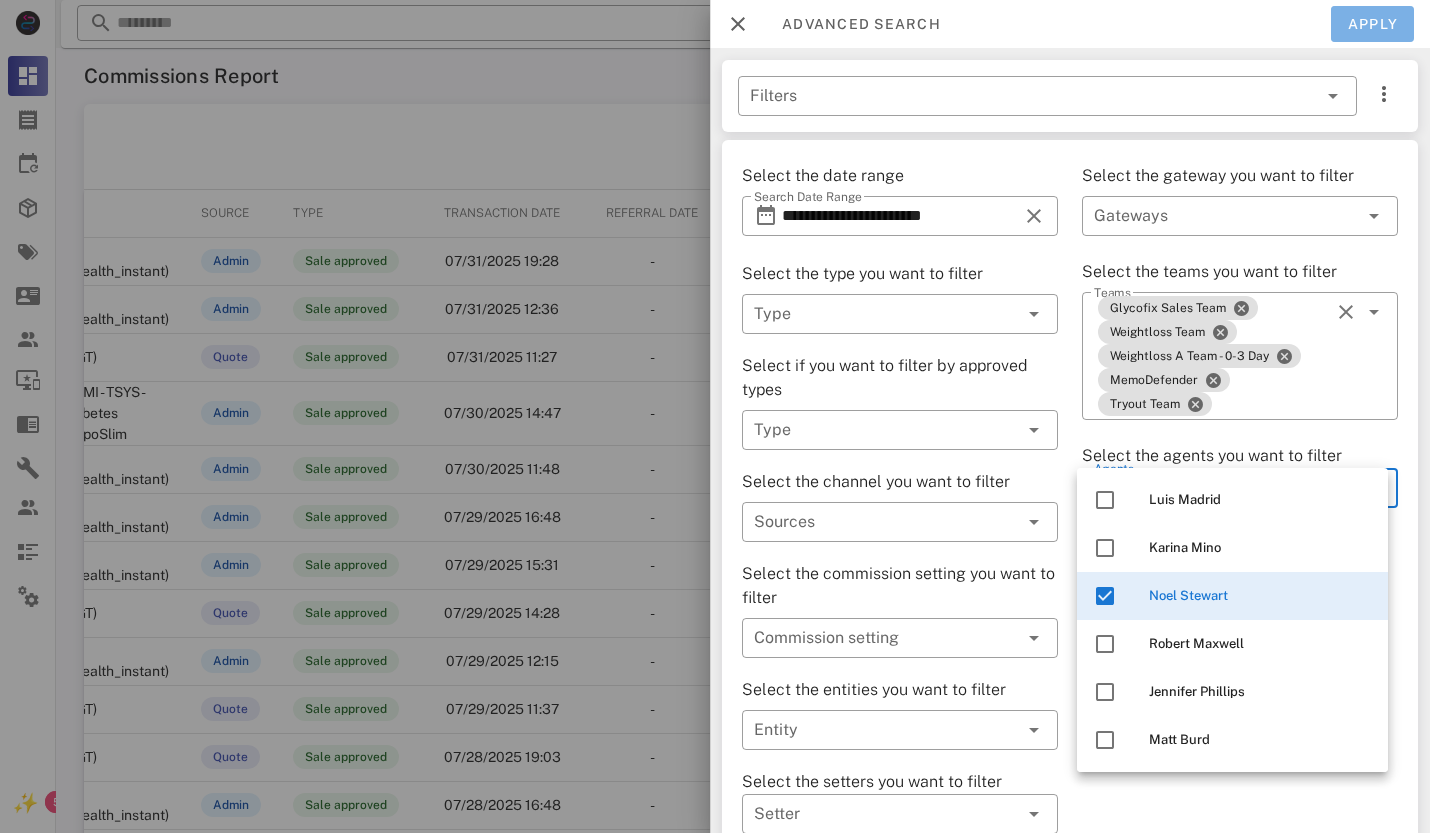 click on "Apply" at bounding box center [1373, 24] 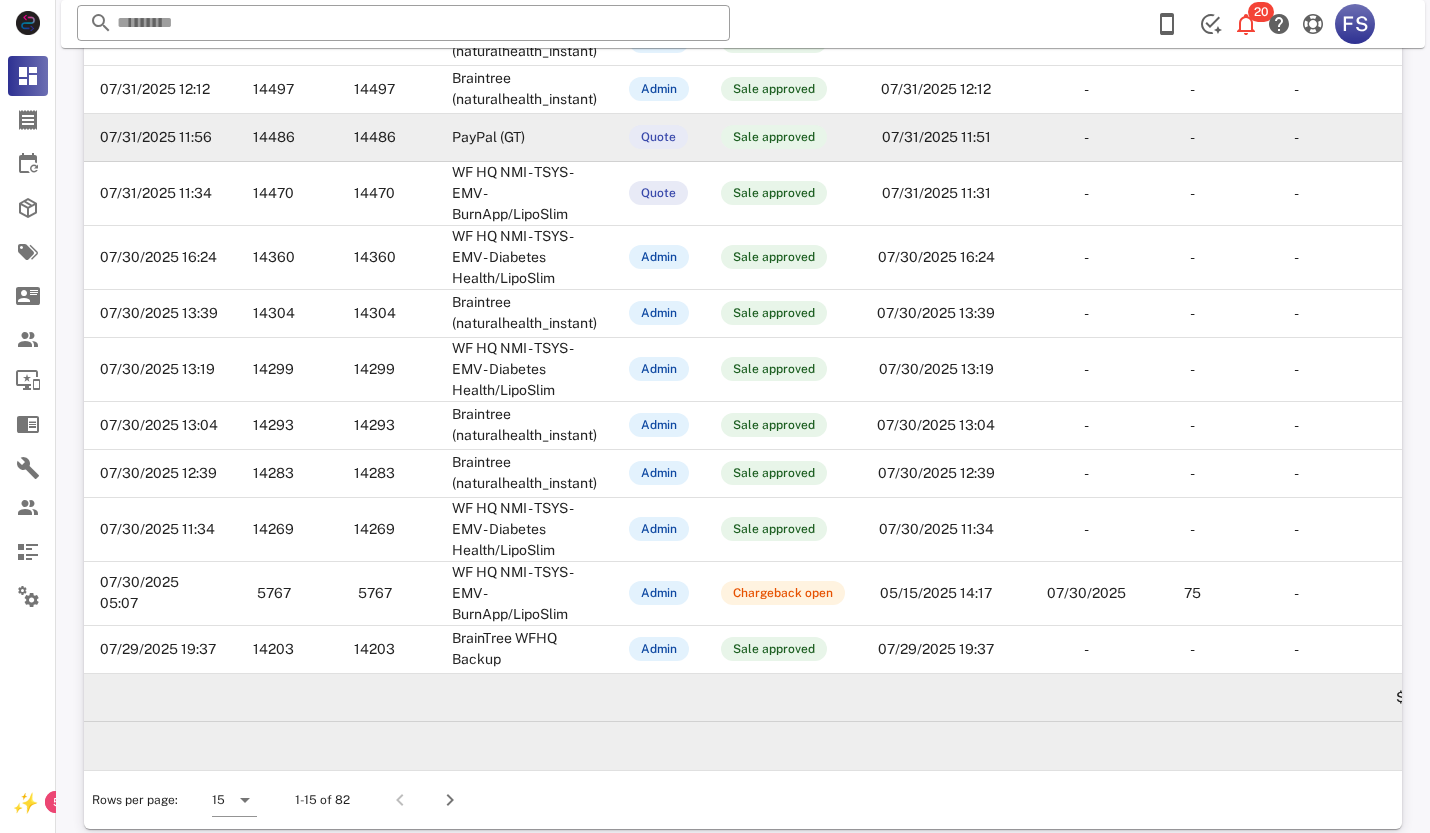 scroll, scrollTop: 400, scrollLeft: 0, axis: vertical 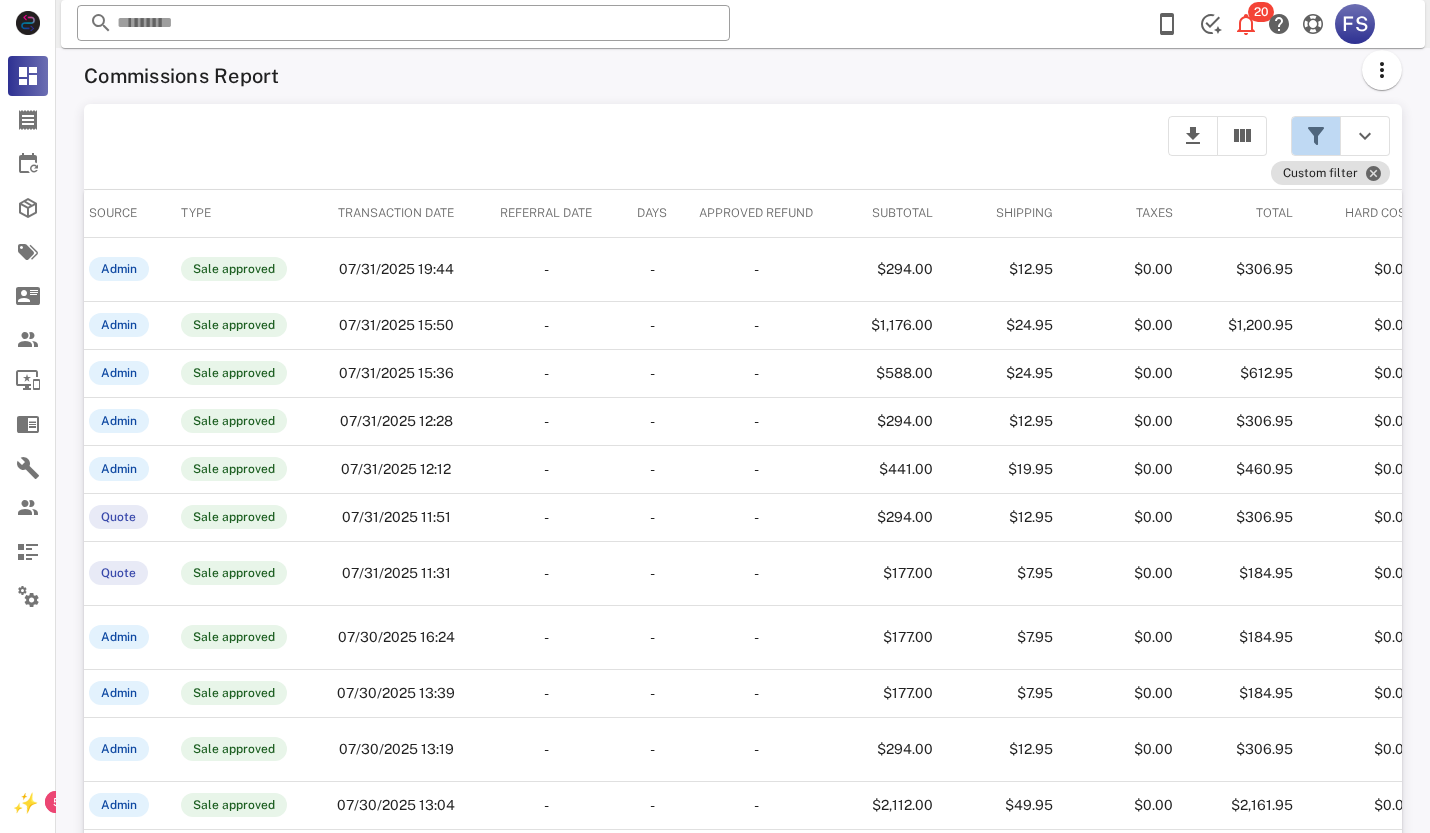 click at bounding box center (1316, 136) 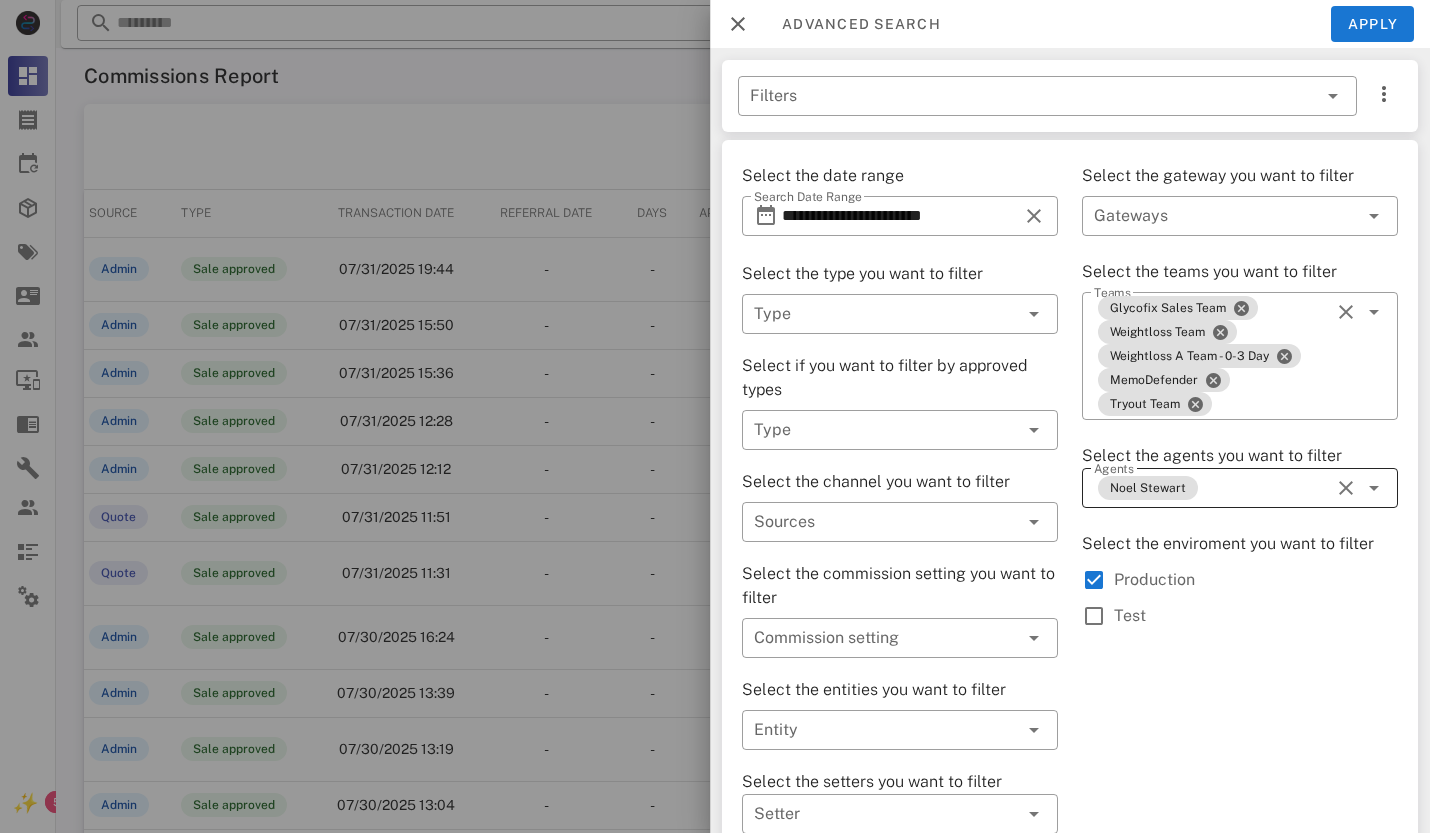 click at bounding box center (1346, 488) 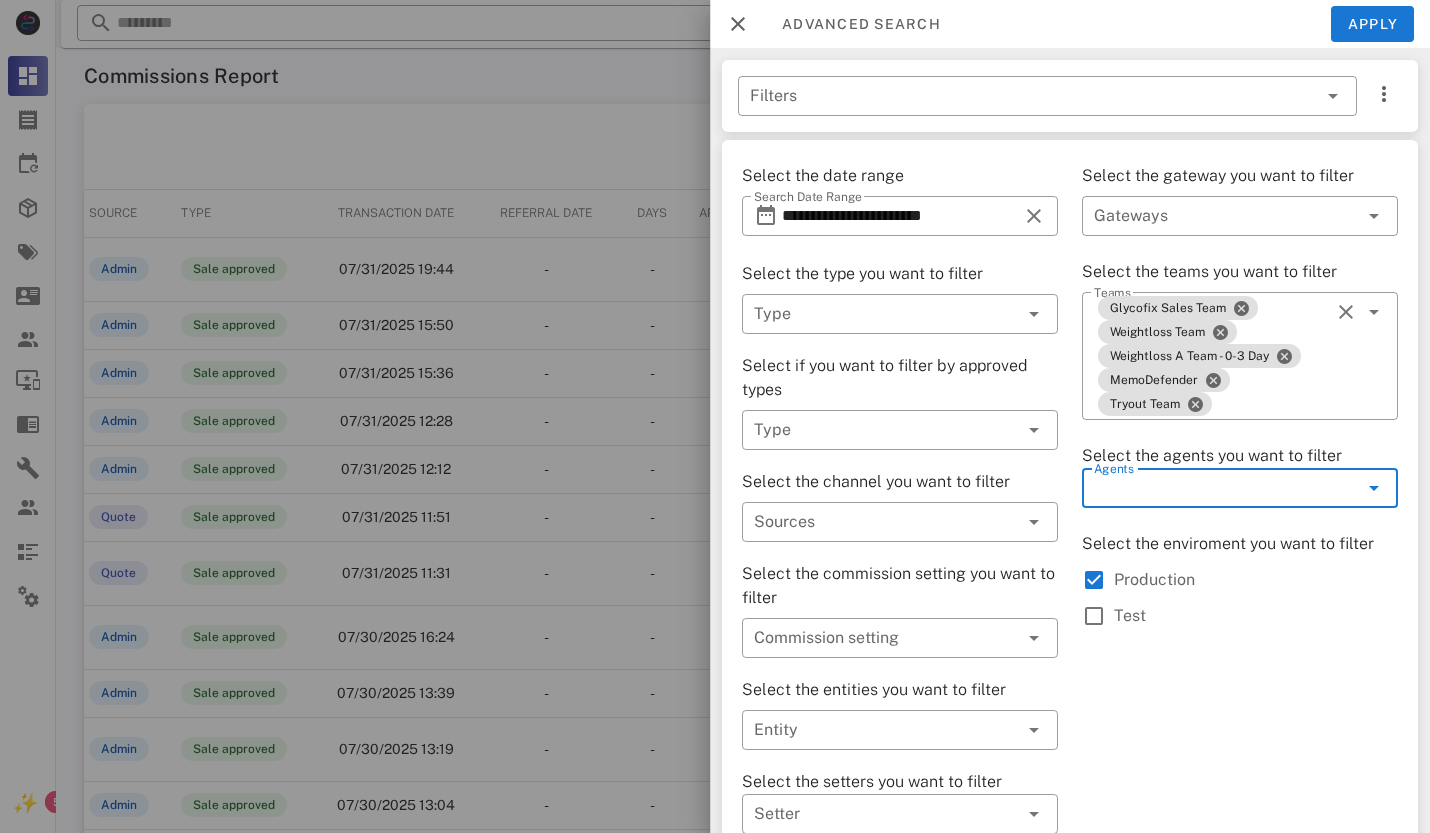 click at bounding box center [1374, 488] 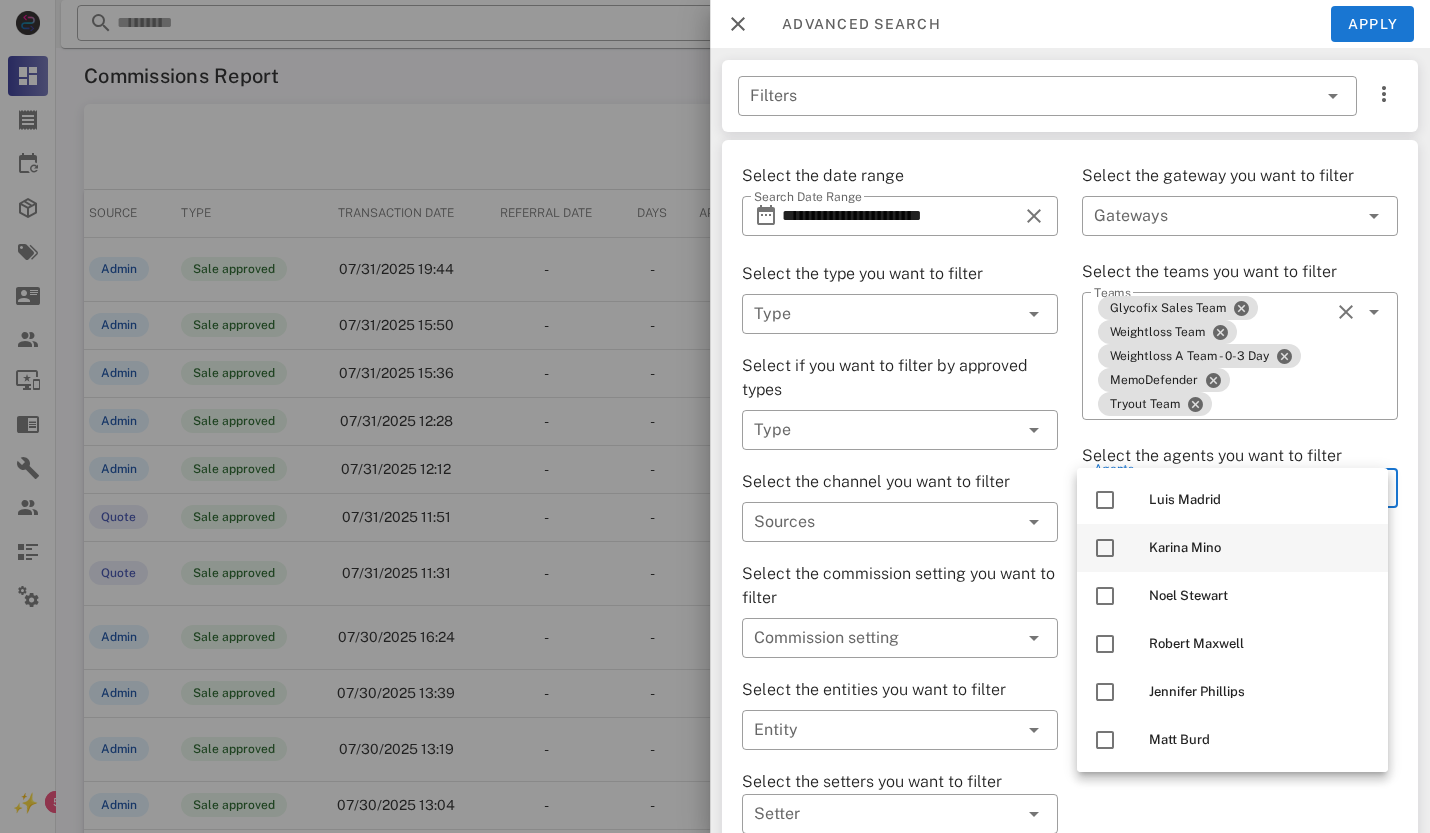 click at bounding box center [1105, 548] 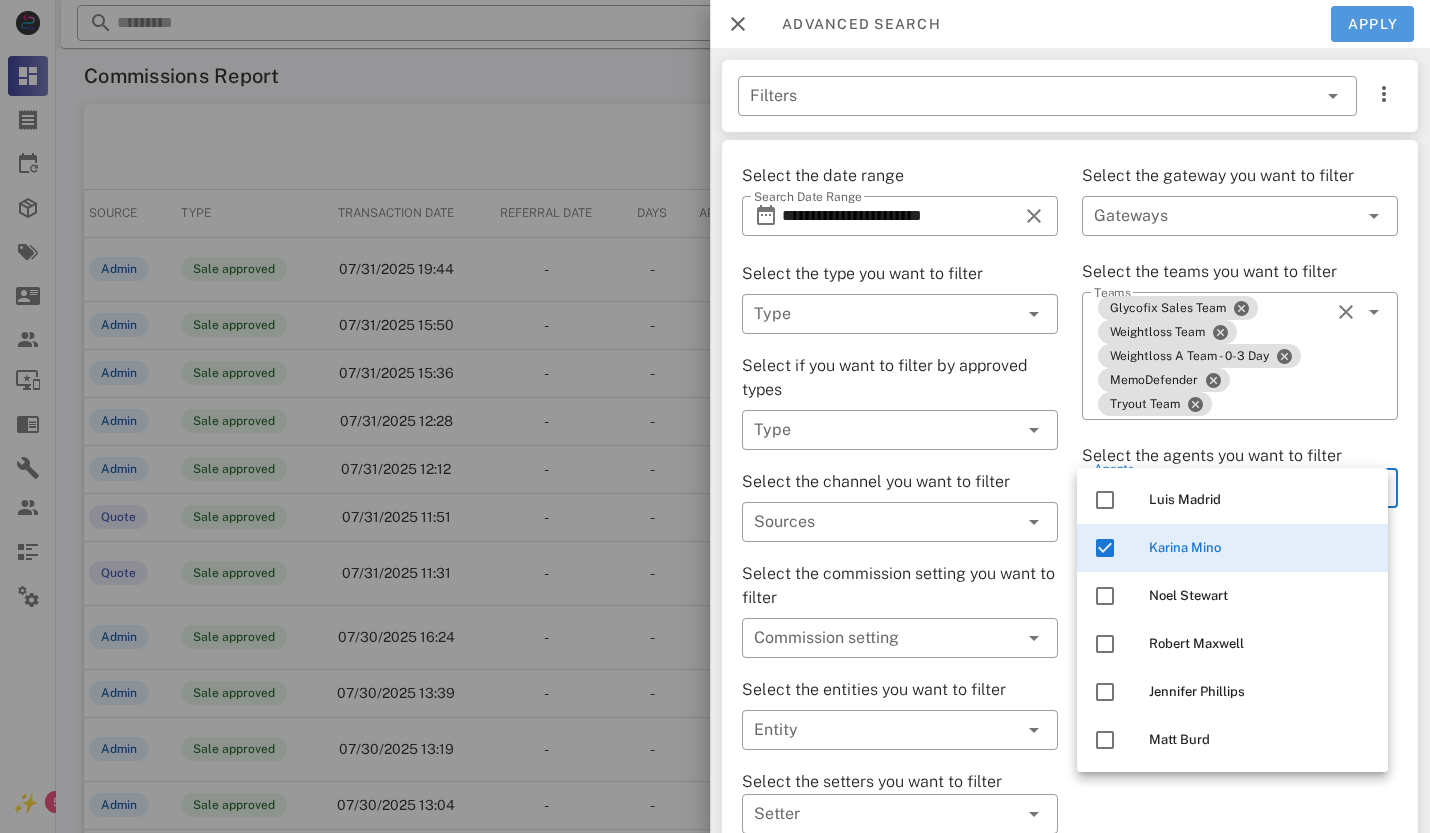 click on "Apply" at bounding box center (1373, 24) 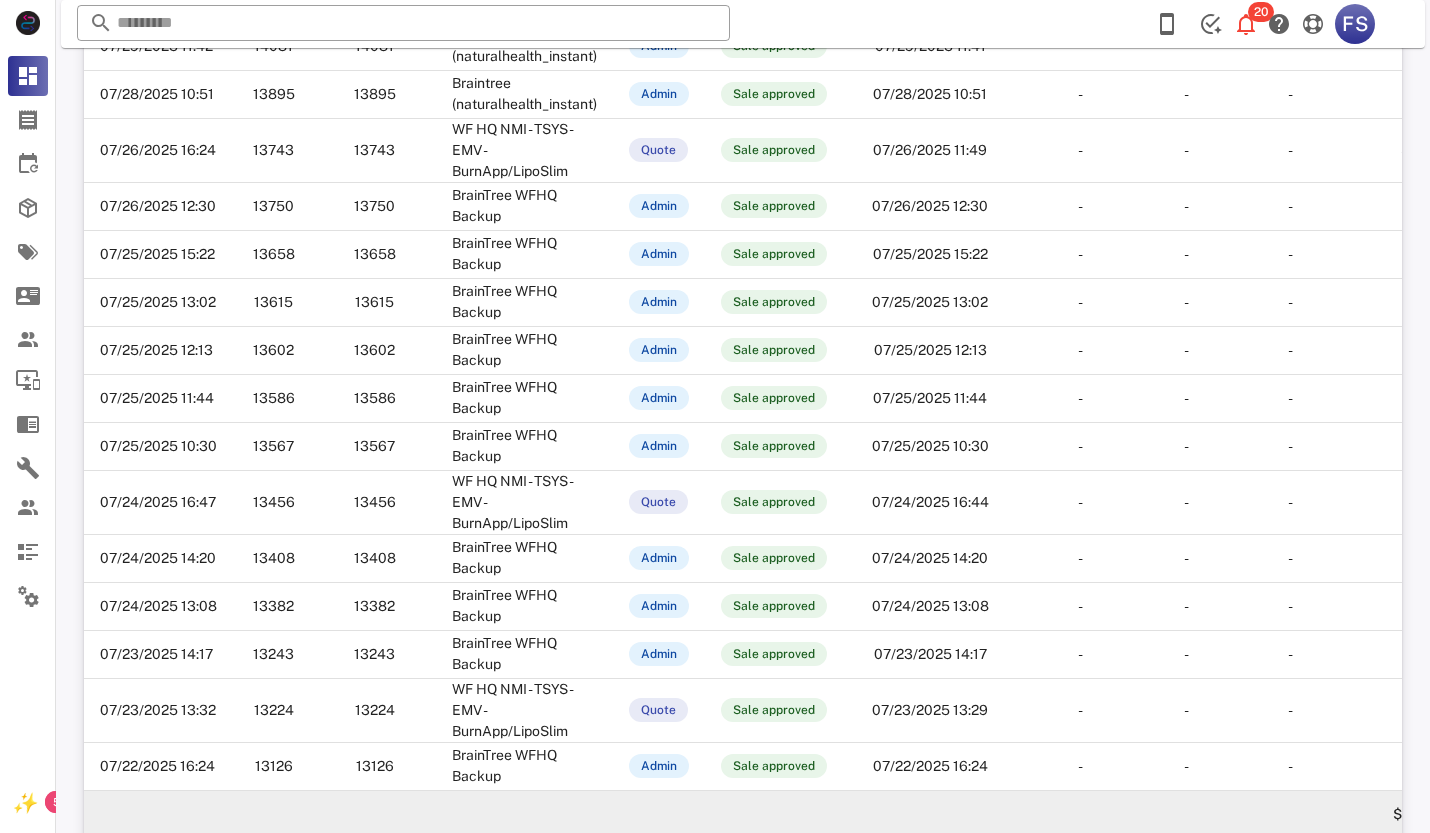 scroll, scrollTop: 352, scrollLeft: 0, axis: vertical 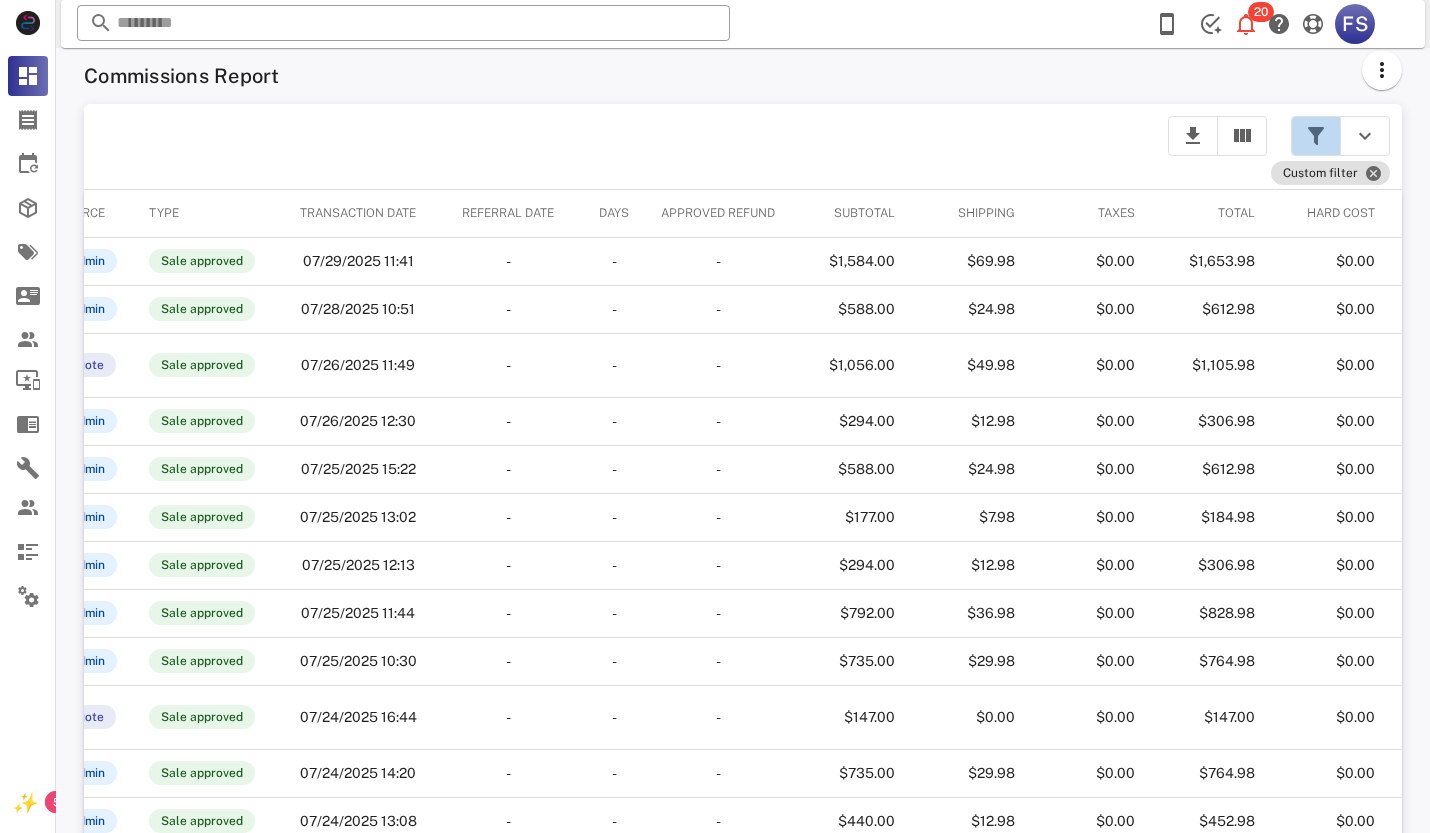 click at bounding box center [1316, 136] 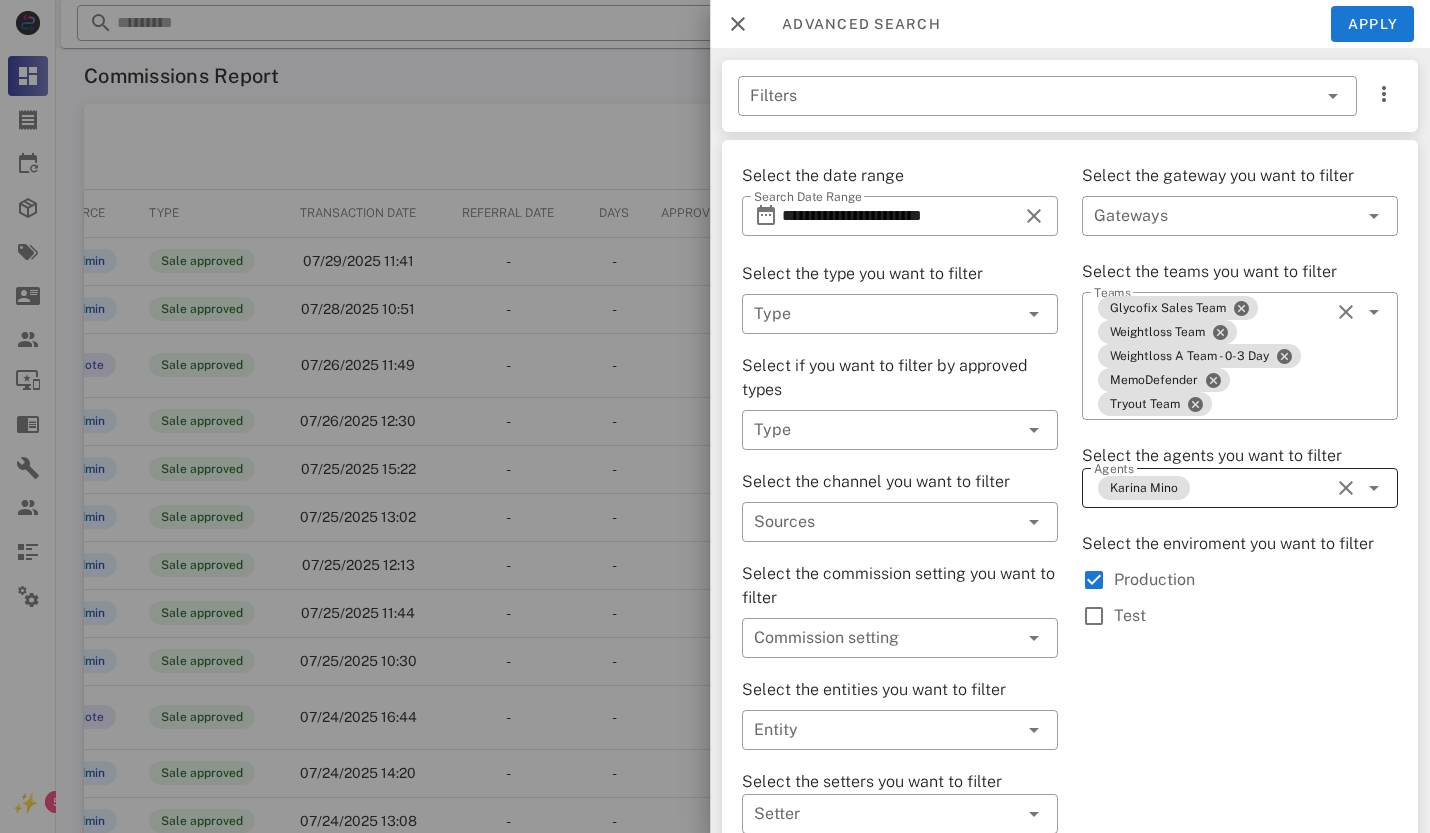 click at bounding box center [1346, 488] 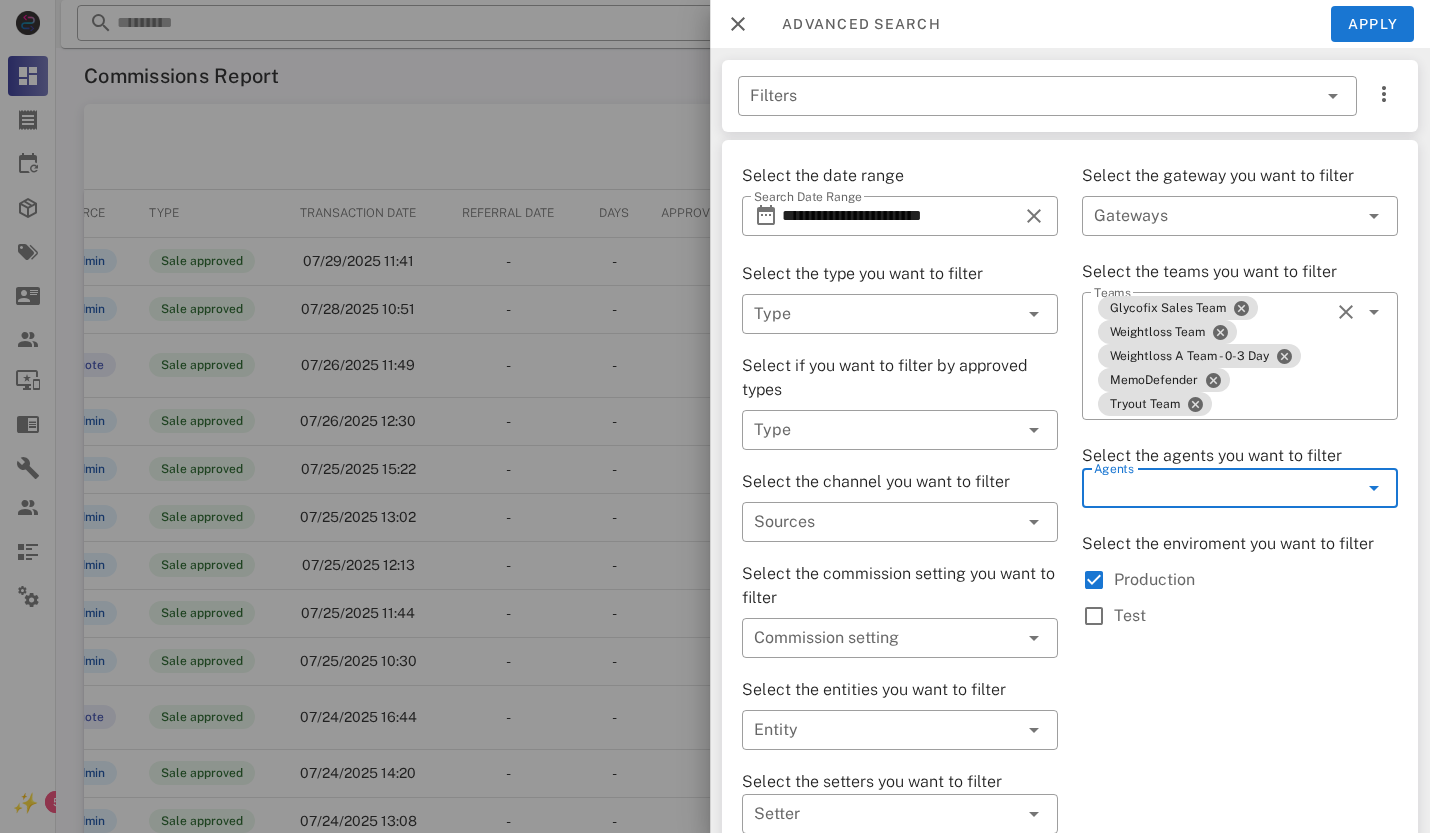 click at bounding box center (1374, 488) 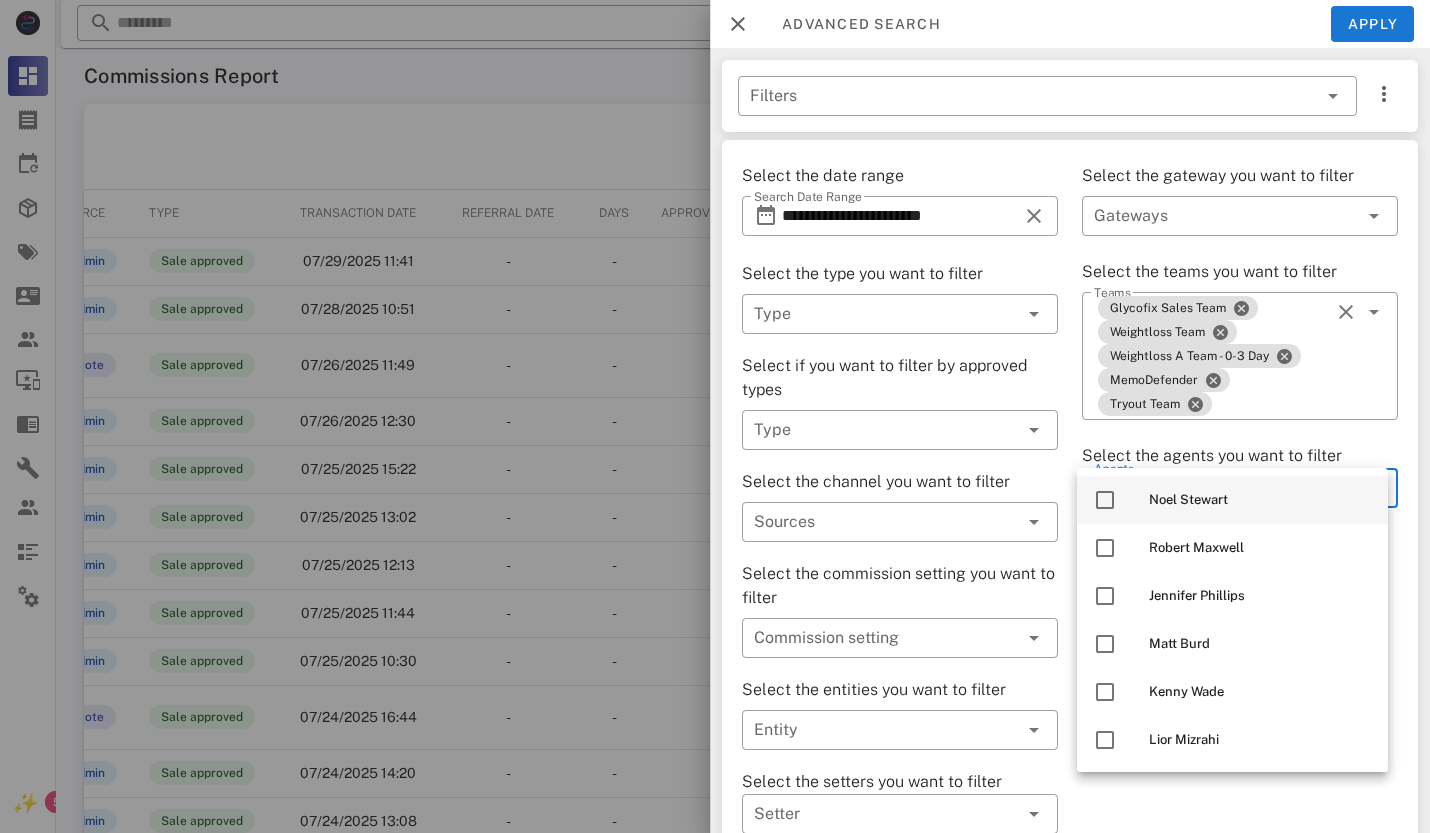 scroll, scrollTop: 0, scrollLeft: 0, axis: both 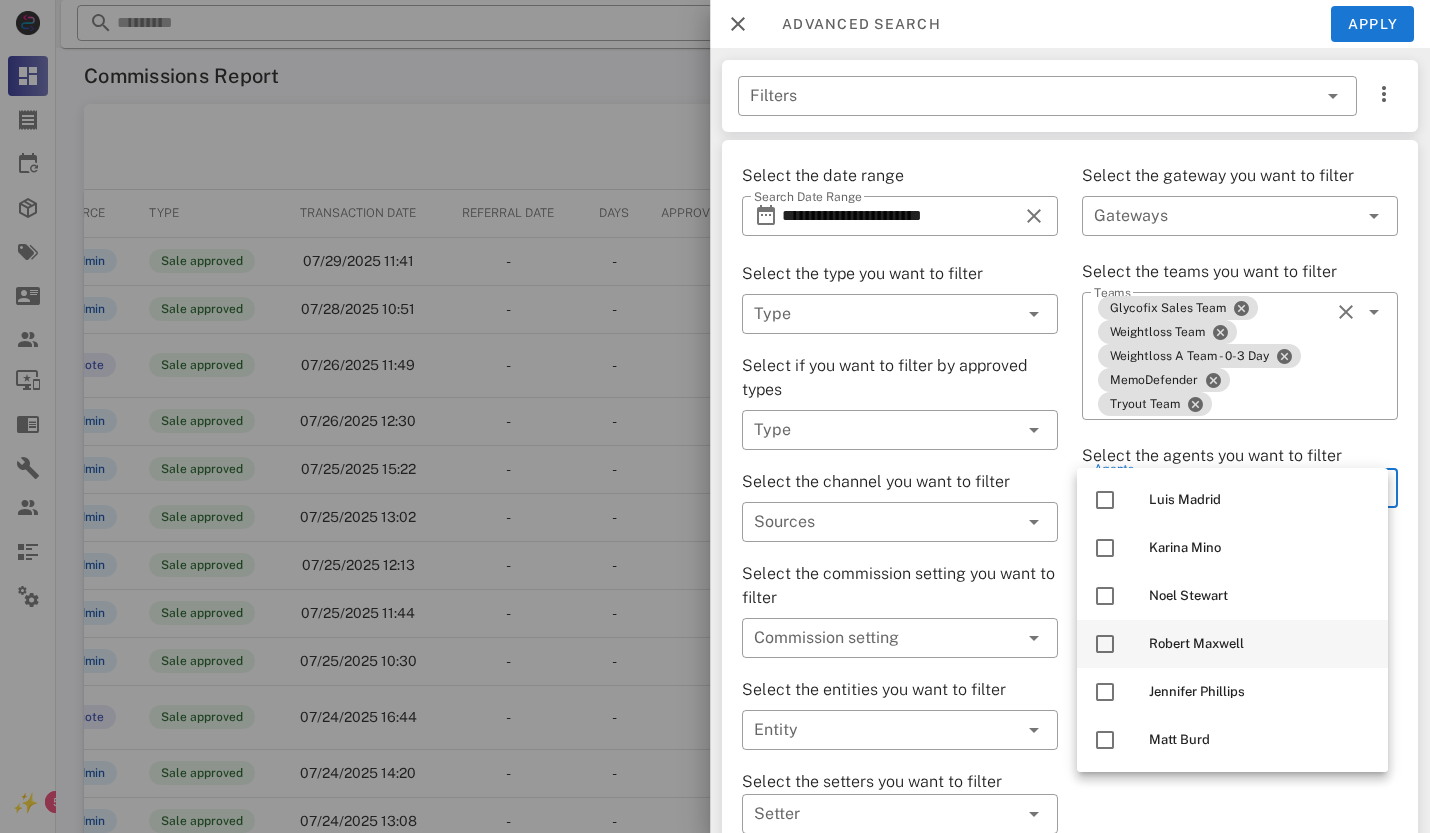 click at bounding box center [1105, 644] 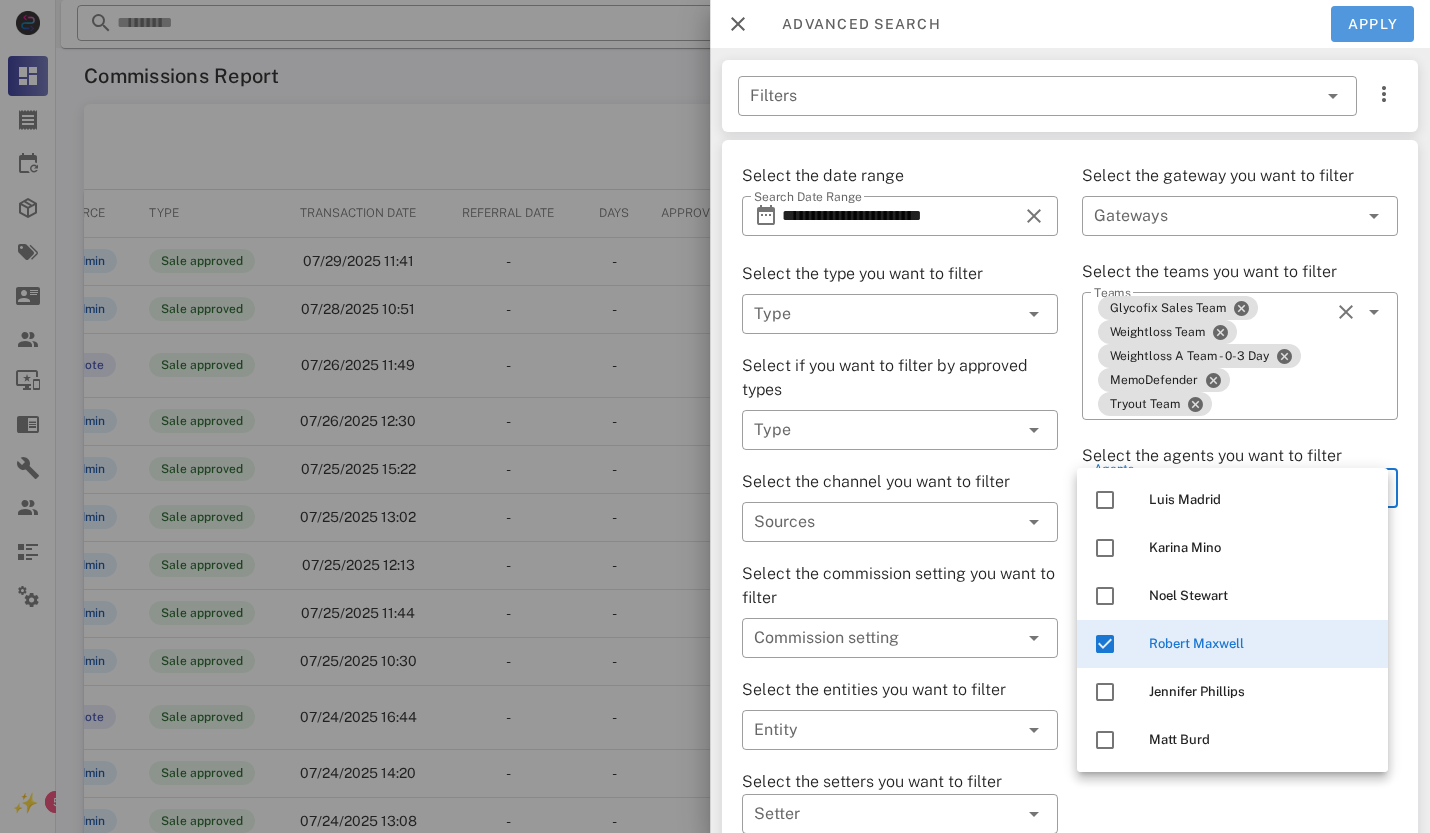 click on "Apply" at bounding box center (1373, 24) 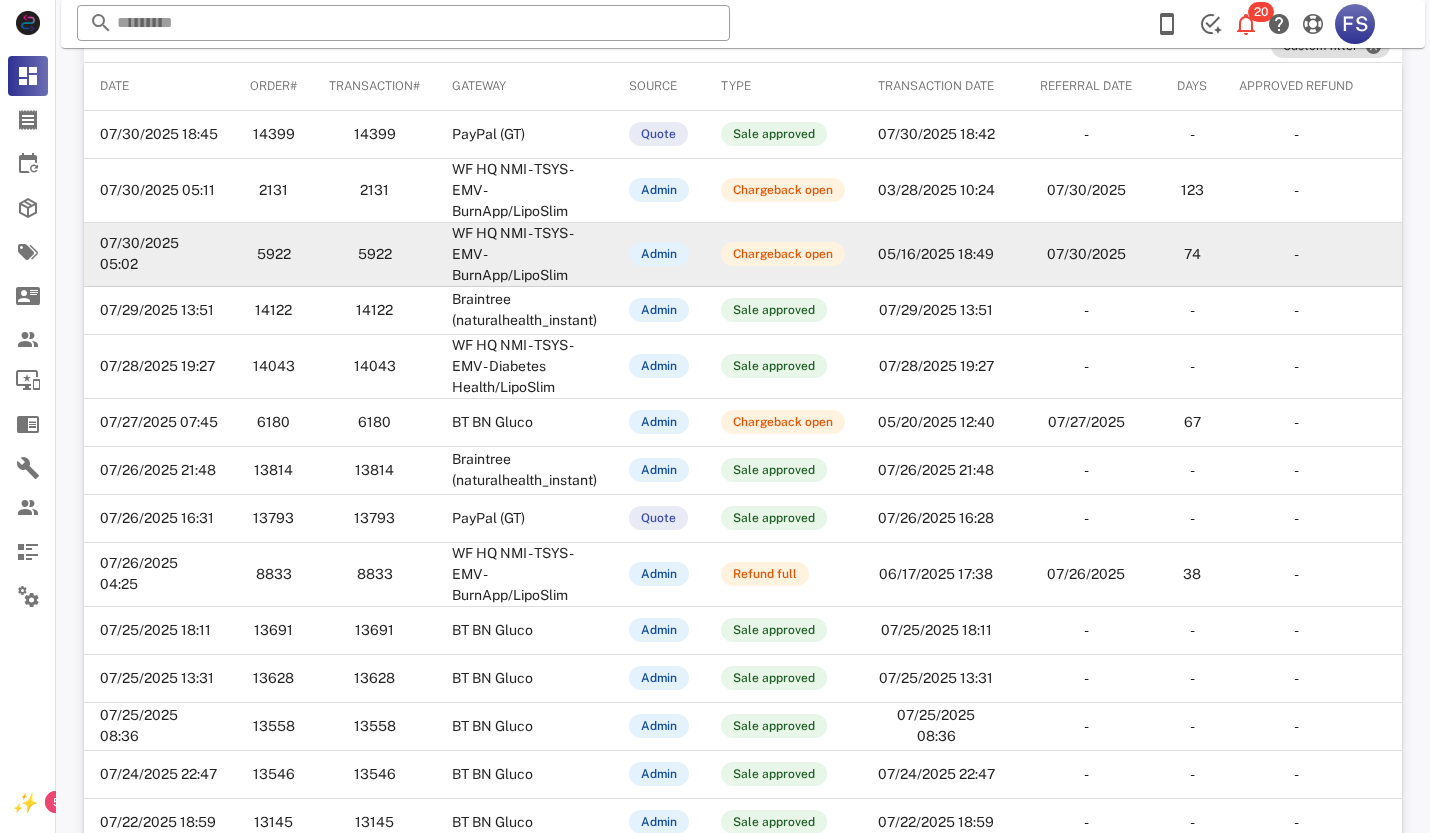 scroll, scrollTop: 368, scrollLeft: 0, axis: vertical 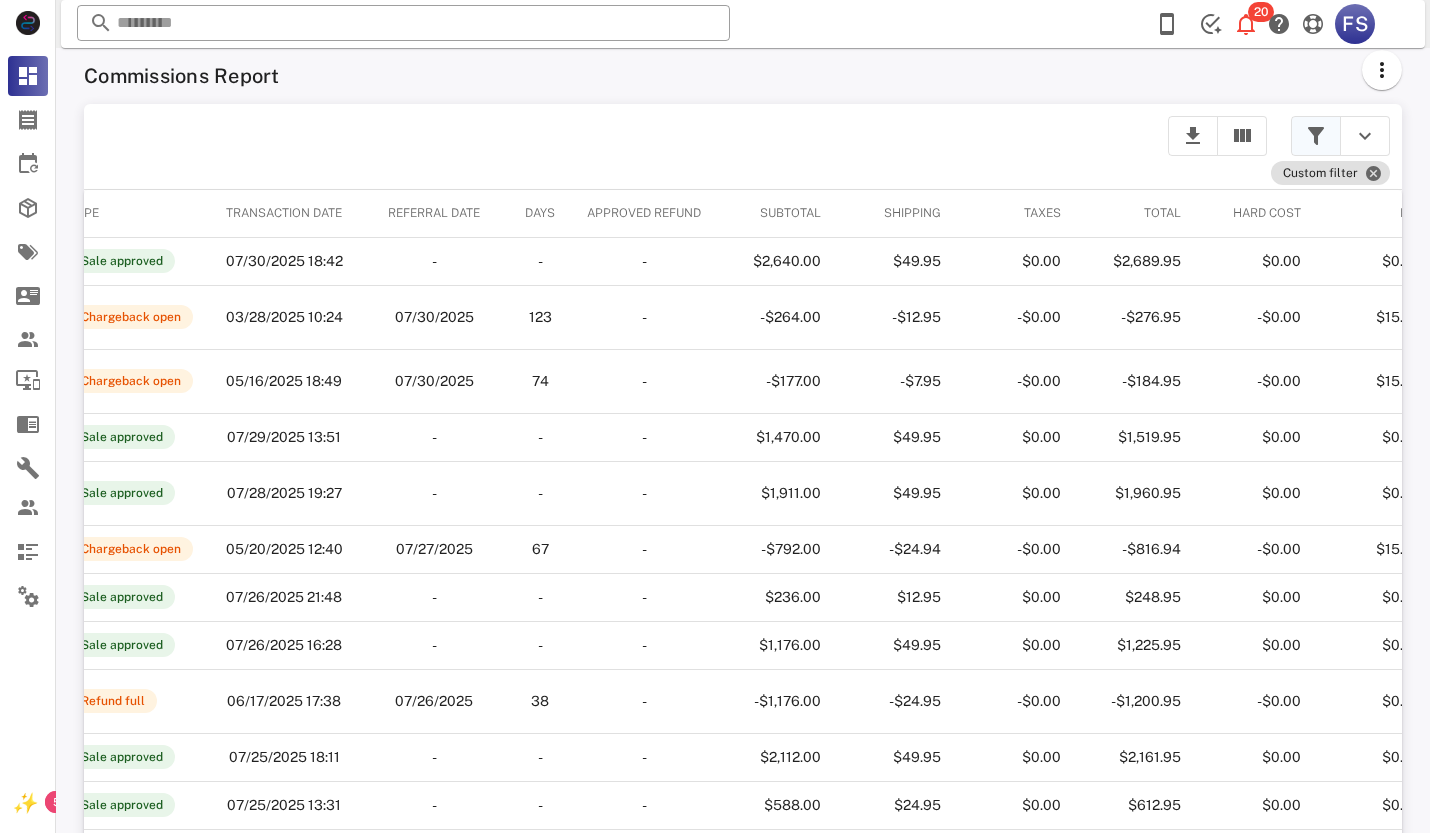 click at bounding box center [1316, 136] 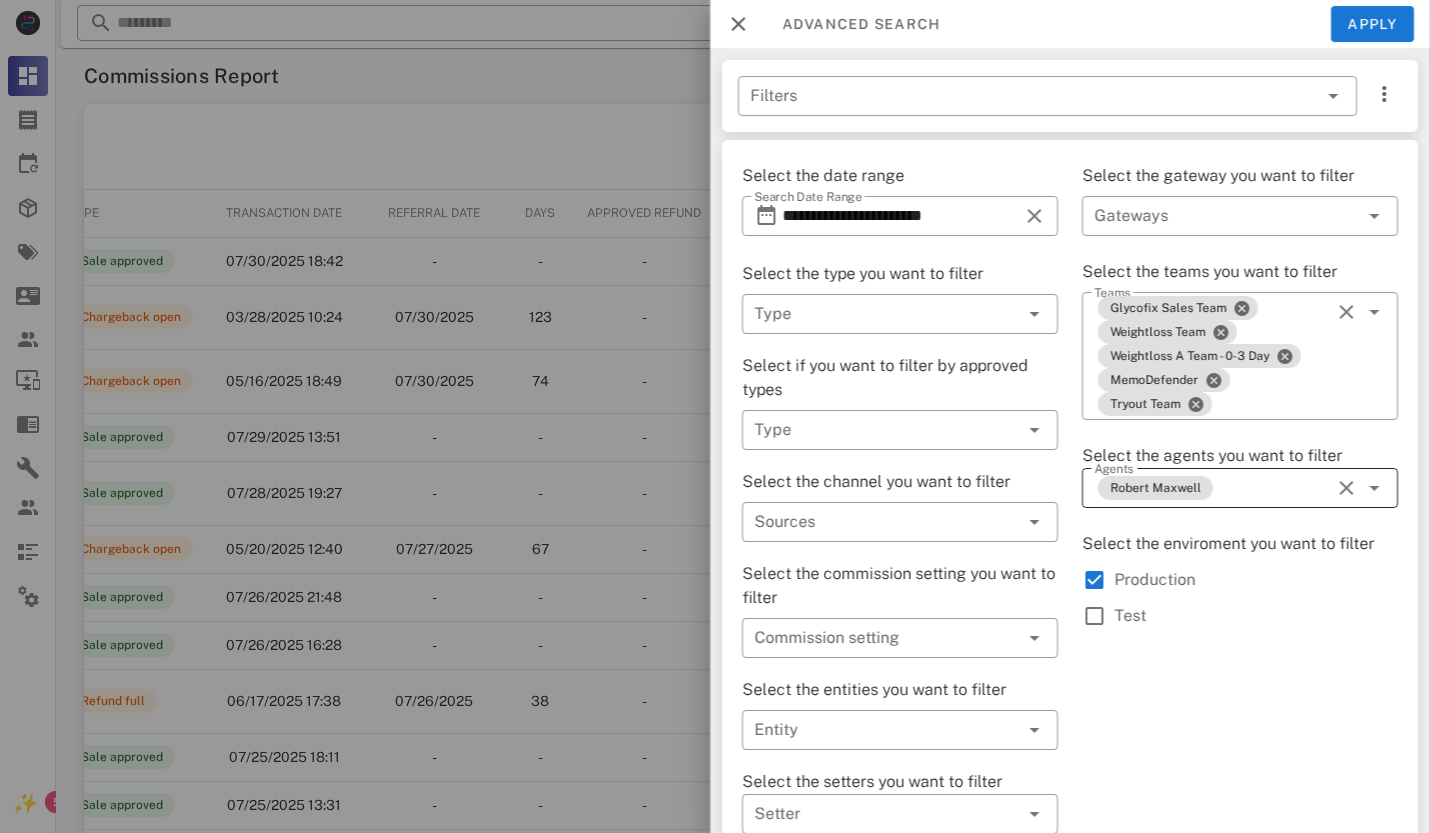 click at bounding box center (1346, 488) 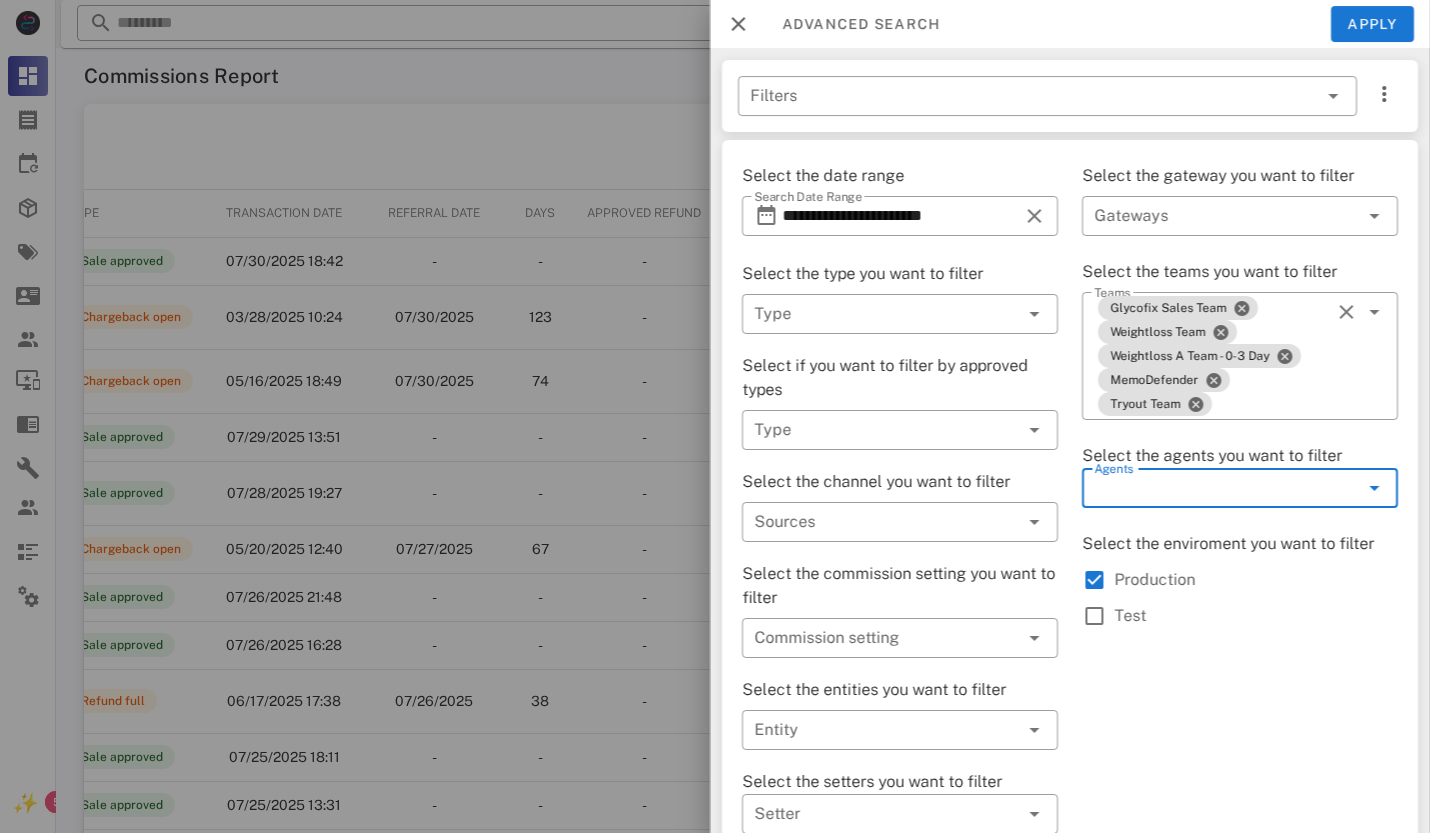 click at bounding box center [1372, 488] 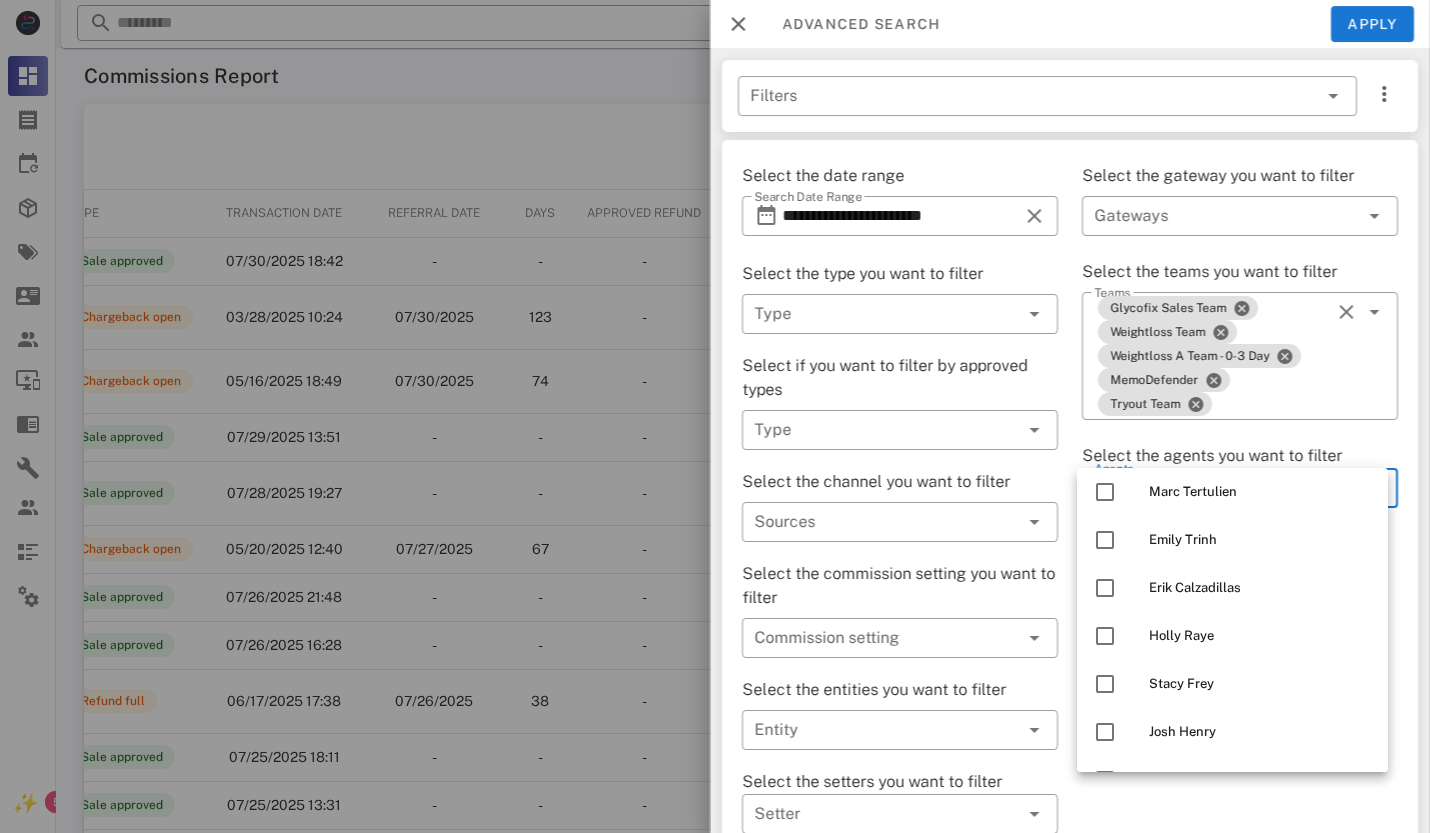 scroll, scrollTop: 1500, scrollLeft: 0, axis: vertical 